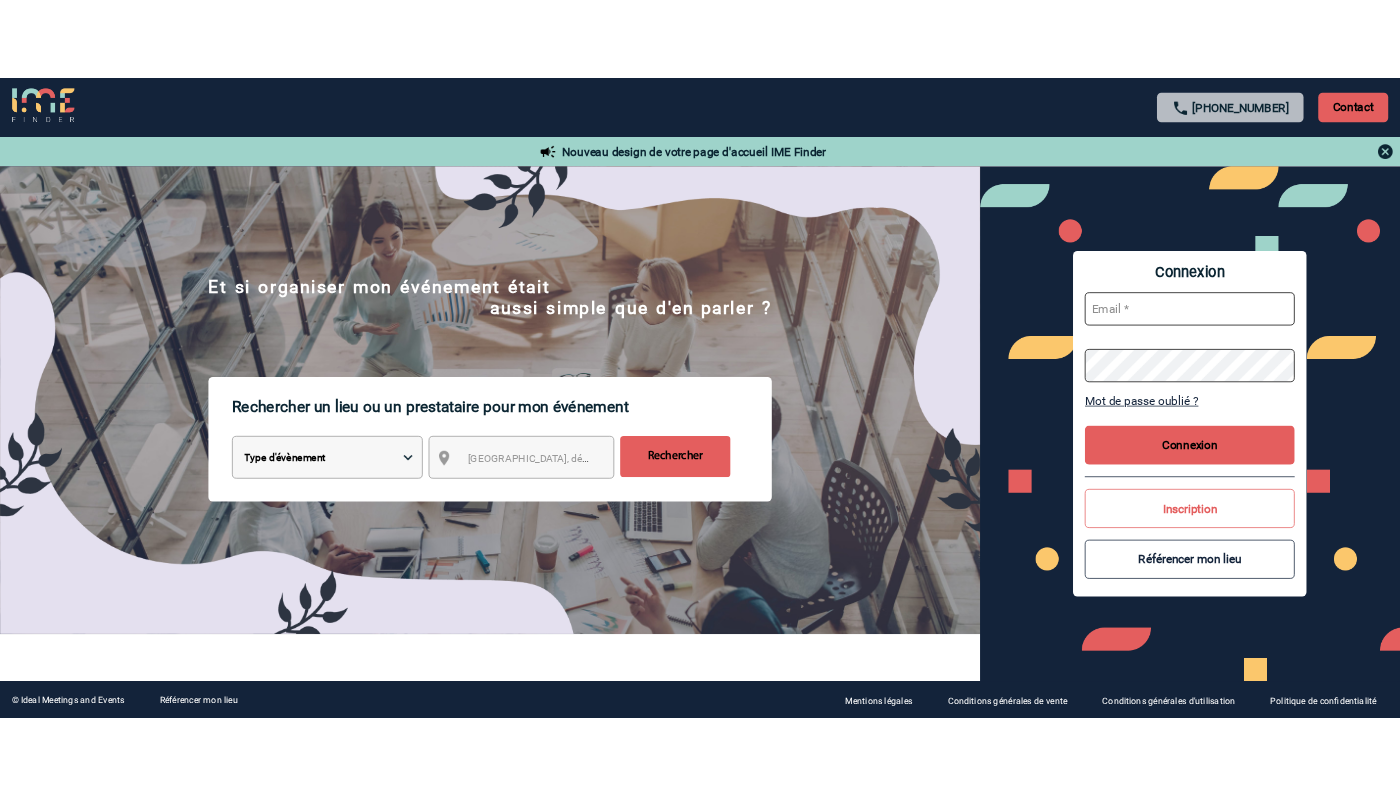 scroll, scrollTop: 0, scrollLeft: 0, axis: both 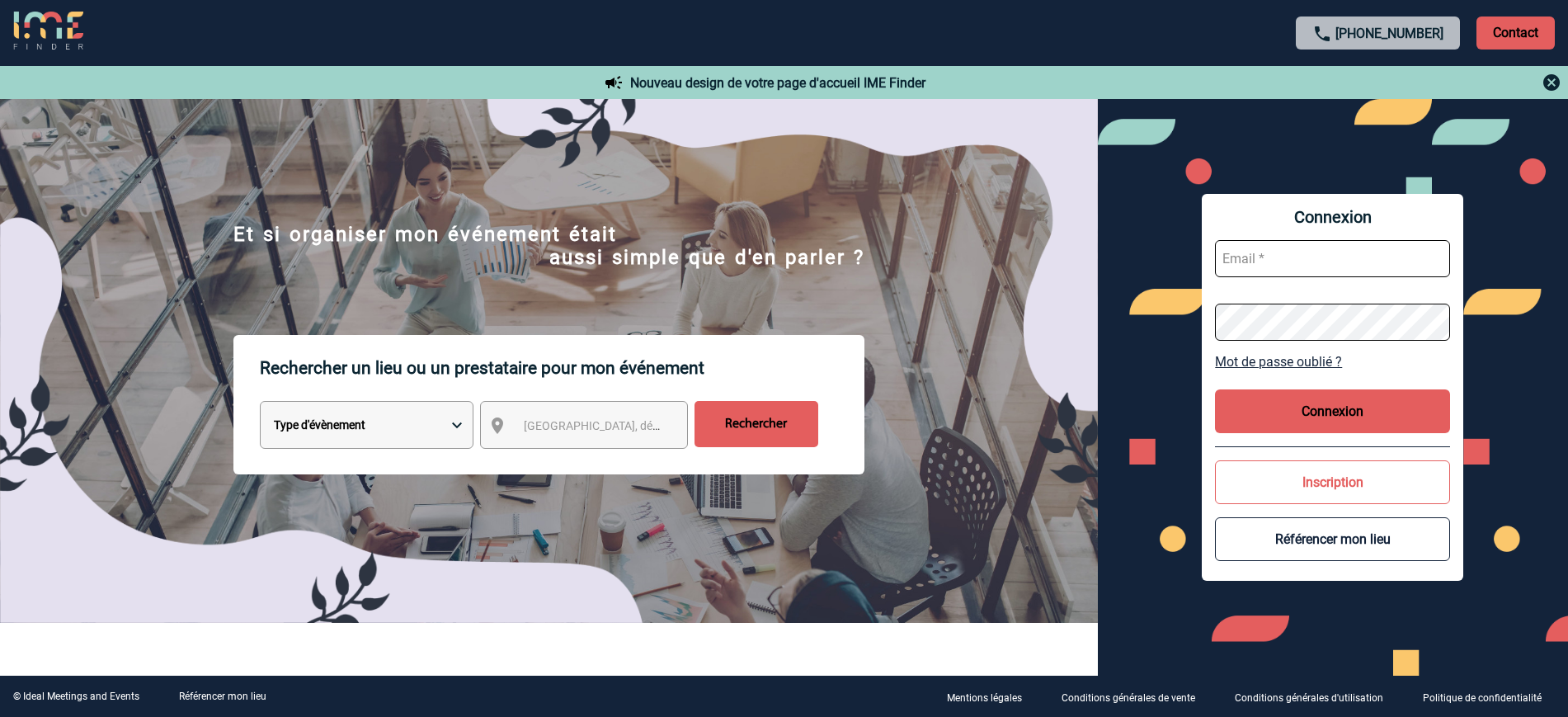 type on "ltrellu@ime-groupe.com" 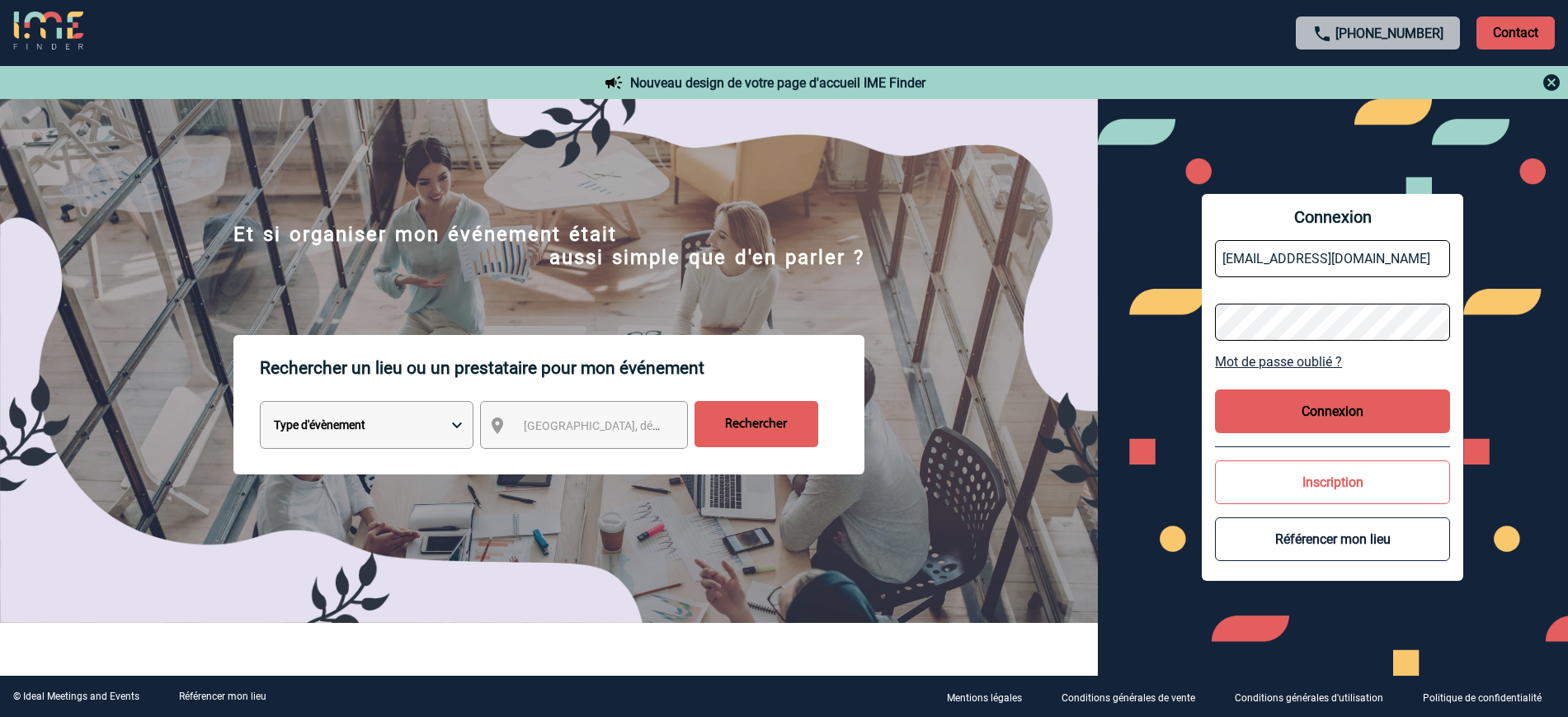 click on "Connexion" at bounding box center [1332, 411] 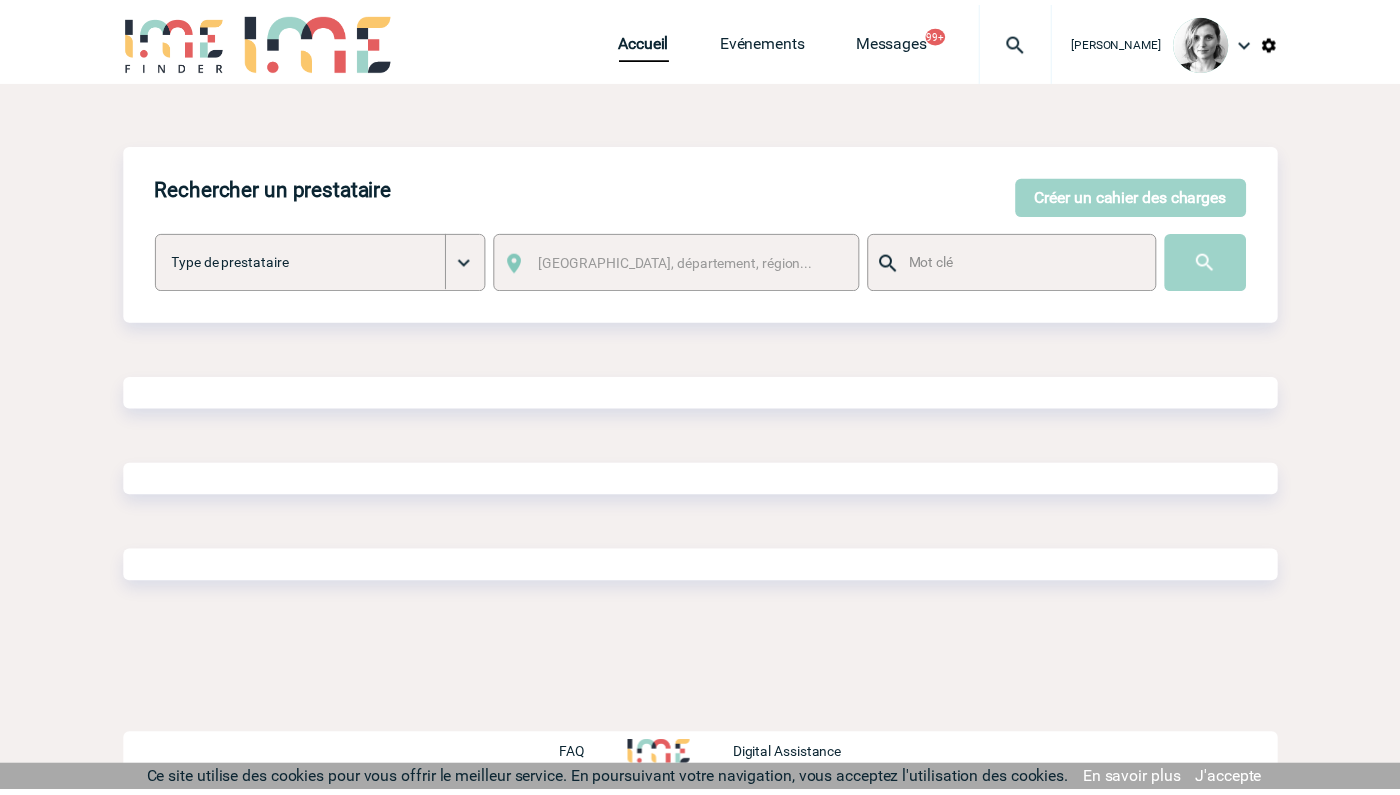scroll, scrollTop: 0, scrollLeft: 0, axis: both 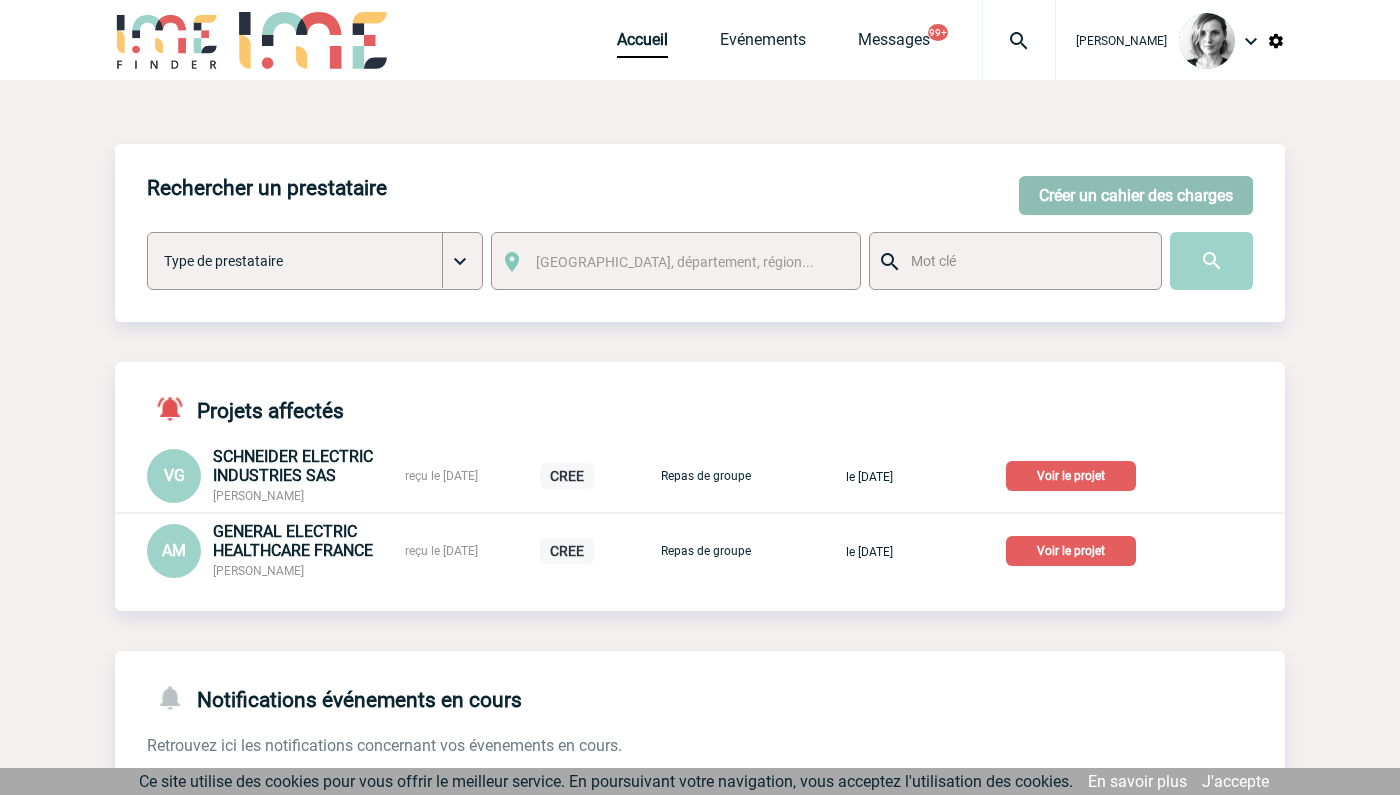 click on "Créer un cahier des charges" at bounding box center (1136, 195) 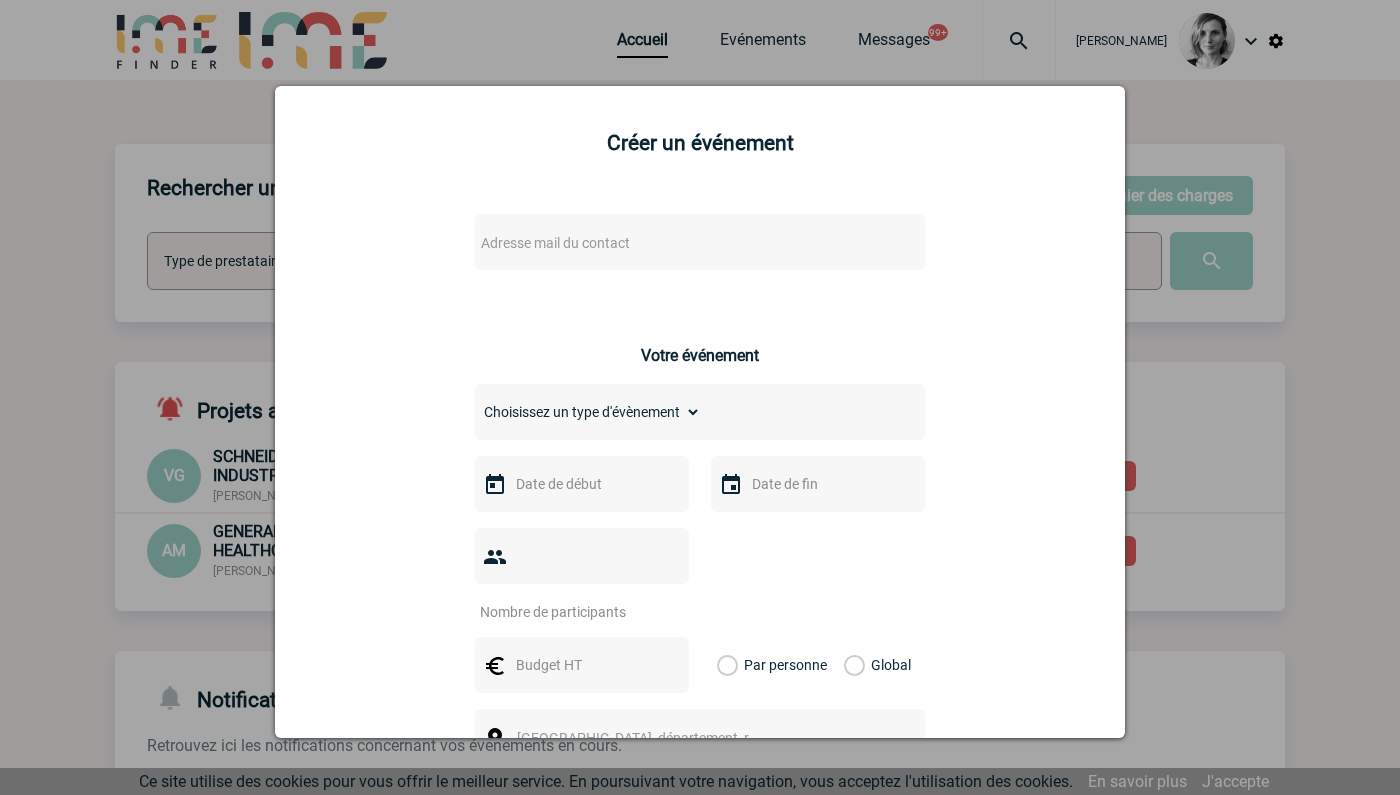 click on "Adresse mail du contact" at bounding box center (648, 243) 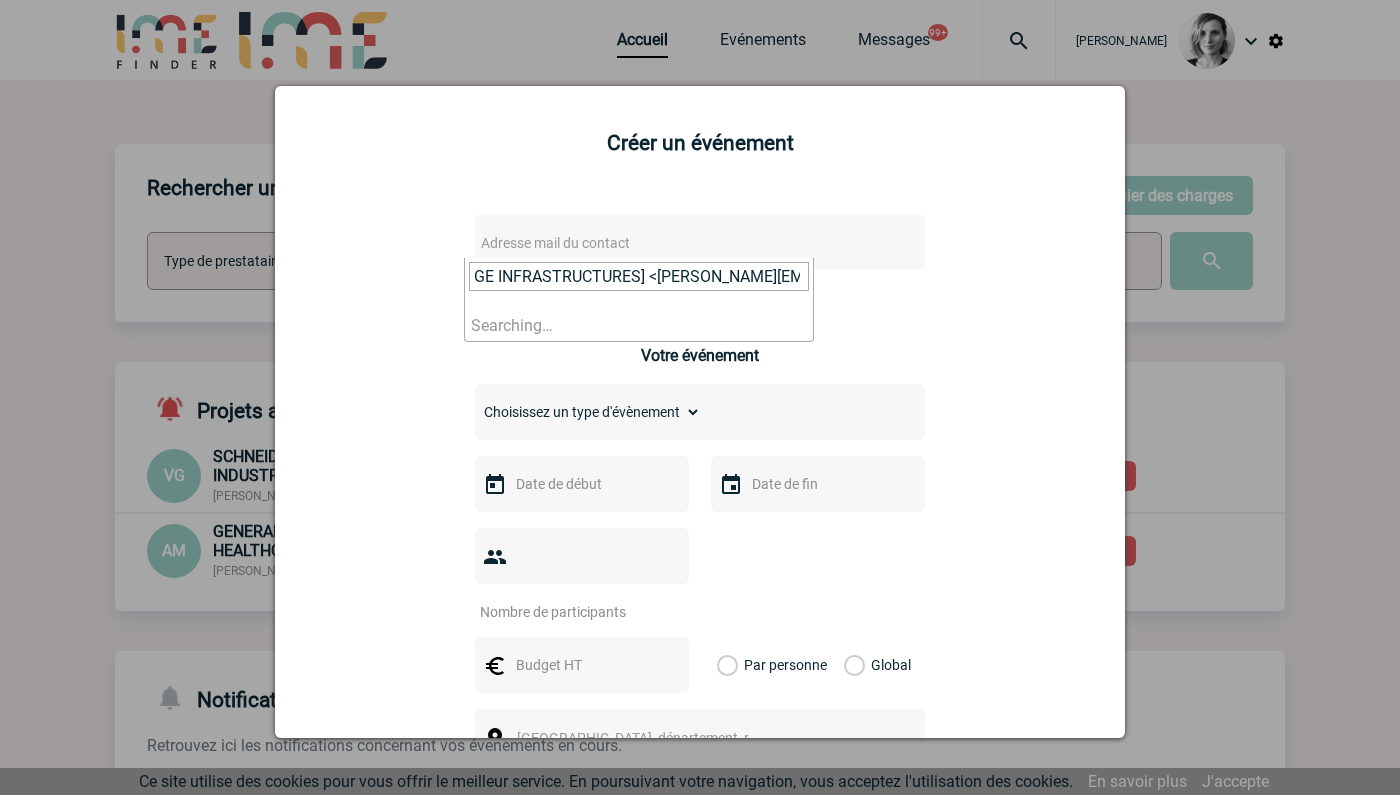 scroll, scrollTop: 0, scrollLeft: 217, axis: horizontal 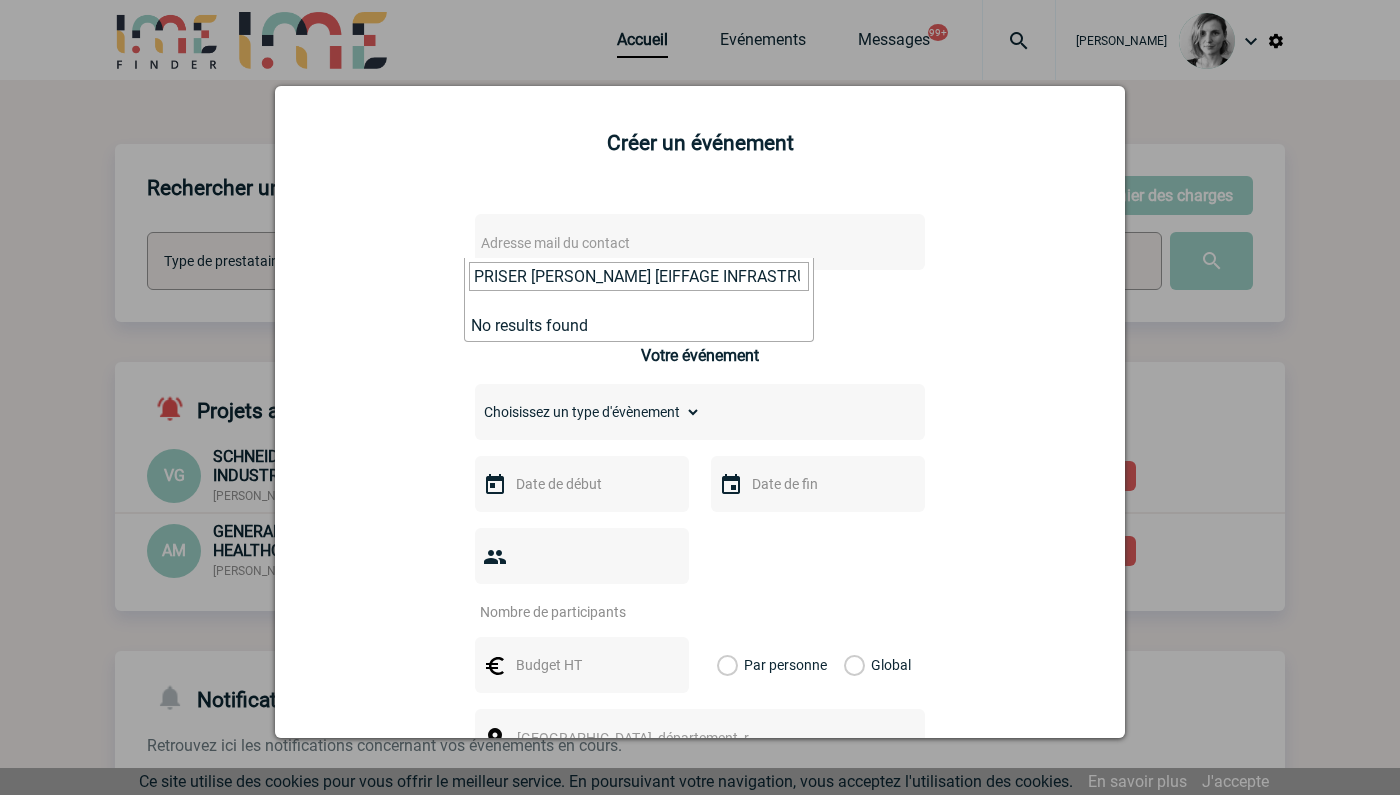 drag, startPoint x: 593, startPoint y: 277, endPoint x: 320, endPoint y: 286, distance: 273.14832 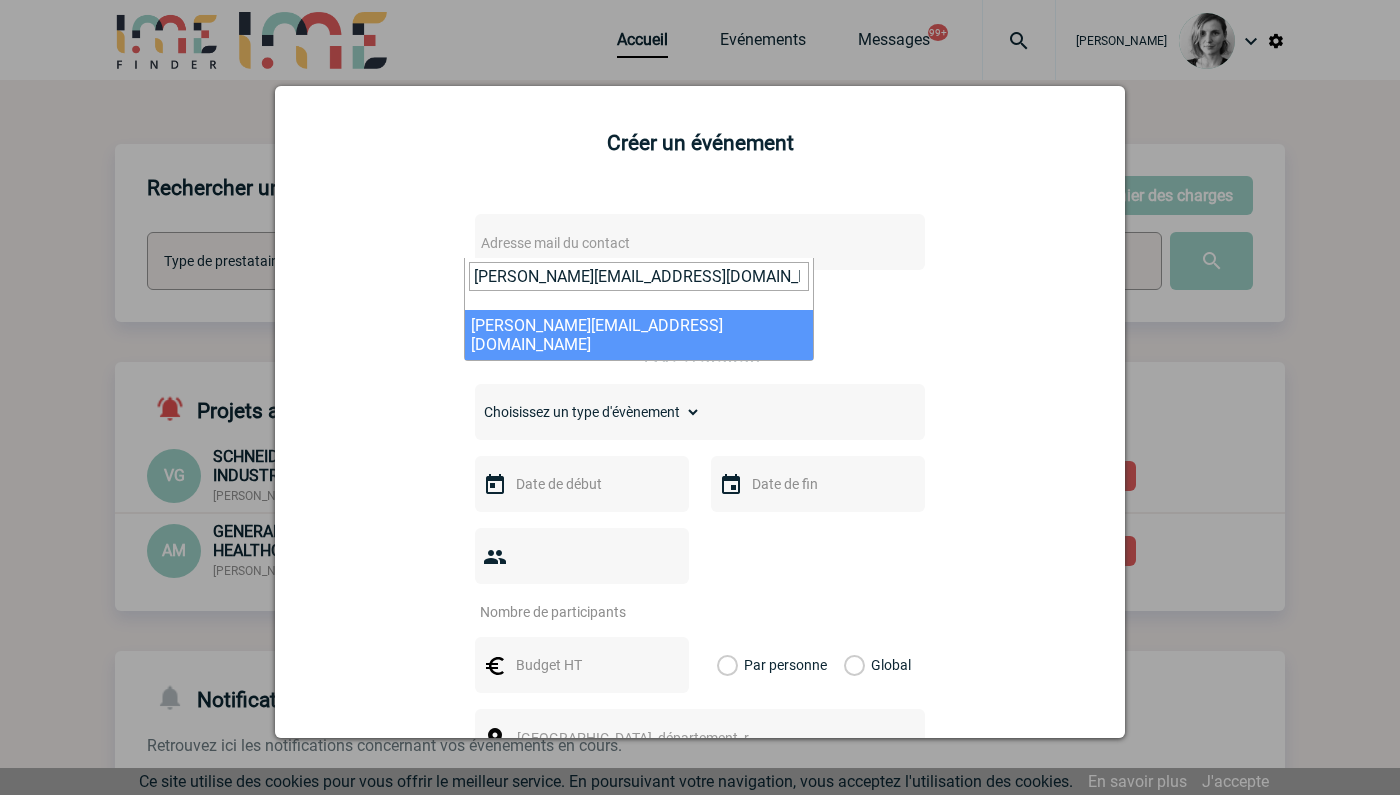 type on "Aurelie.PRISER@eiffage.com" 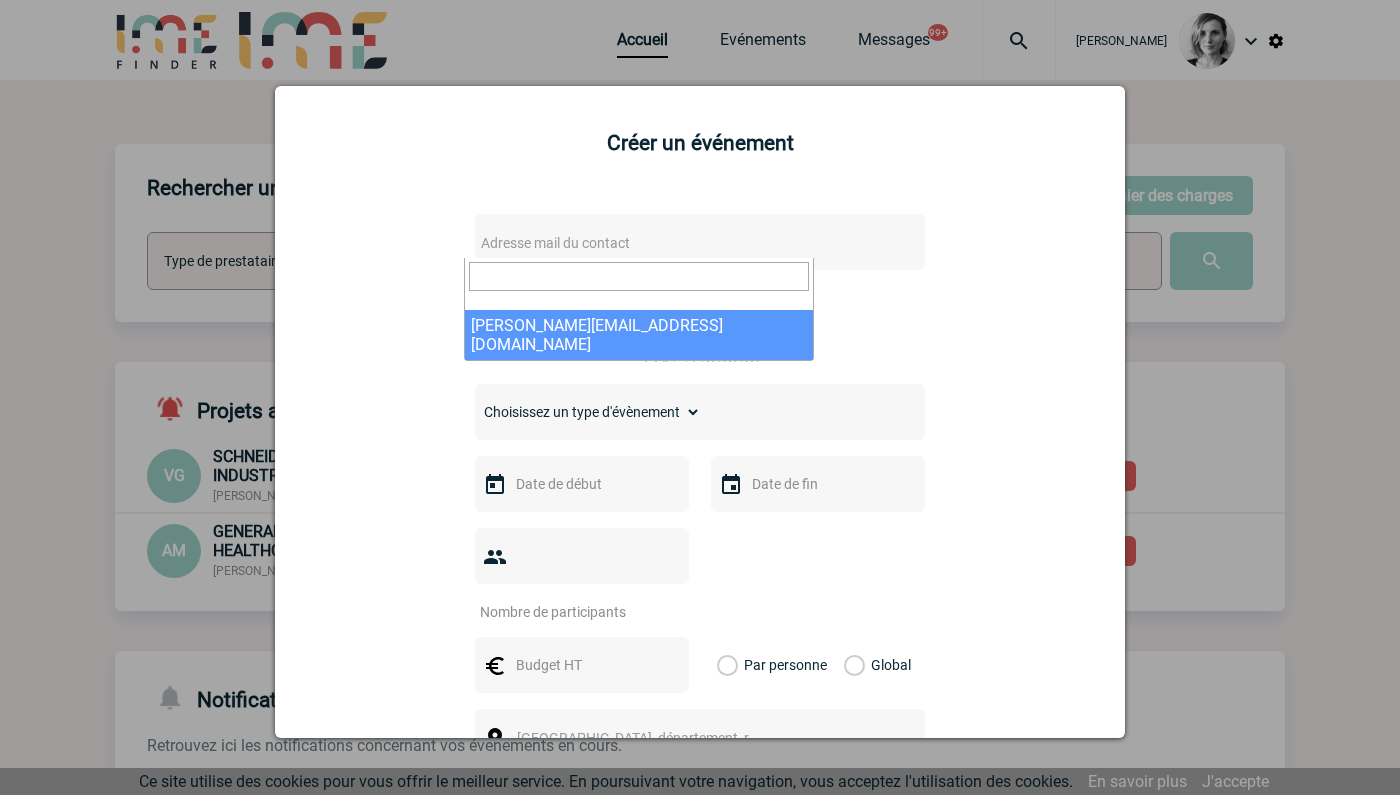 select on "128919" 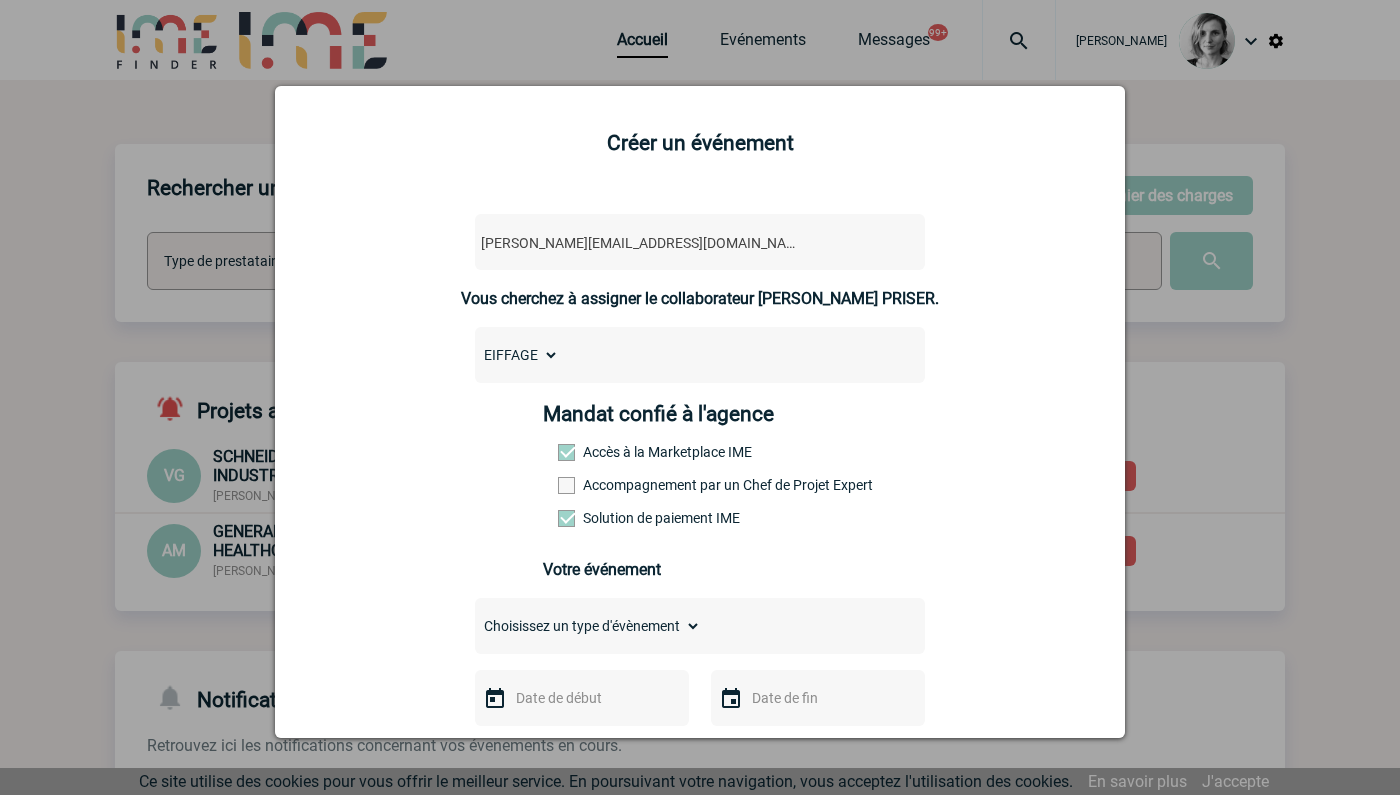 click on "Accompagnement par un Chef de Projet Expert" at bounding box center (602, 485) 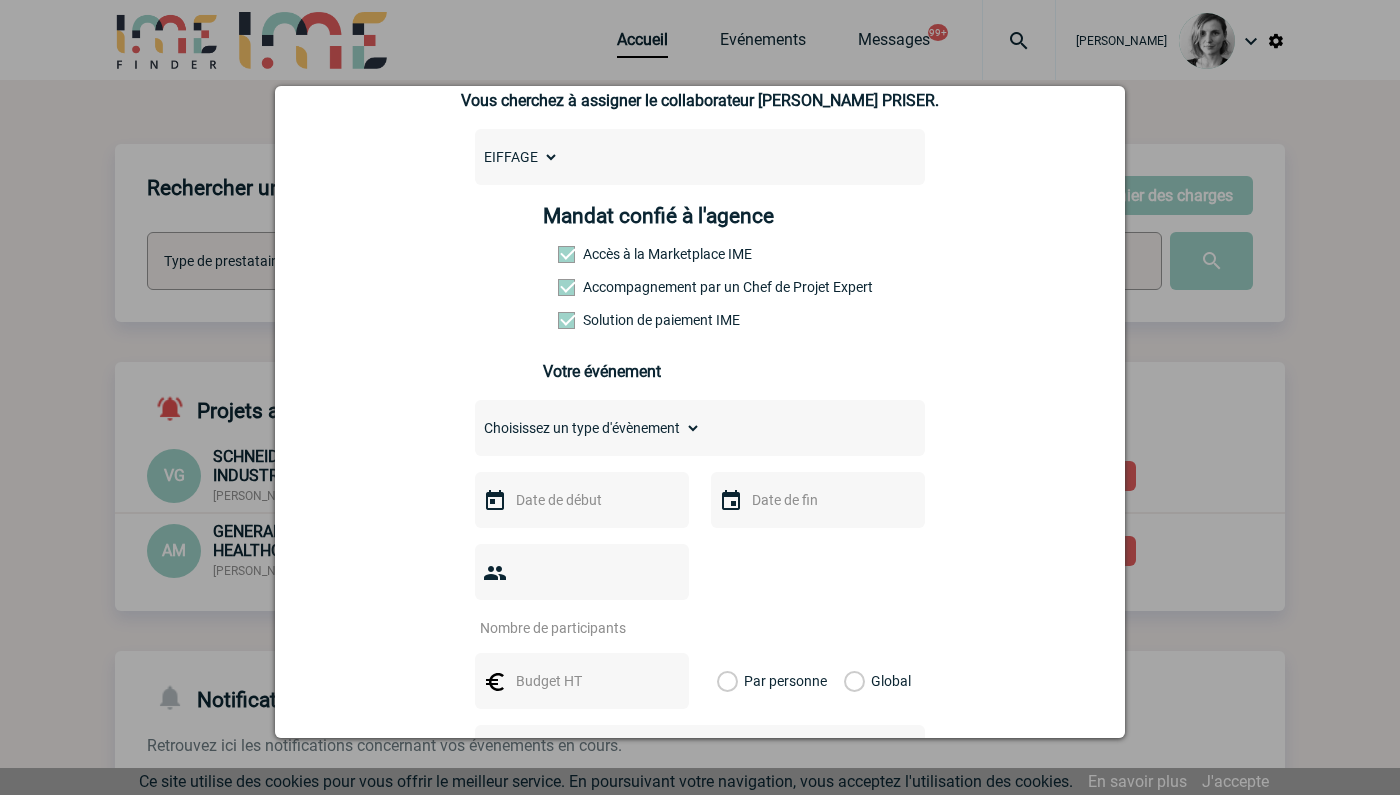 scroll, scrollTop: 375, scrollLeft: 0, axis: vertical 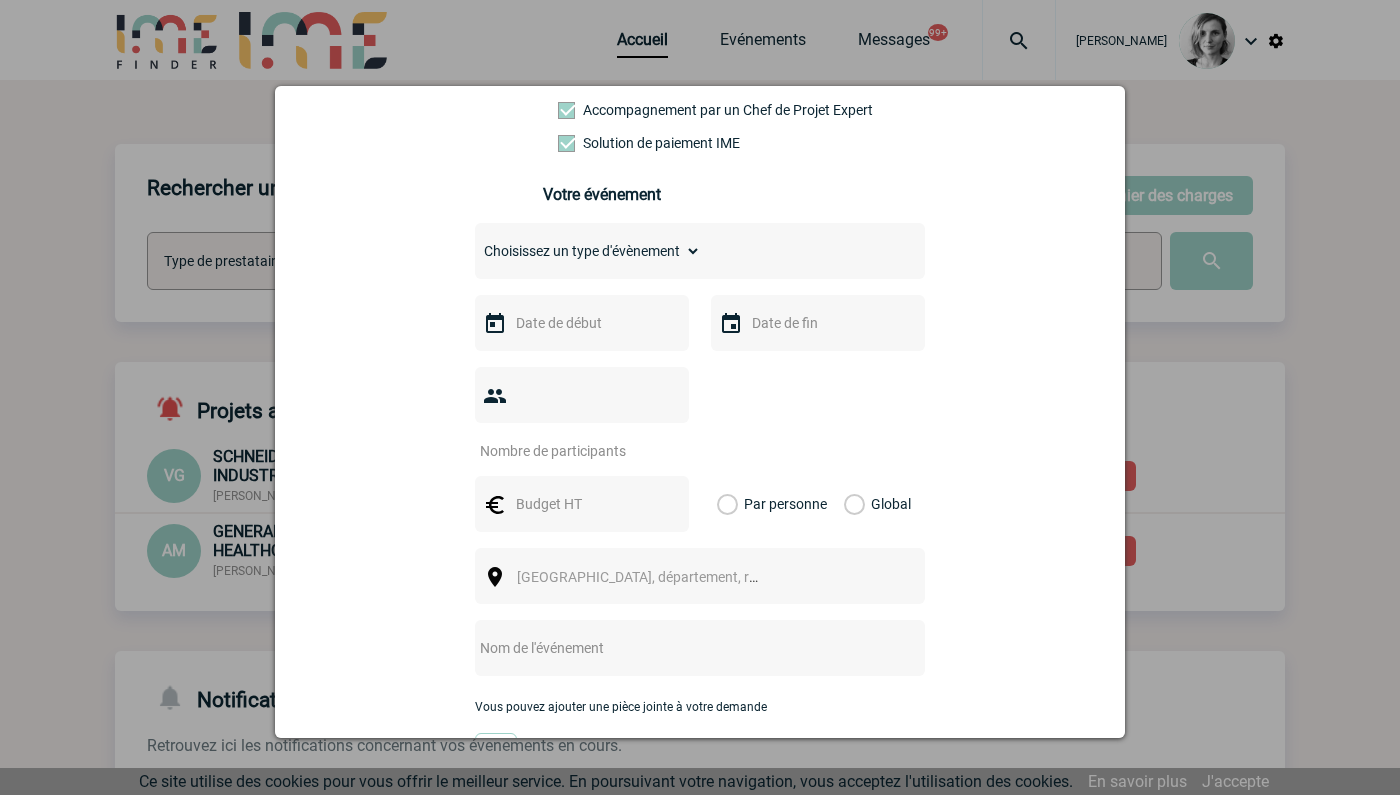 click on "Choisissez un type d'évènement
Séminaire avec nuitée Séminaire sans nuitée Repas de groupe Team Building & animation Prestation traiteur Divers" at bounding box center [700, 251] 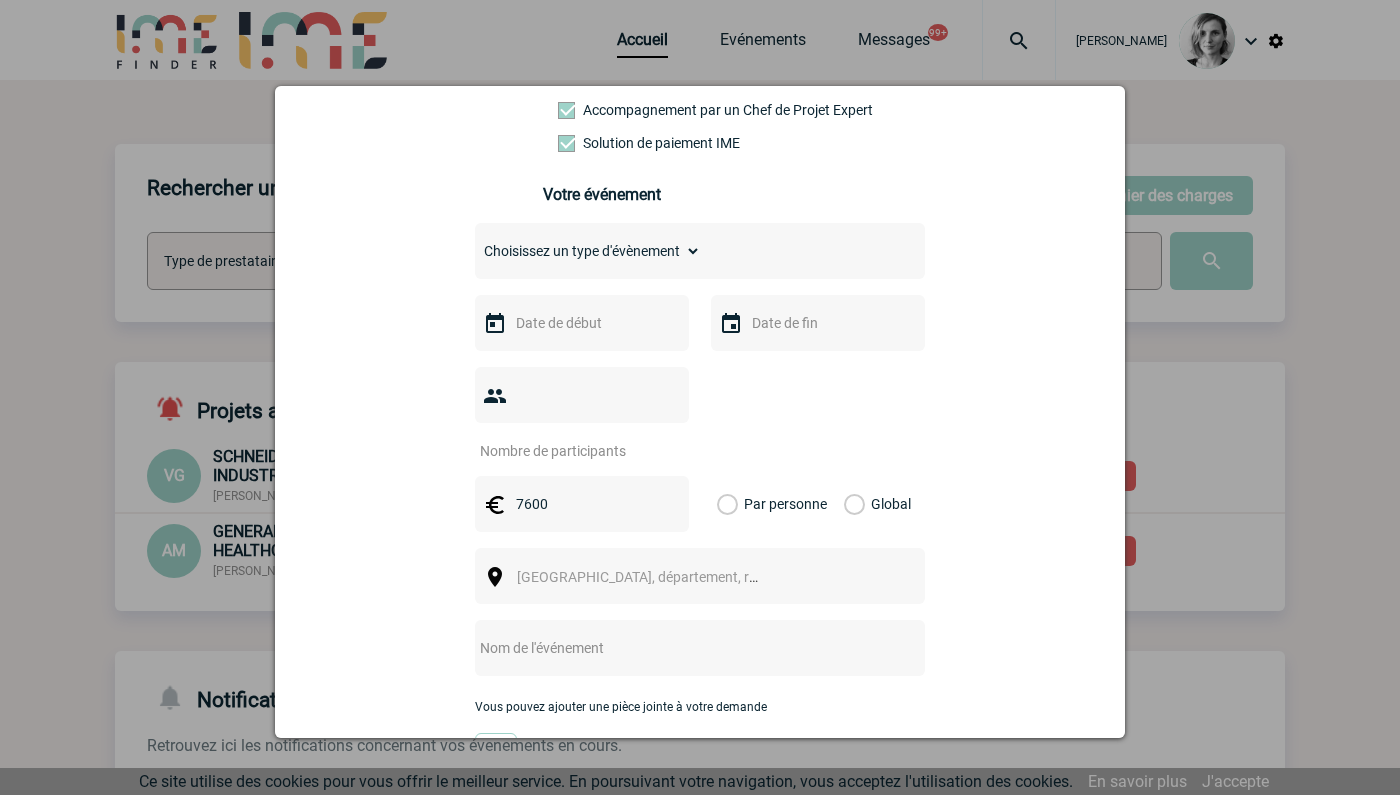 type on "7600" 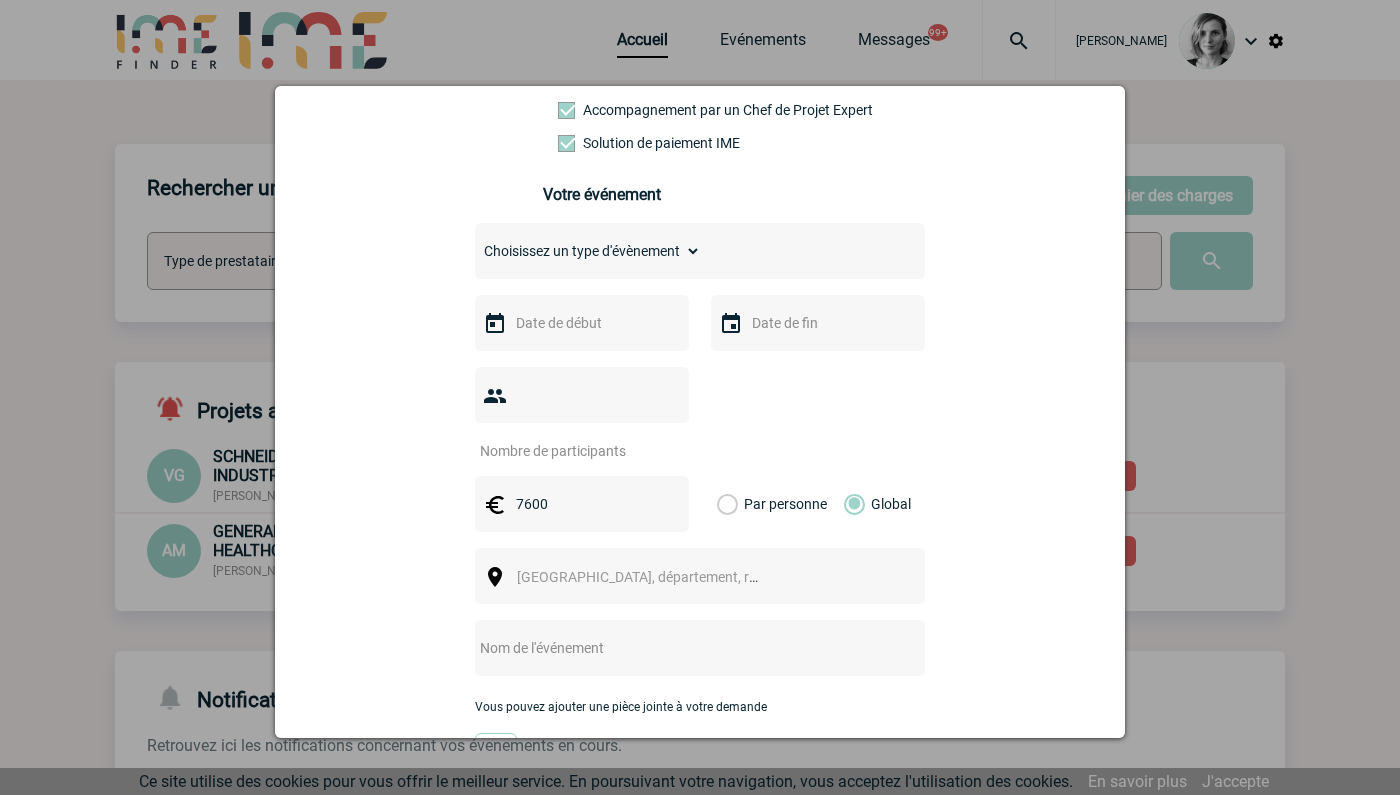 click on "aurelie.priser@eiffage.com aurelie.priser@eiffage.com
Vous cherchez à assigner le collaborateur Aurelie PRISER.
Ce contact n'a pas d’entité active dans la plateforme
EIFFAGE
Mandat confié à l'agence Accès à la Marketplace IME Accompagnement par un Chef de Projet Expert Solution de paiement IME
Votre événement
Choisissez un type d'évènement Repas de groupe" at bounding box center [700, 443] 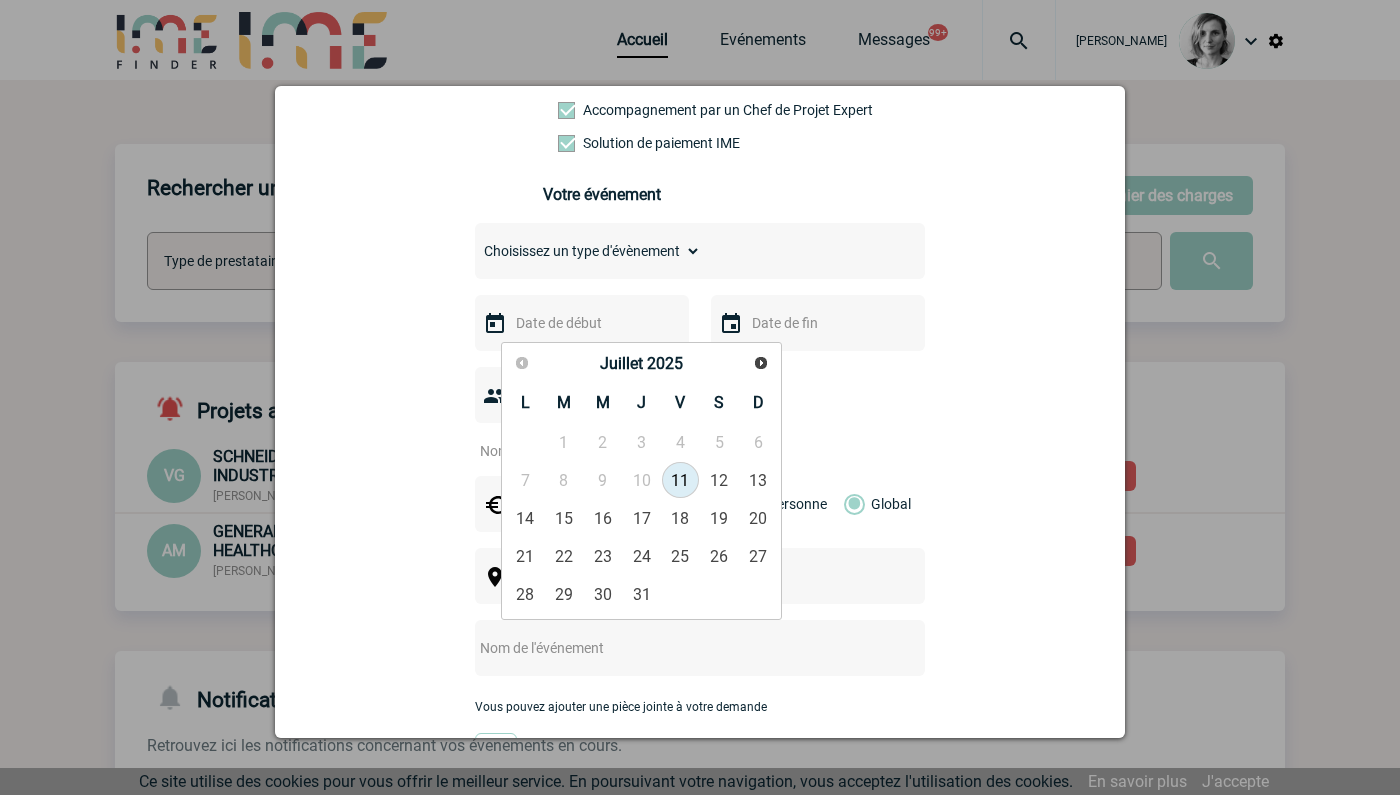 click on "Suivant" at bounding box center (761, 363) 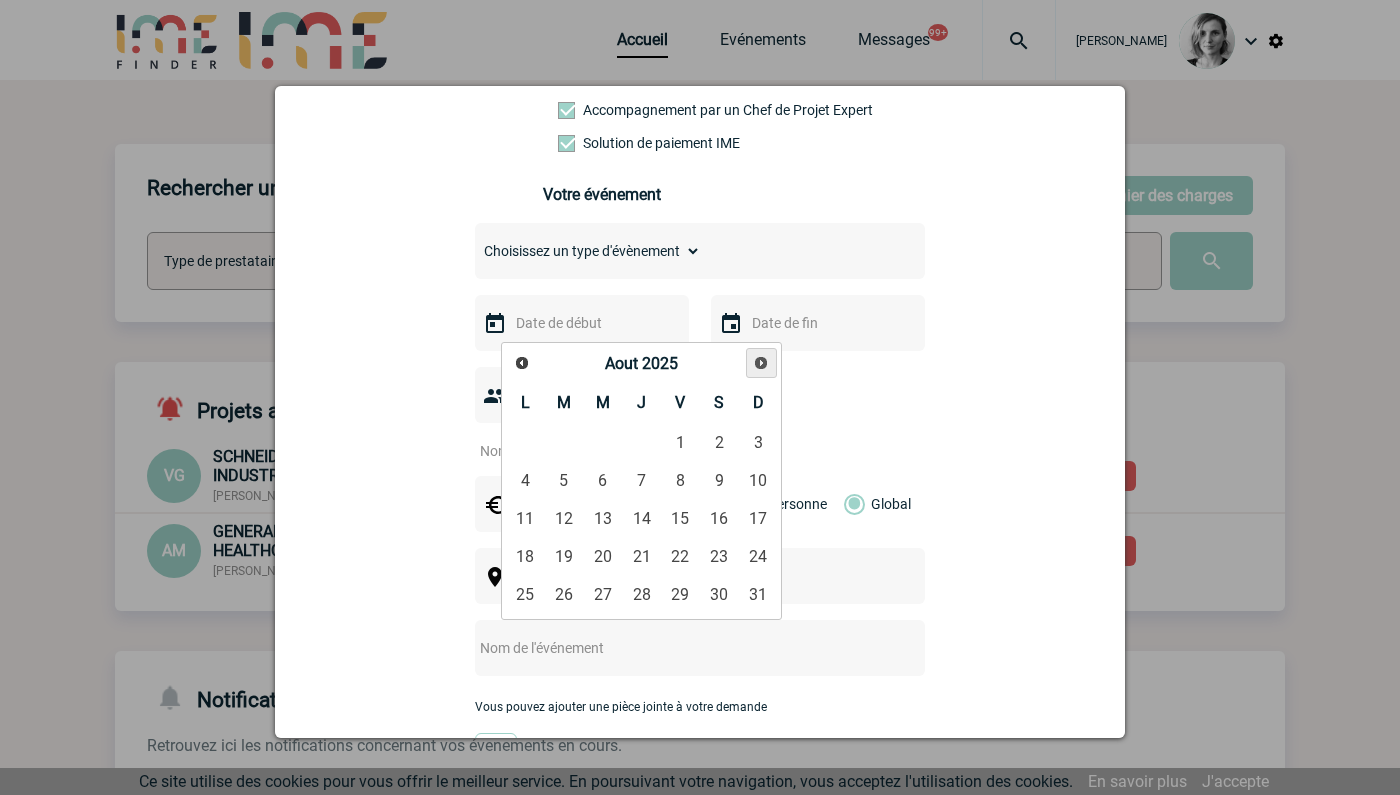 click on "Suivant" at bounding box center [761, 363] 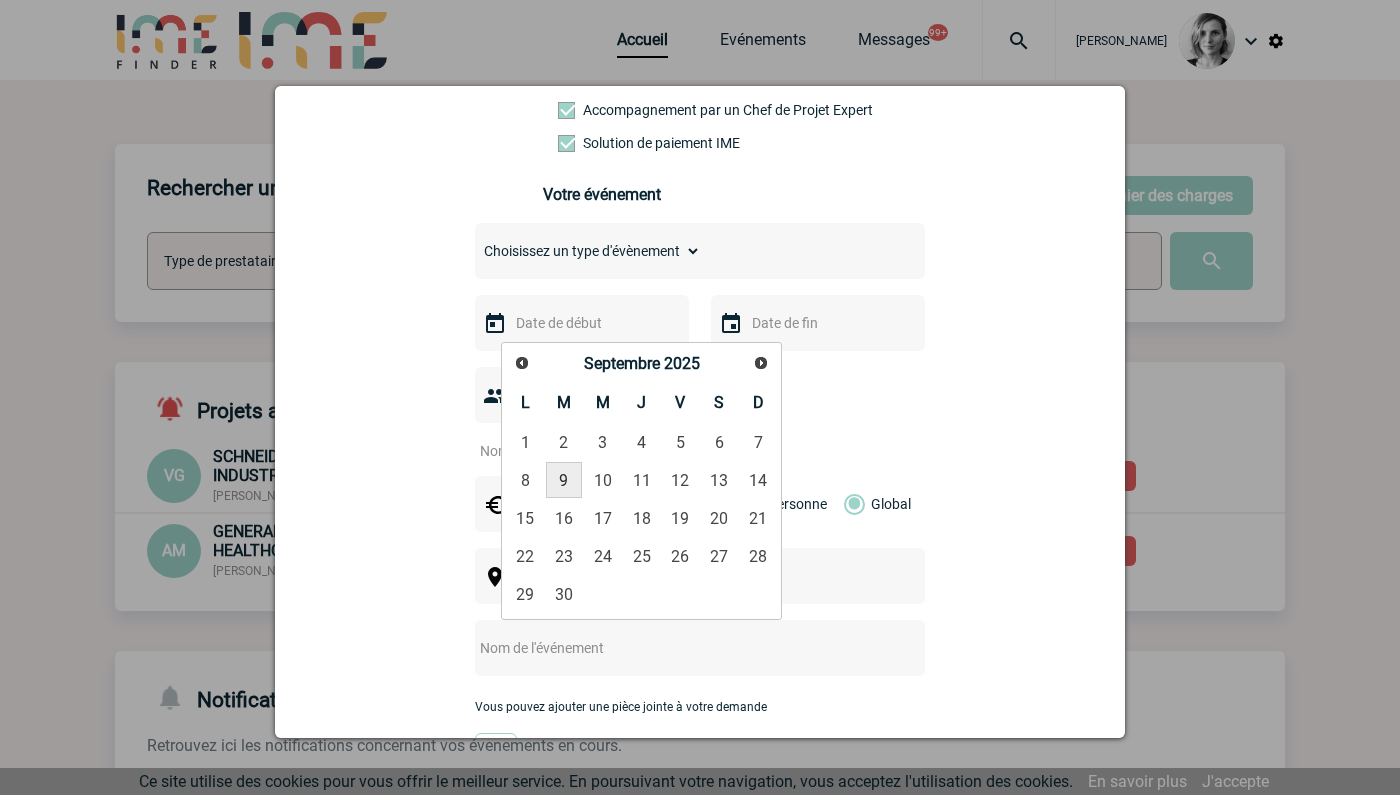 click on "9" at bounding box center [564, 480] 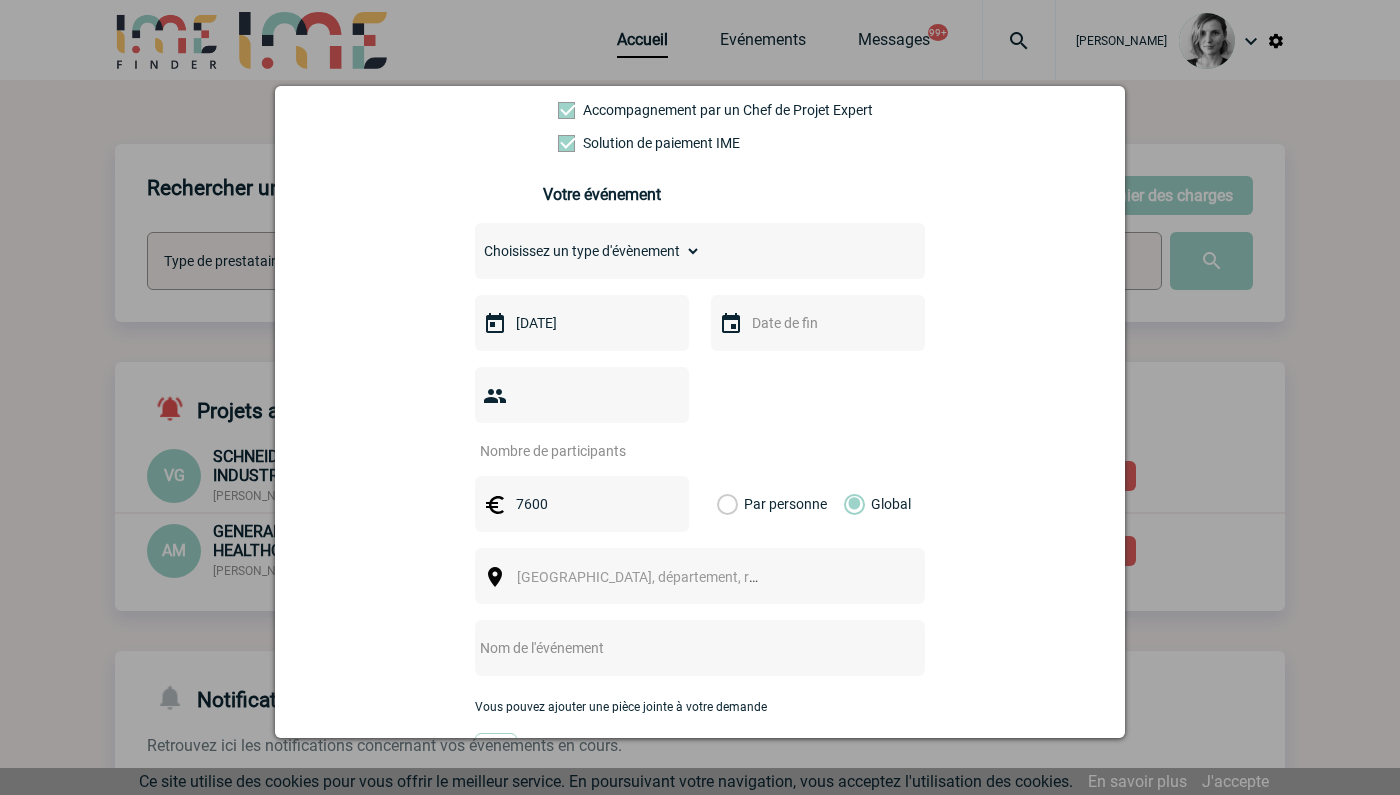 click on "[PERSON_NAME]
Accueil
Evénements" at bounding box center [700, 671] 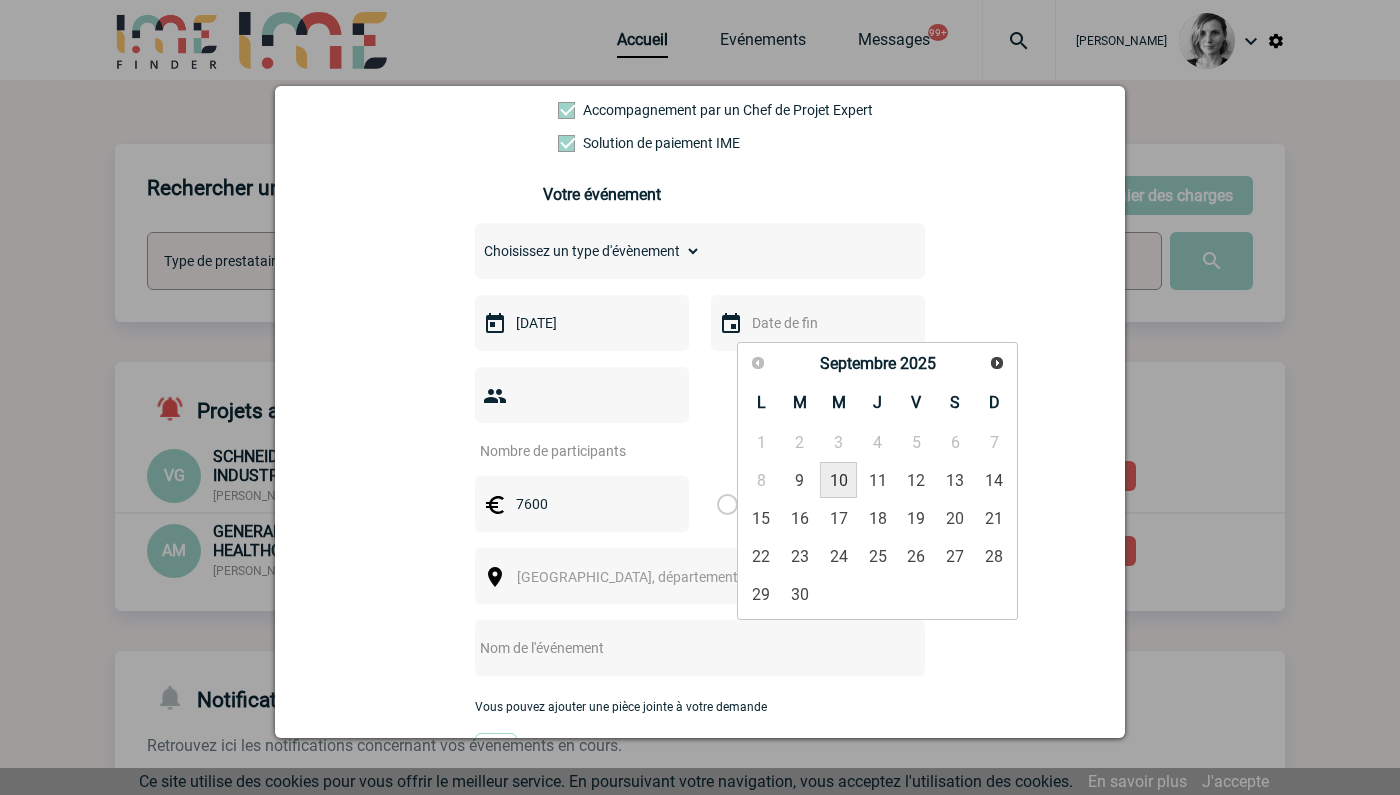 click on "10" at bounding box center [838, 480] 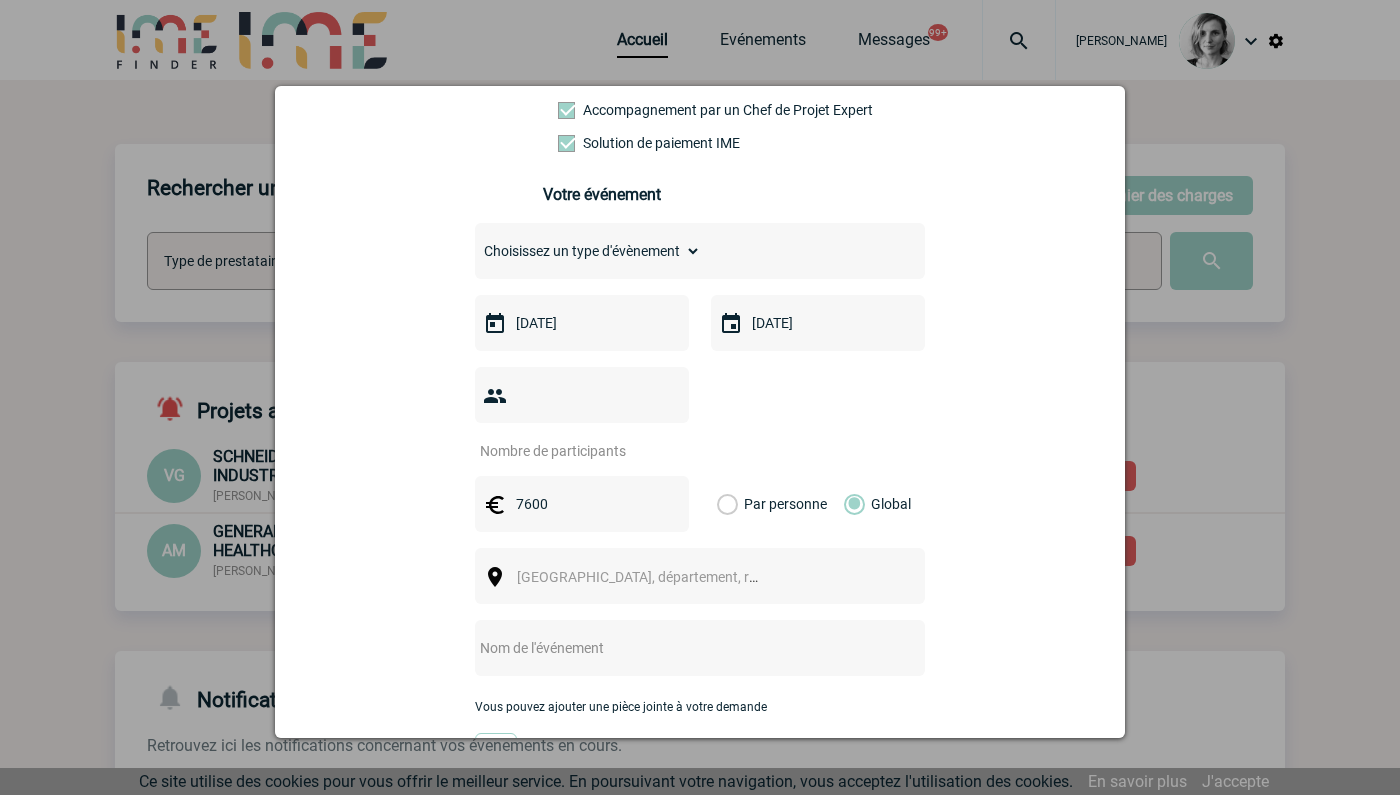 click at bounding box center [569, 451] 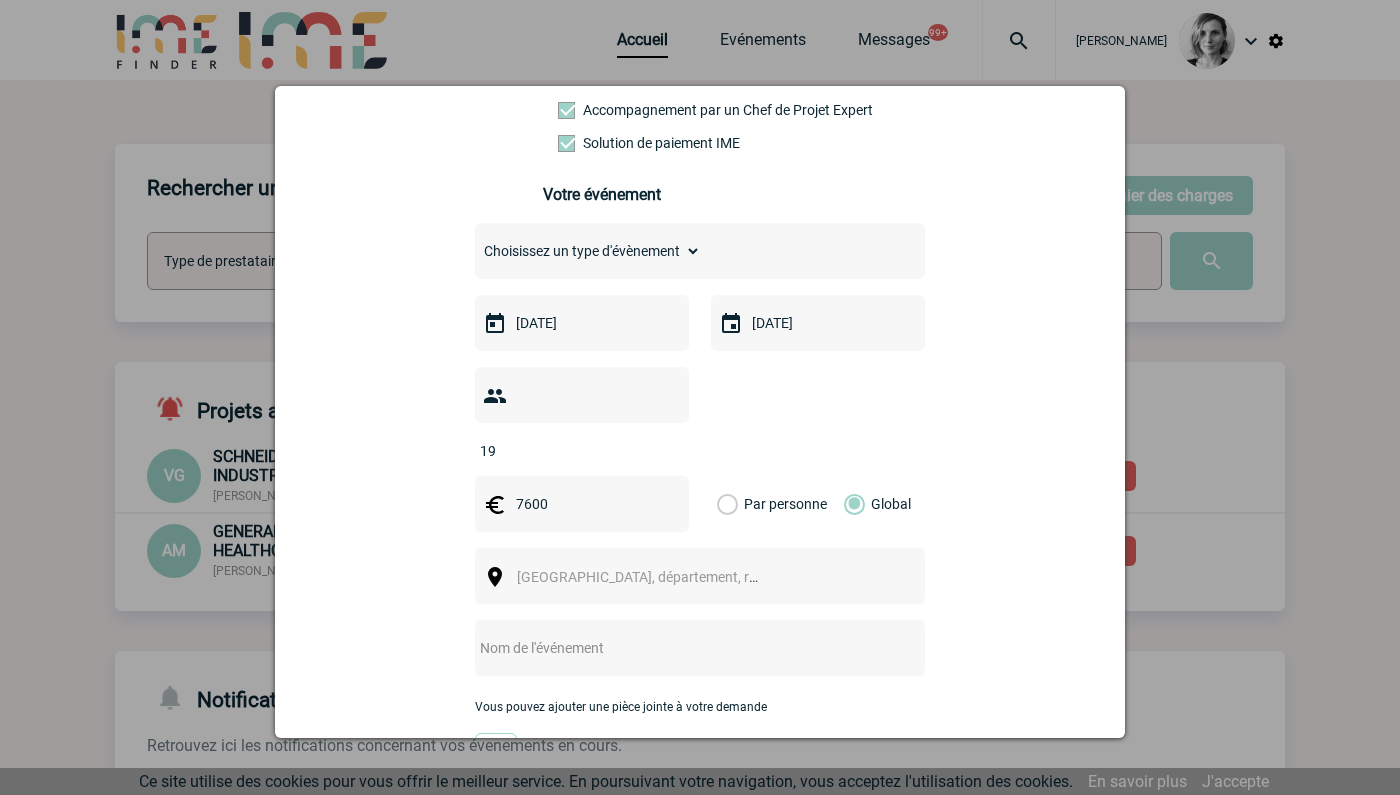 type on "19" 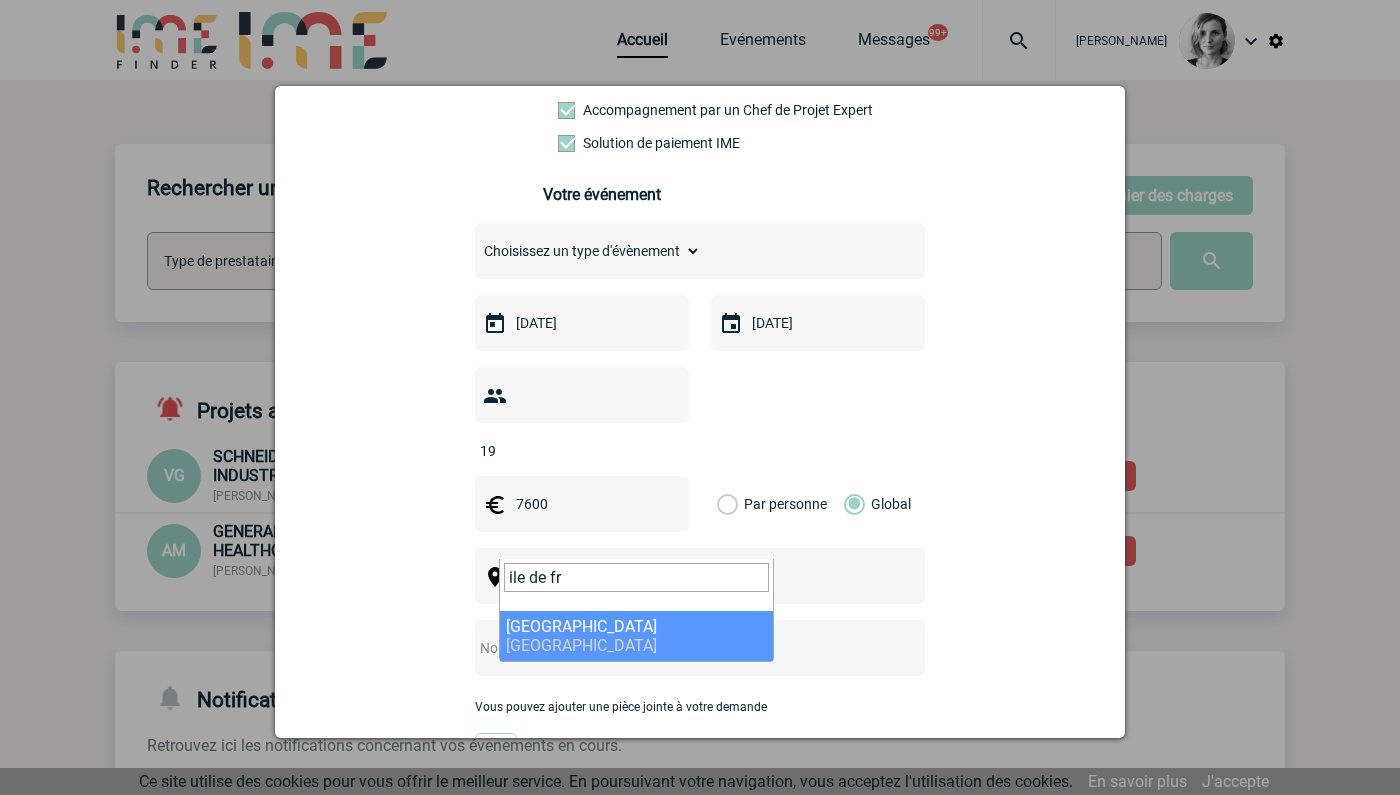 type on "ile de fr" 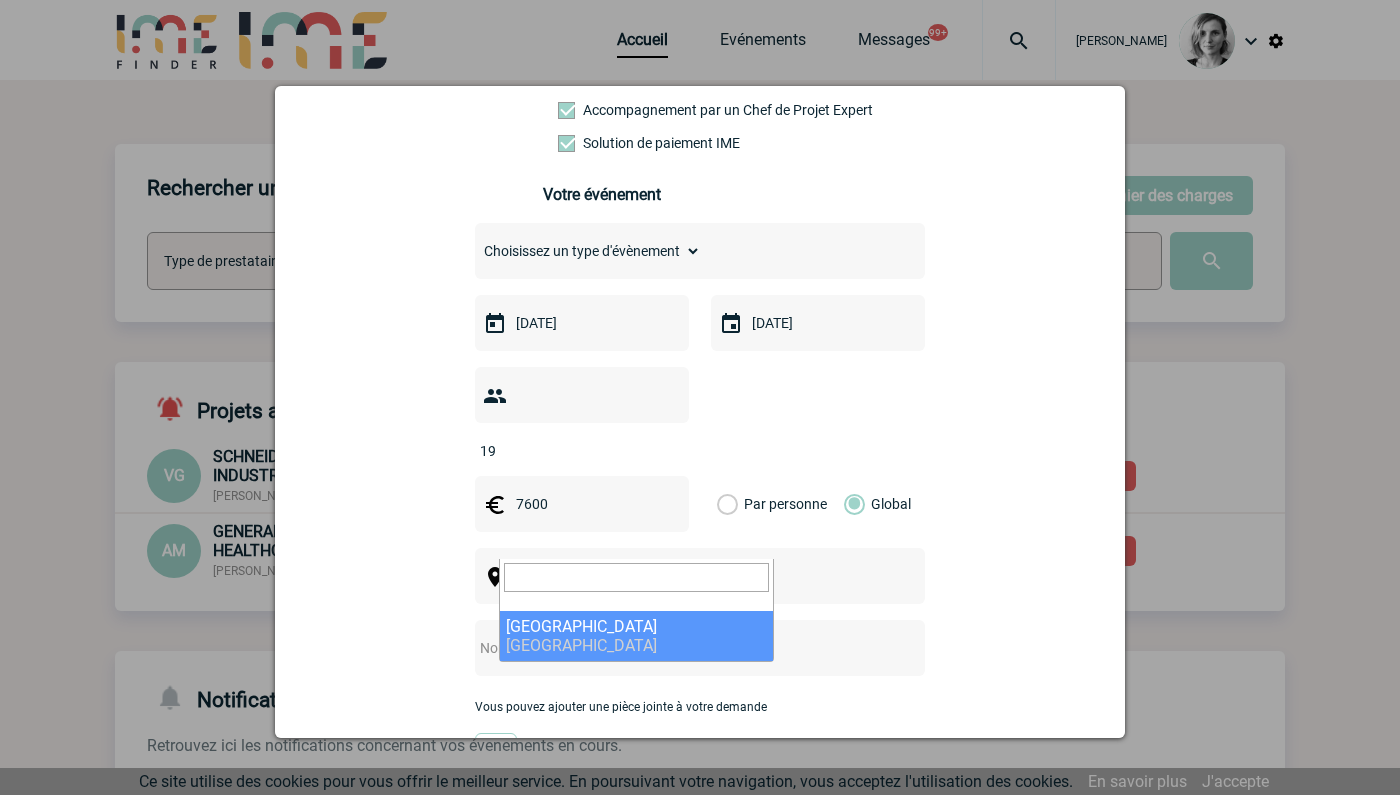 select on "2" 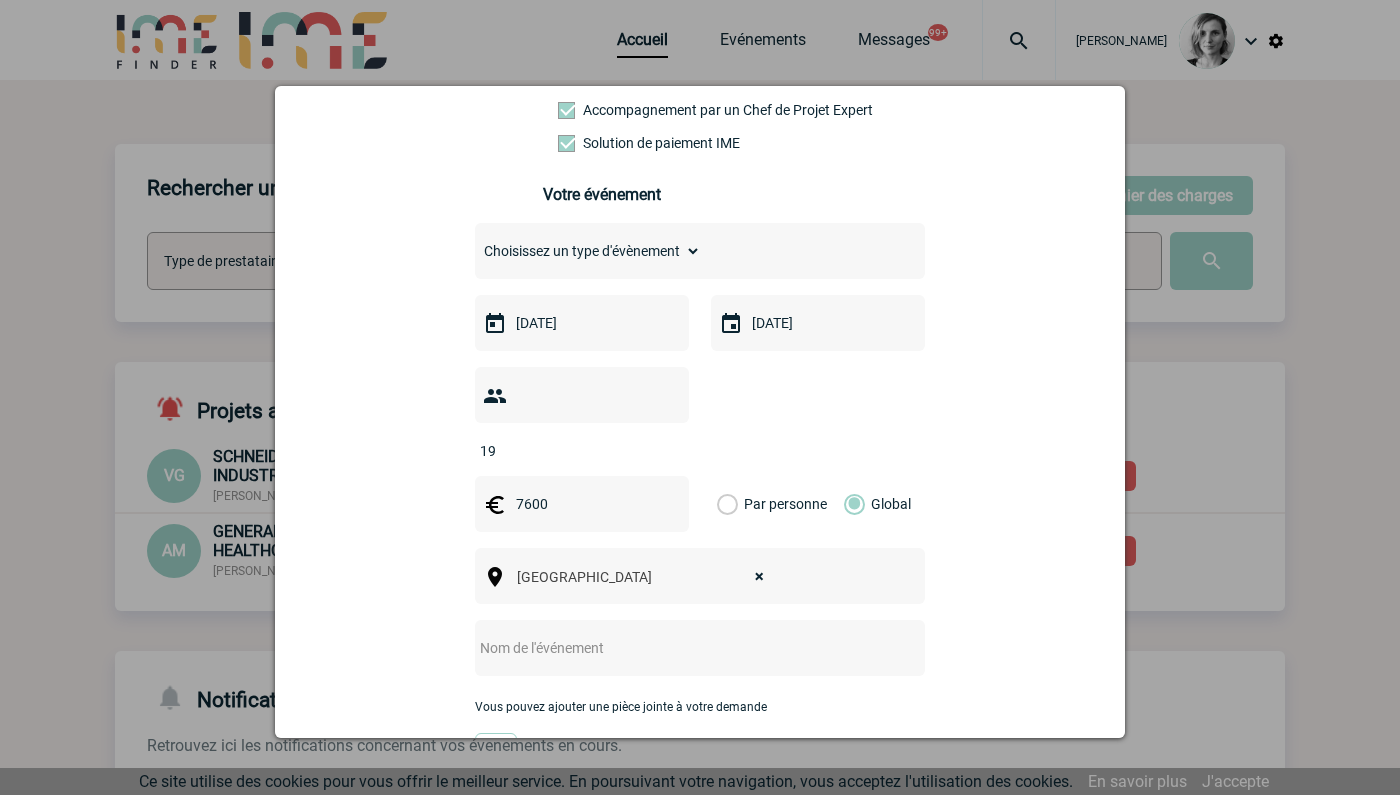 click at bounding box center [673, 648] 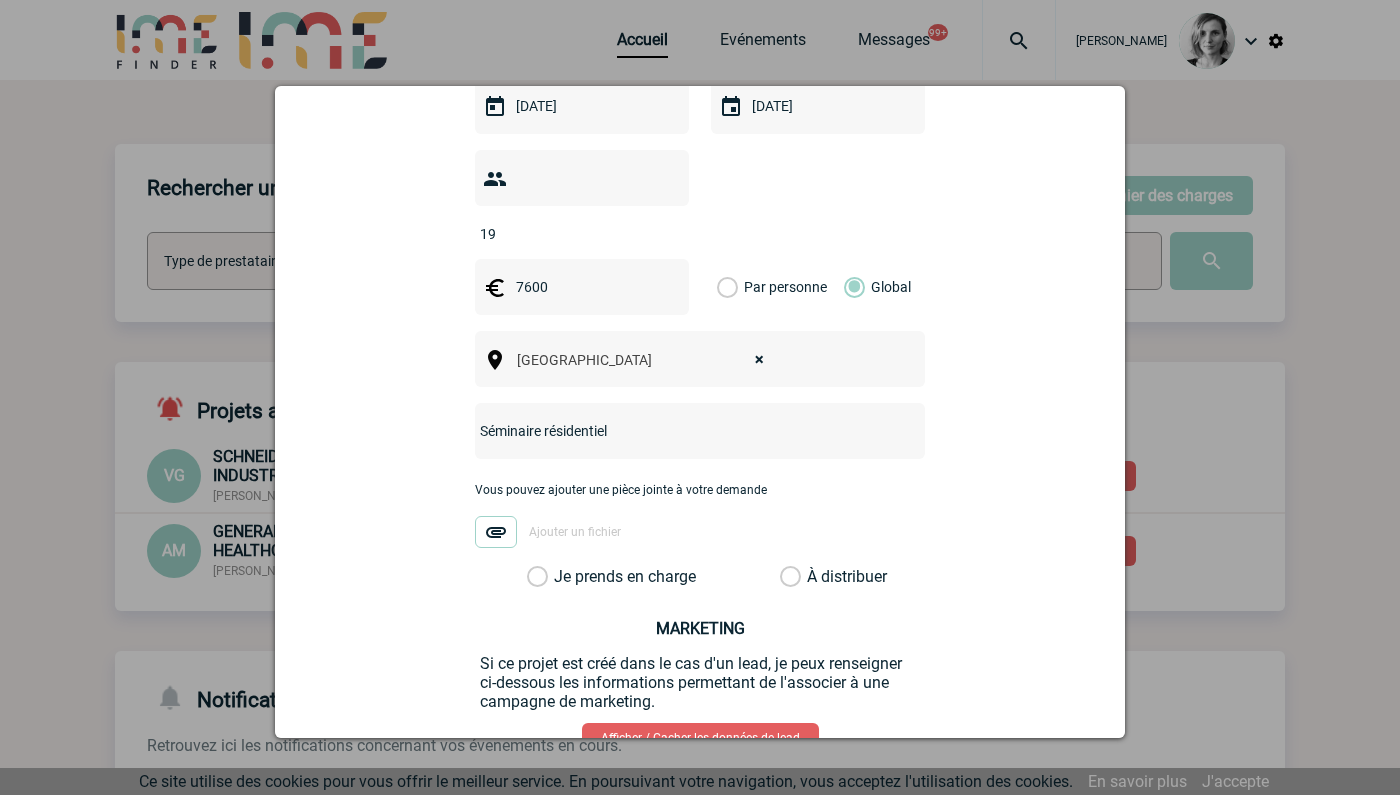 scroll, scrollTop: 701, scrollLeft: 0, axis: vertical 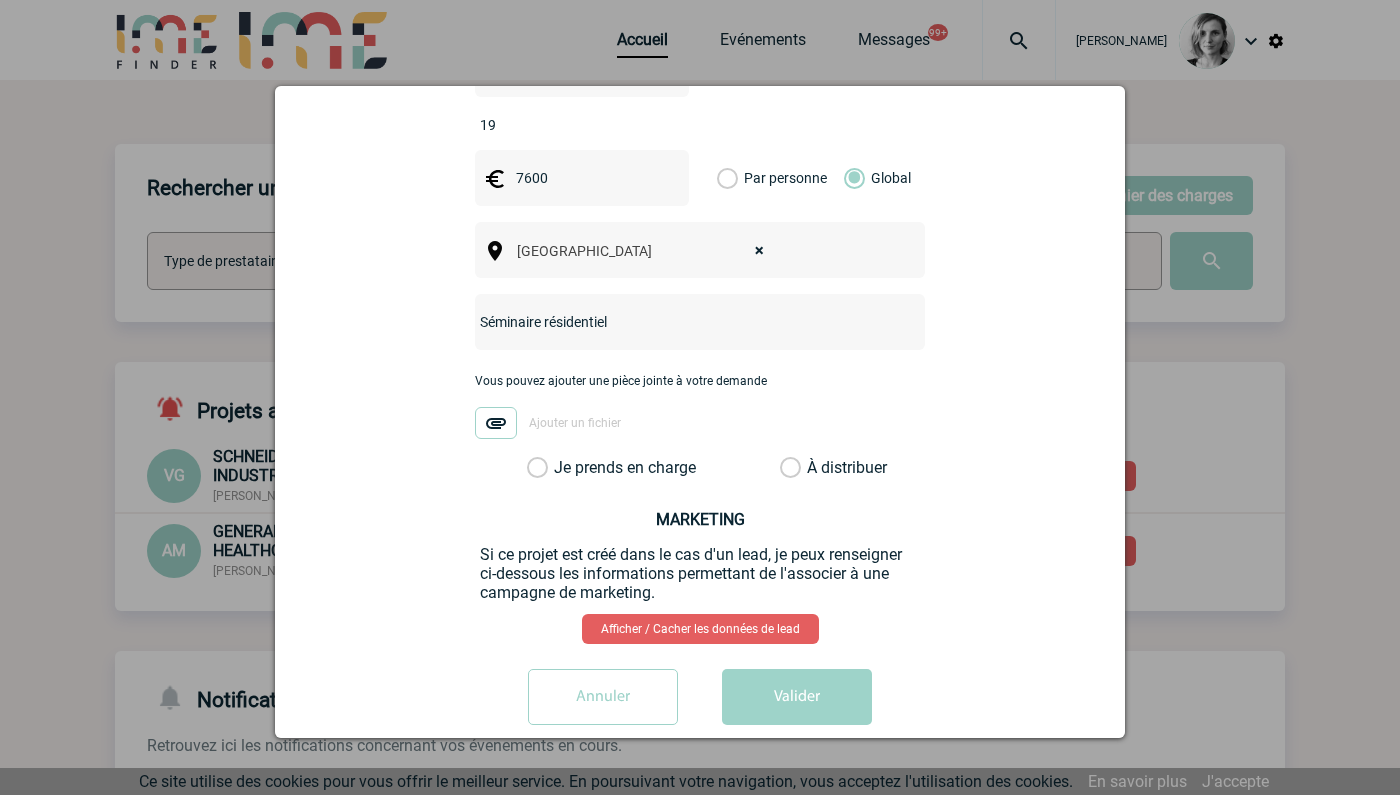 type on "Séminaire résidentiel" 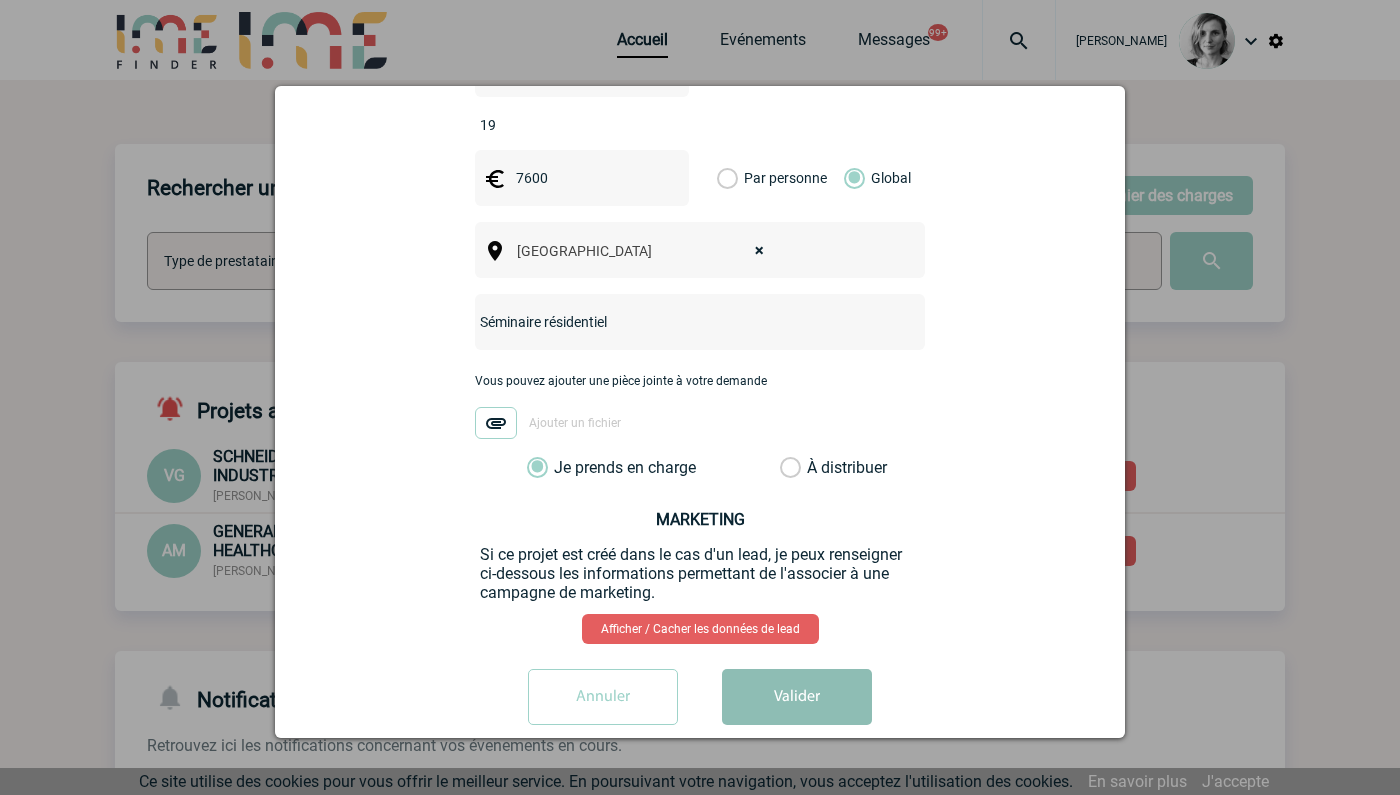 click on "Valider" at bounding box center [797, 697] 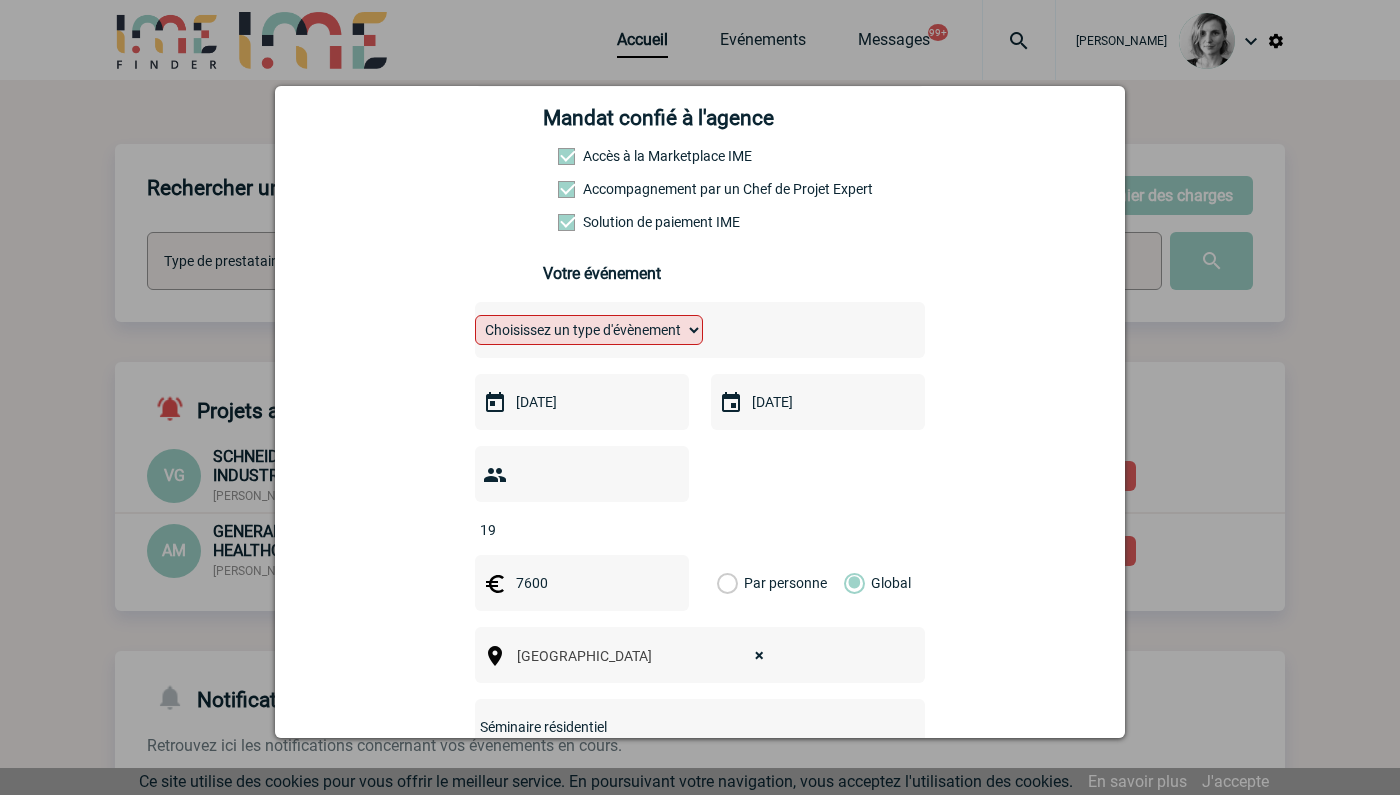 scroll, scrollTop: 0, scrollLeft: 0, axis: both 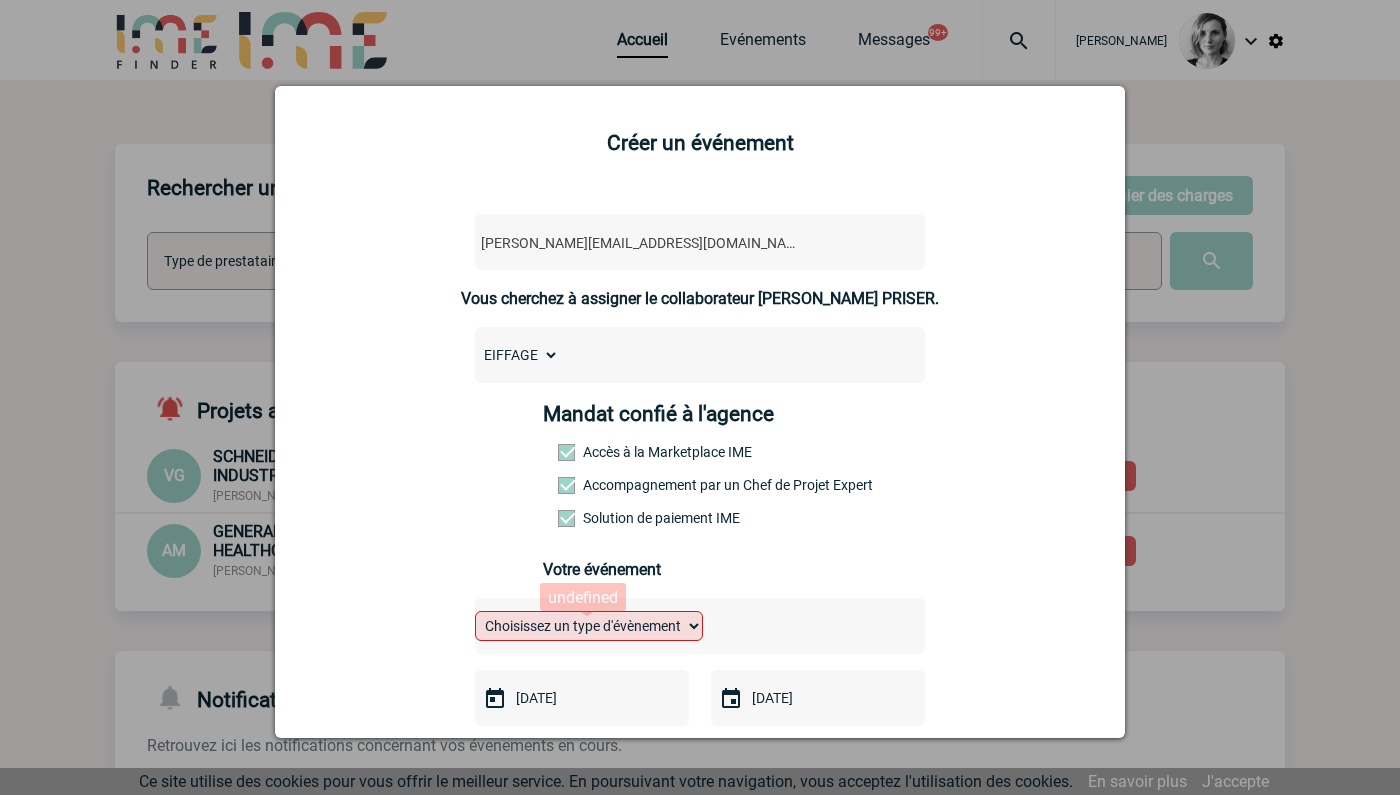 click on "Choisissez un type d'évènement
Séminaire avec nuitée Séminaire sans nuitée Repas de groupe Team Building & animation Prestation traiteur Divers" at bounding box center (589, 626) 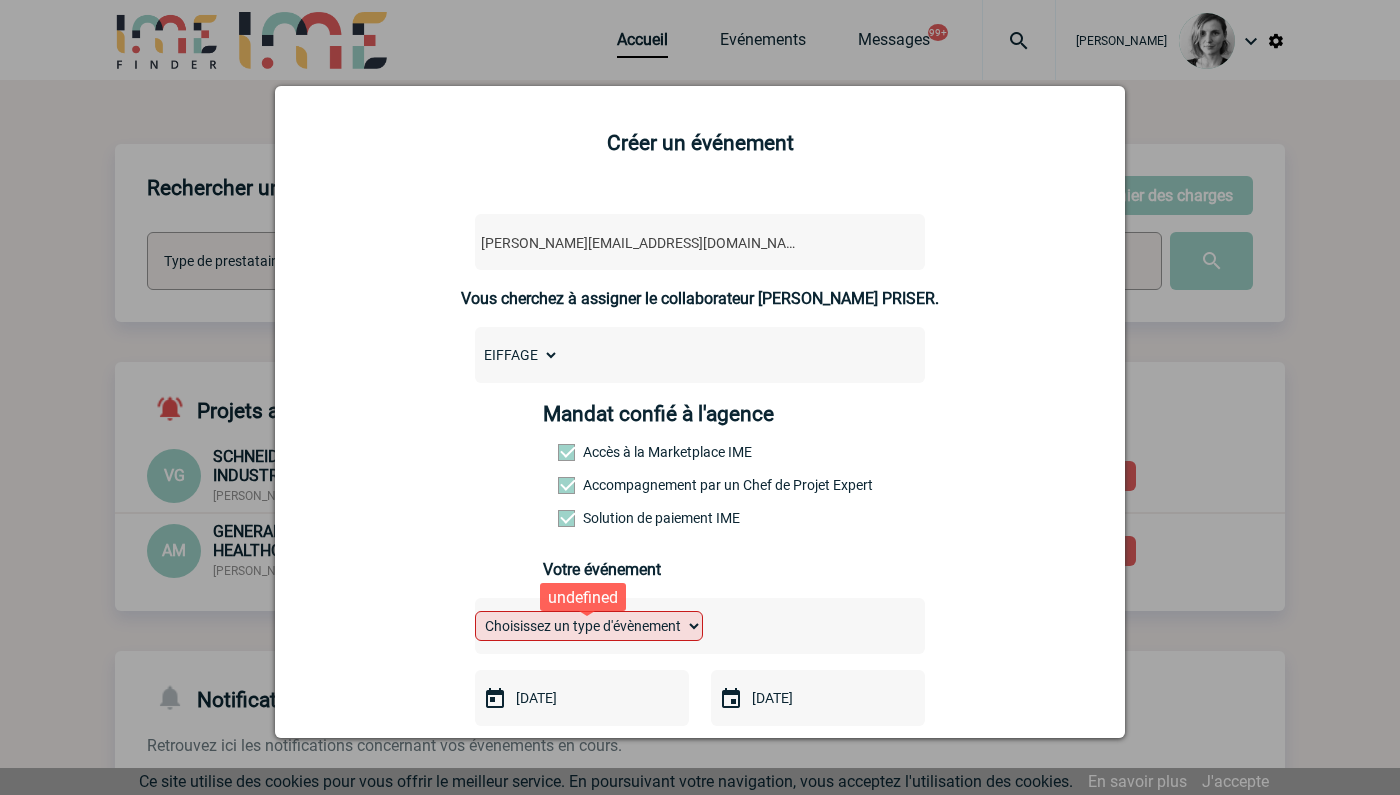 click on "Choisissez un type d'évènement
Séminaire avec nuitée Séminaire sans nuitée Repas de groupe Team Building & animation Prestation traiteur Divers" at bounding box center [589, 626] 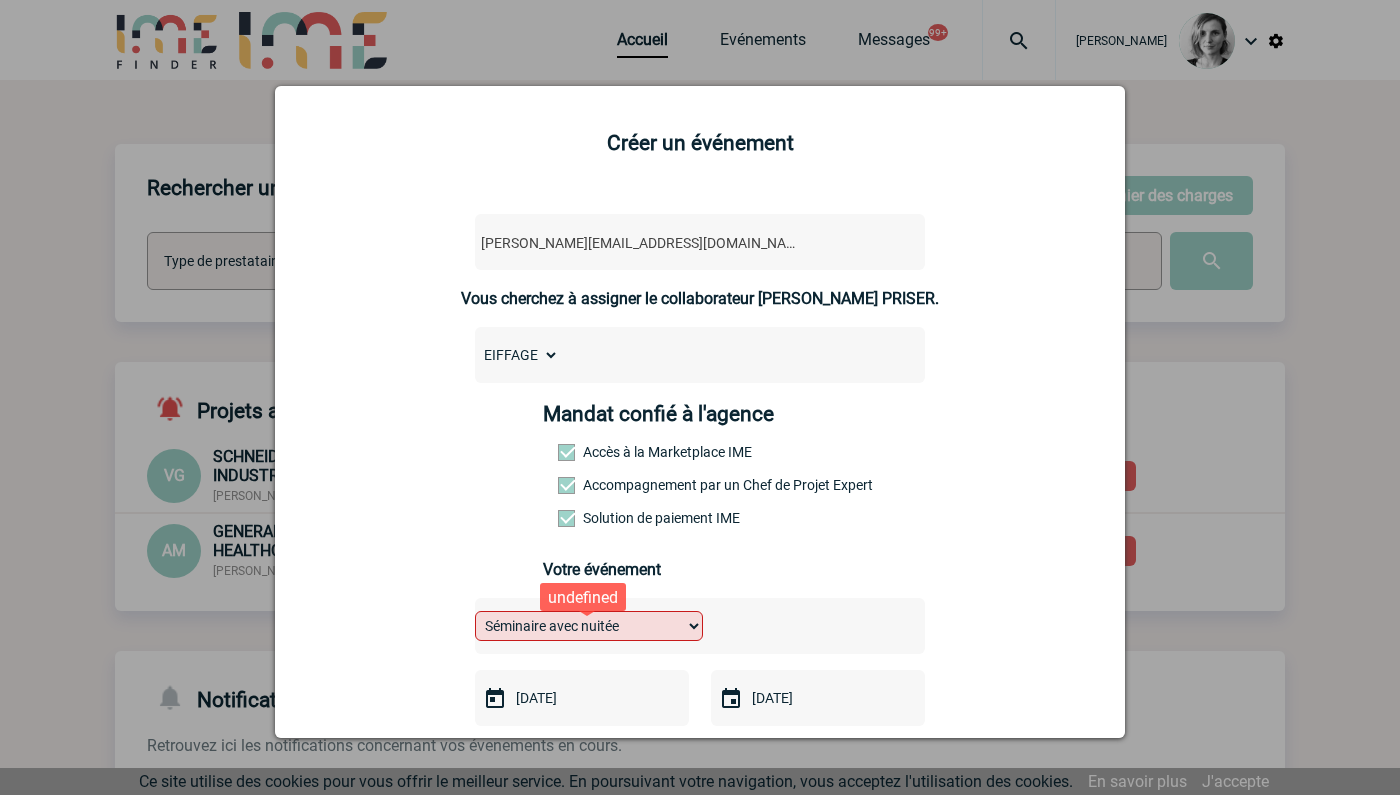click on "Choisissez un type d'évènement
Séminaire avec nuitée Séminaire sans nuitée Repas de groupe Team Building & animation Prestation traiteur Divers" at bounding box center [589, 626] 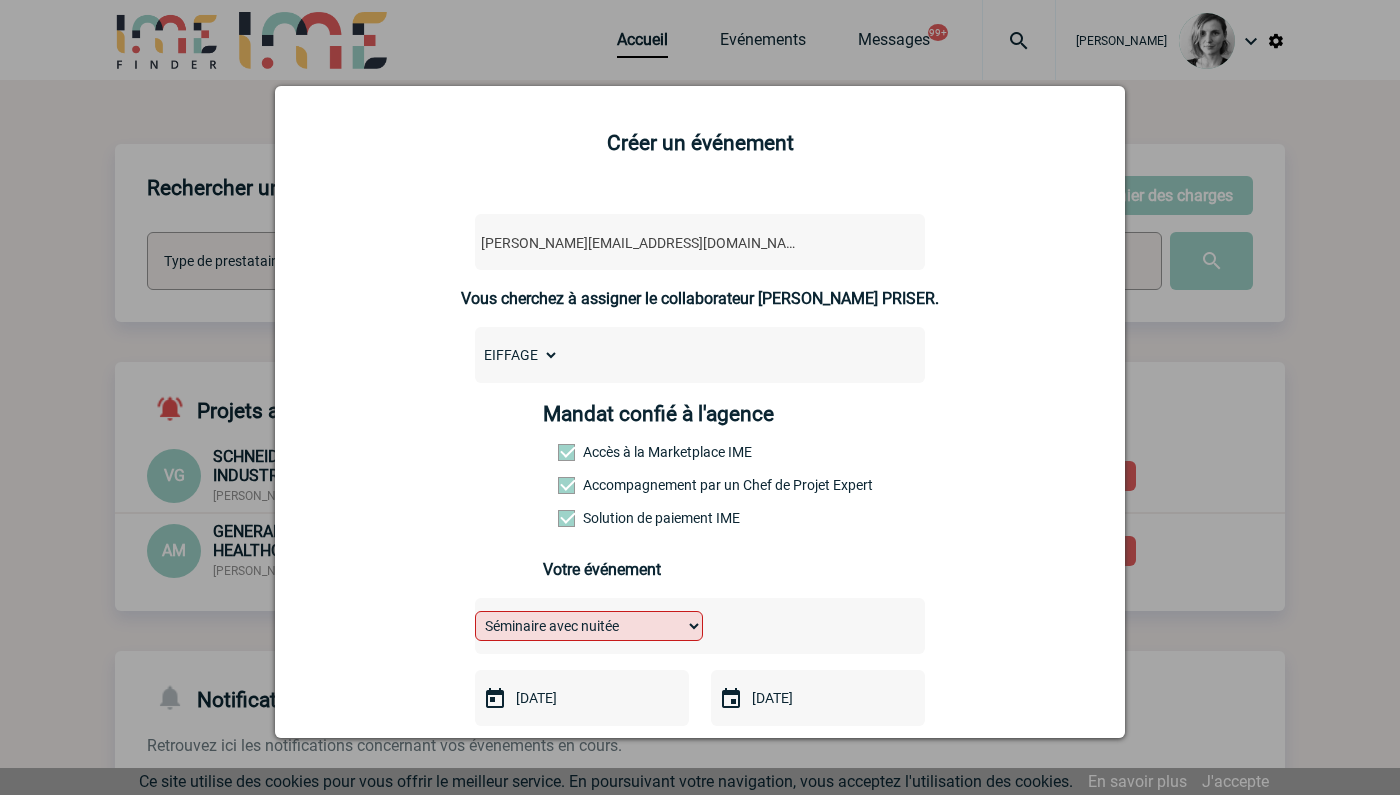 scroll, scrollTop: 701, scrollLeft: 0, axis: vertical 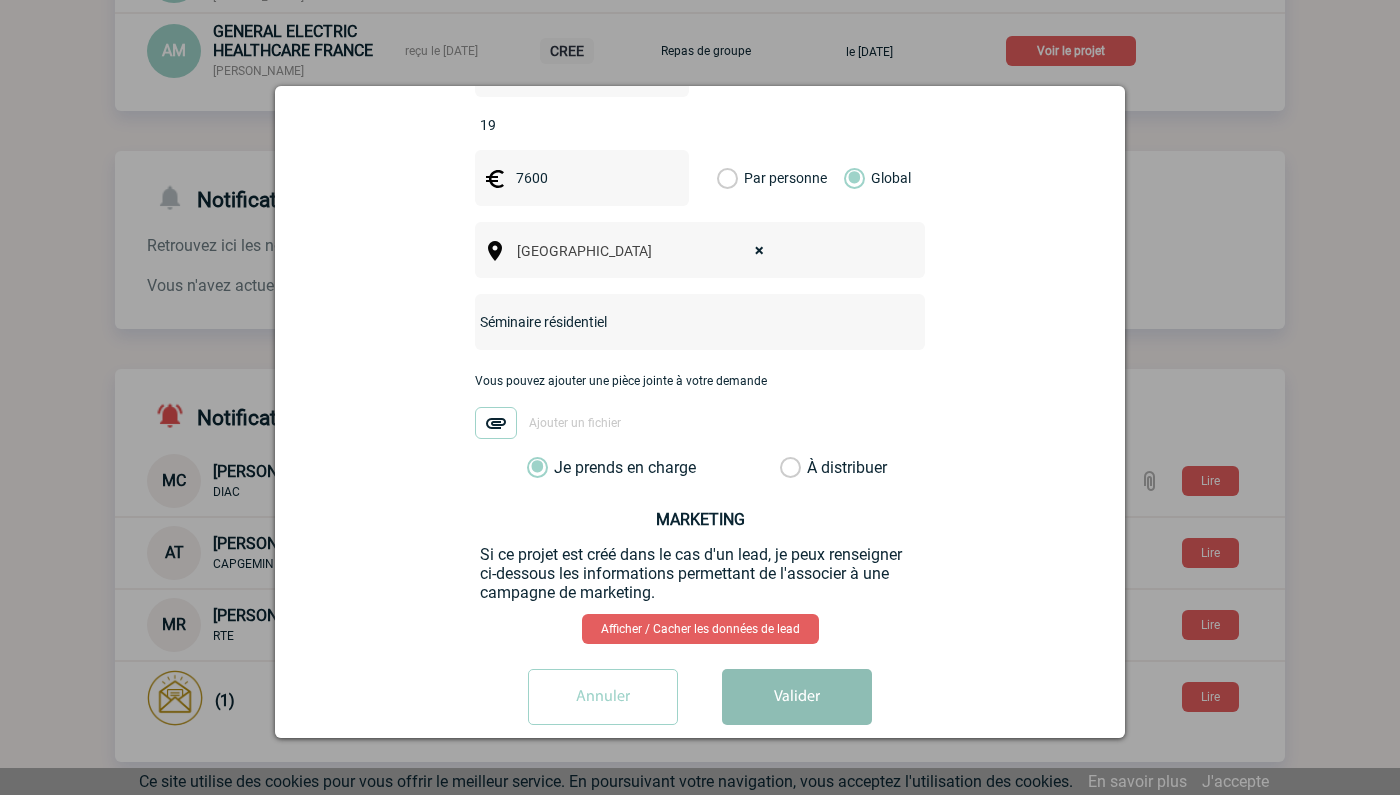 click on "Valider" at bounding box center [797, 697] 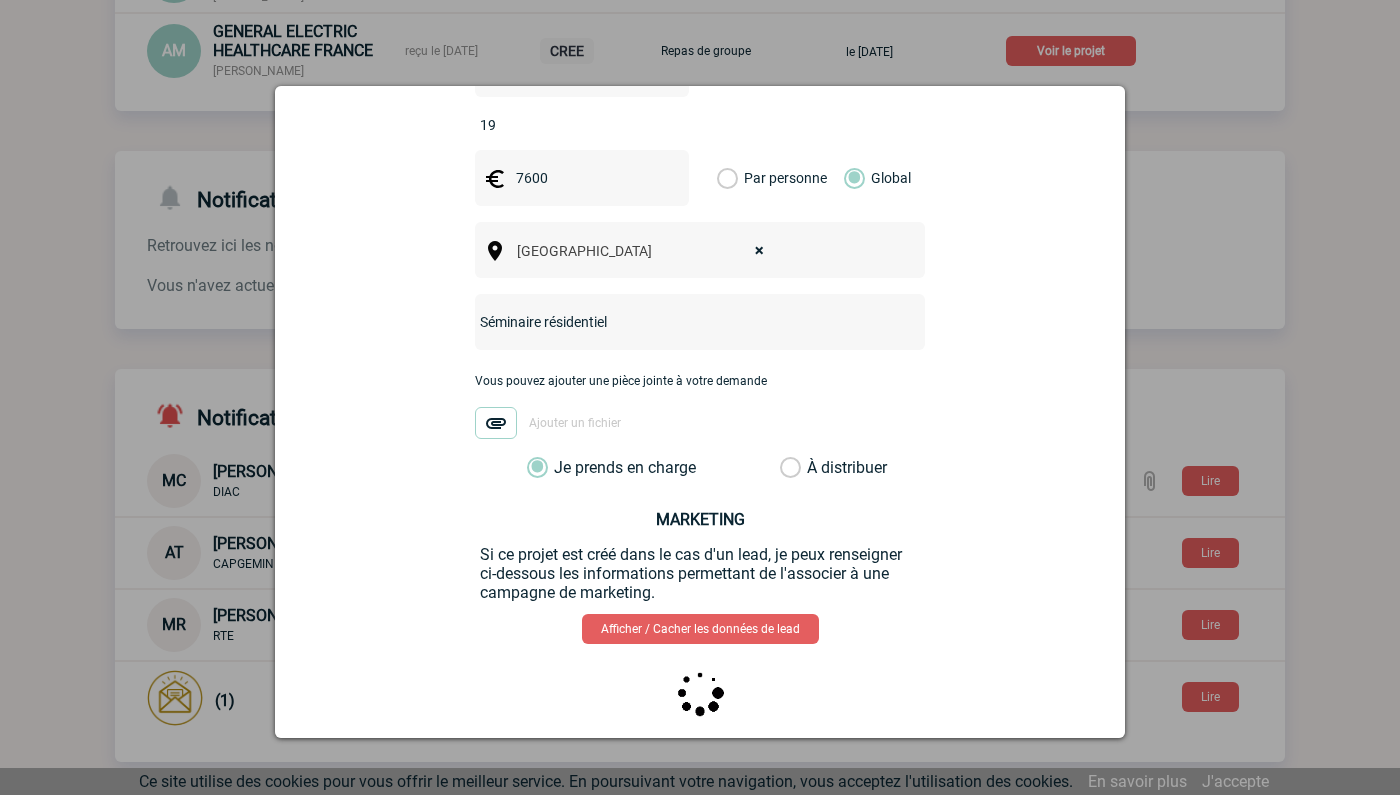 scroll, scrollTop: 0, scrollLeft: 0, axis: both 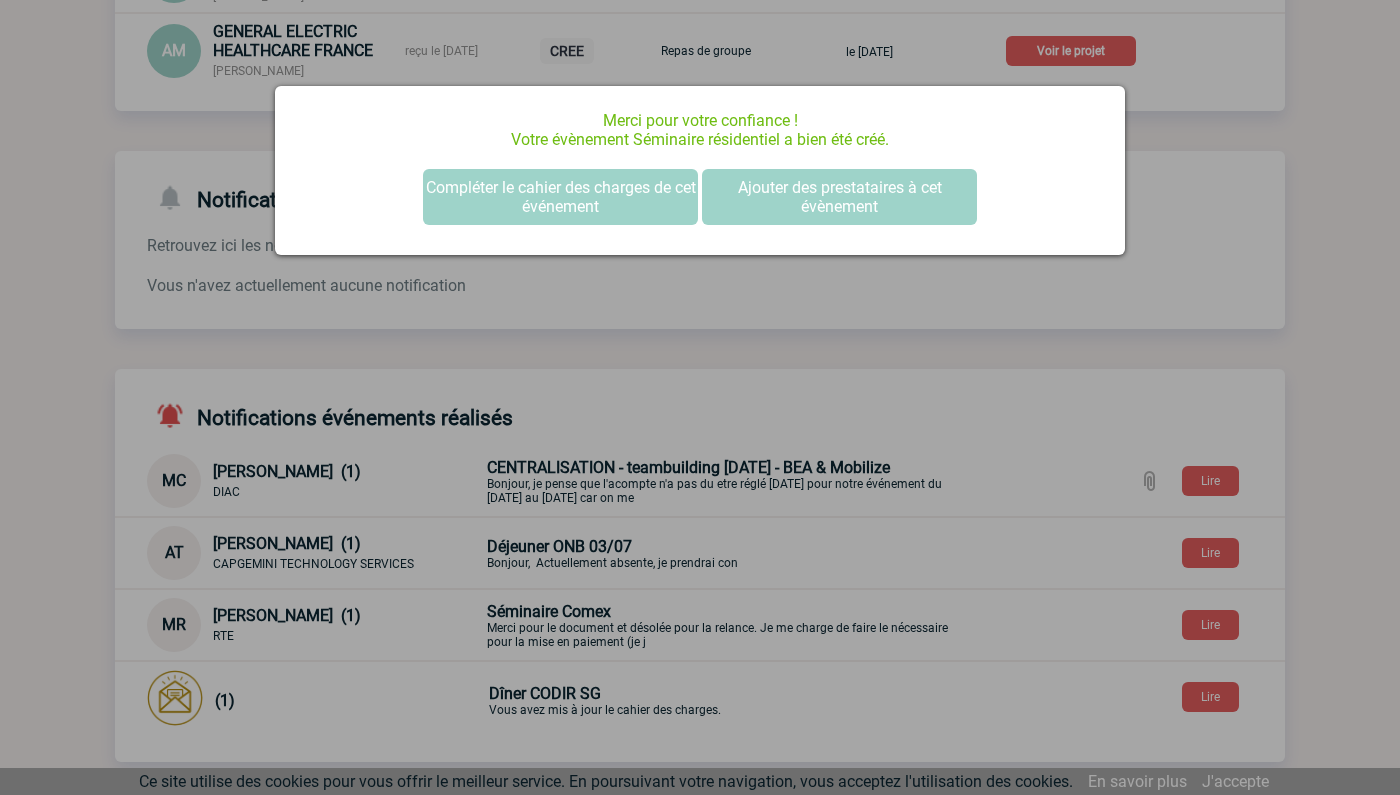 click on "Merci pour votre confiance ! Votre évènement Séminaire résidentiel a bien été créé.
Compléter le cahier des charges de cet événement
Ajouter des prestataires à cet évènement" at bounding box center [700, 170] 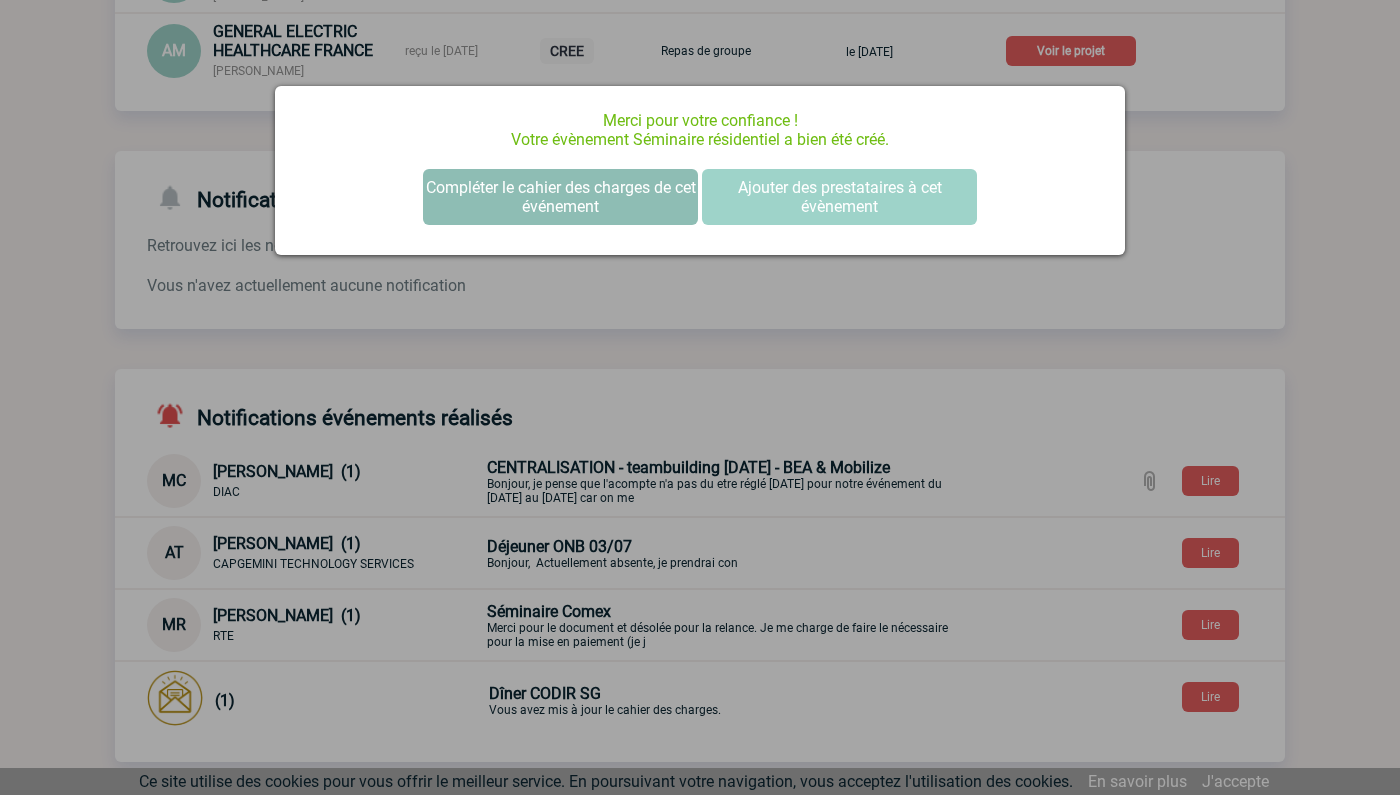 click on "Compléter le cahier des charges de cet événement" at bounding box center [560, 197] 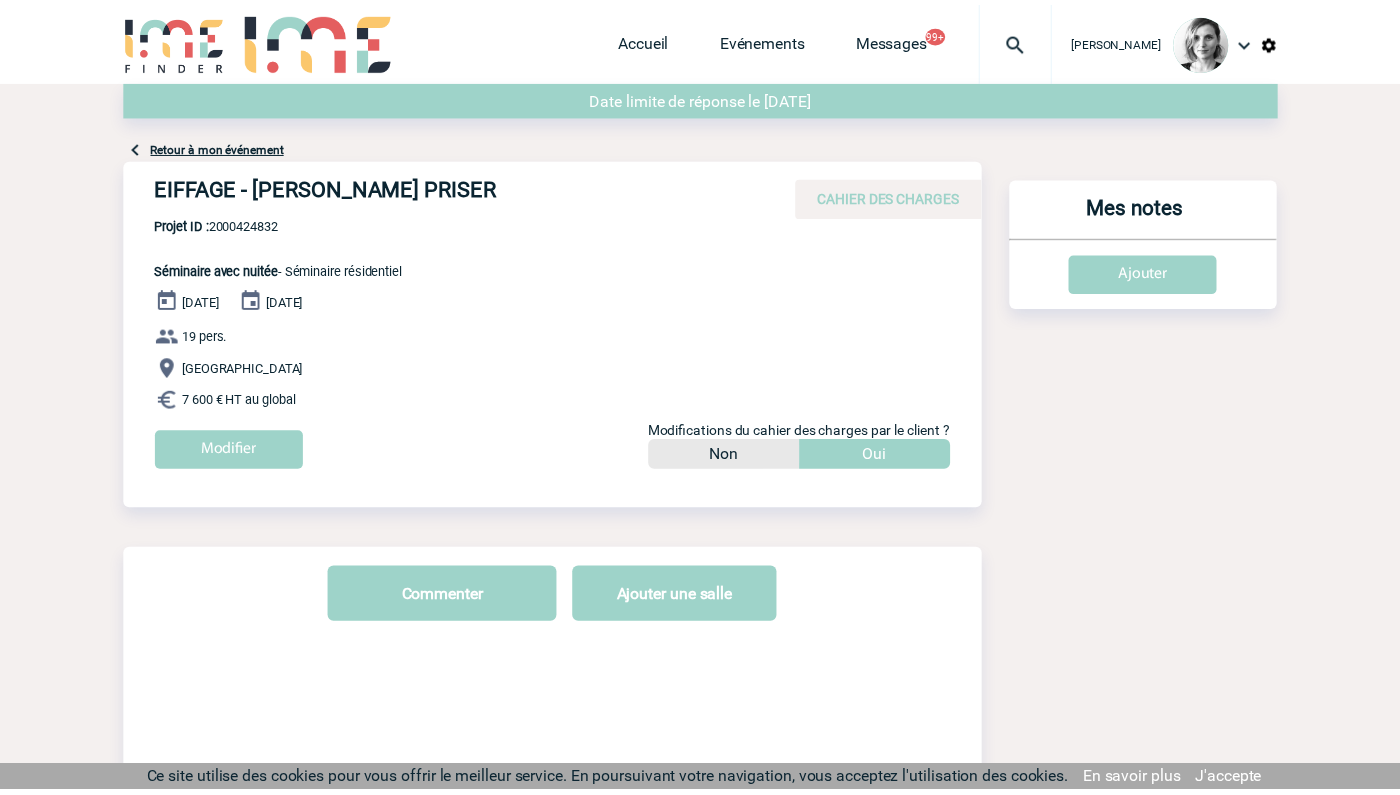 scroll, scrollTop: 0, scrollLeft: 0, axis: both 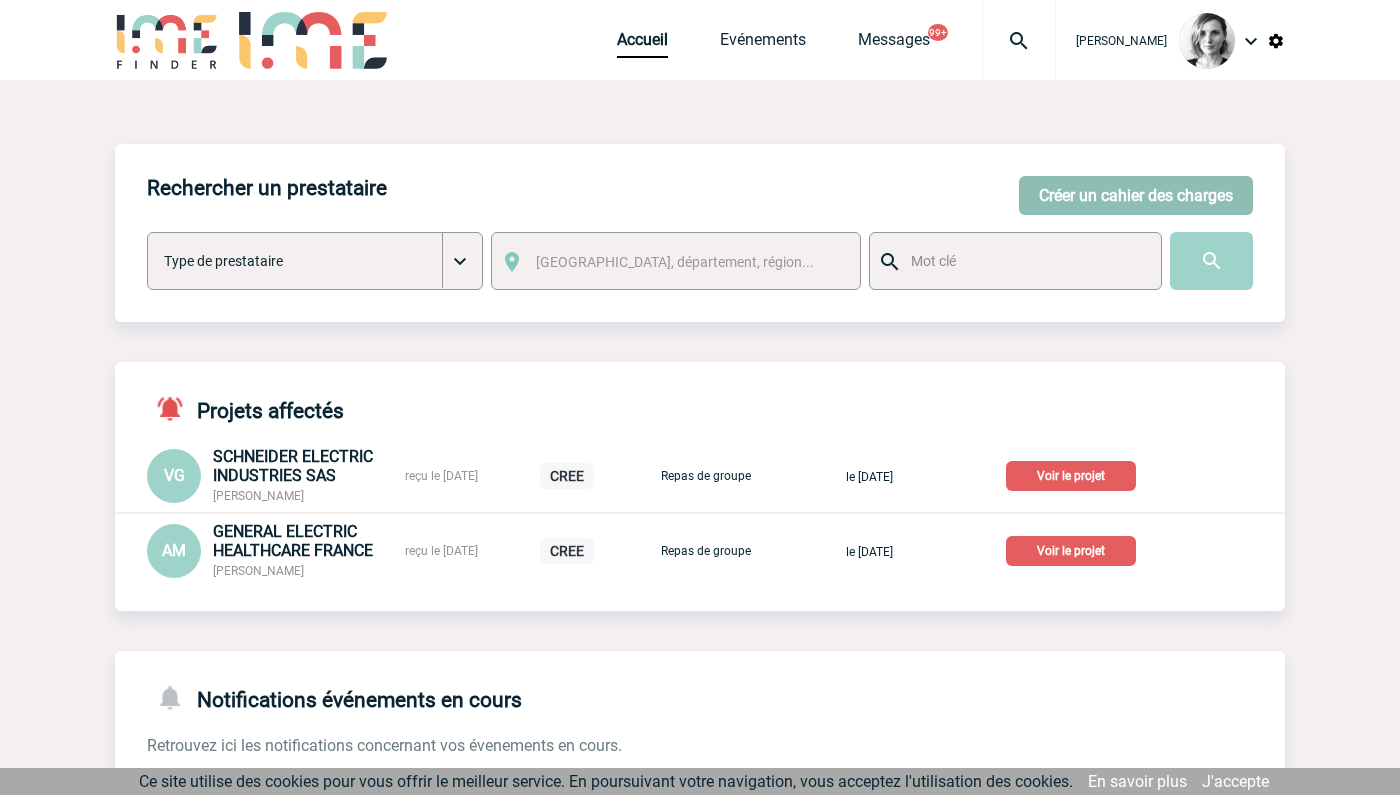 click on "Créer un cahier des charges" at bounding box center (1136, 195) 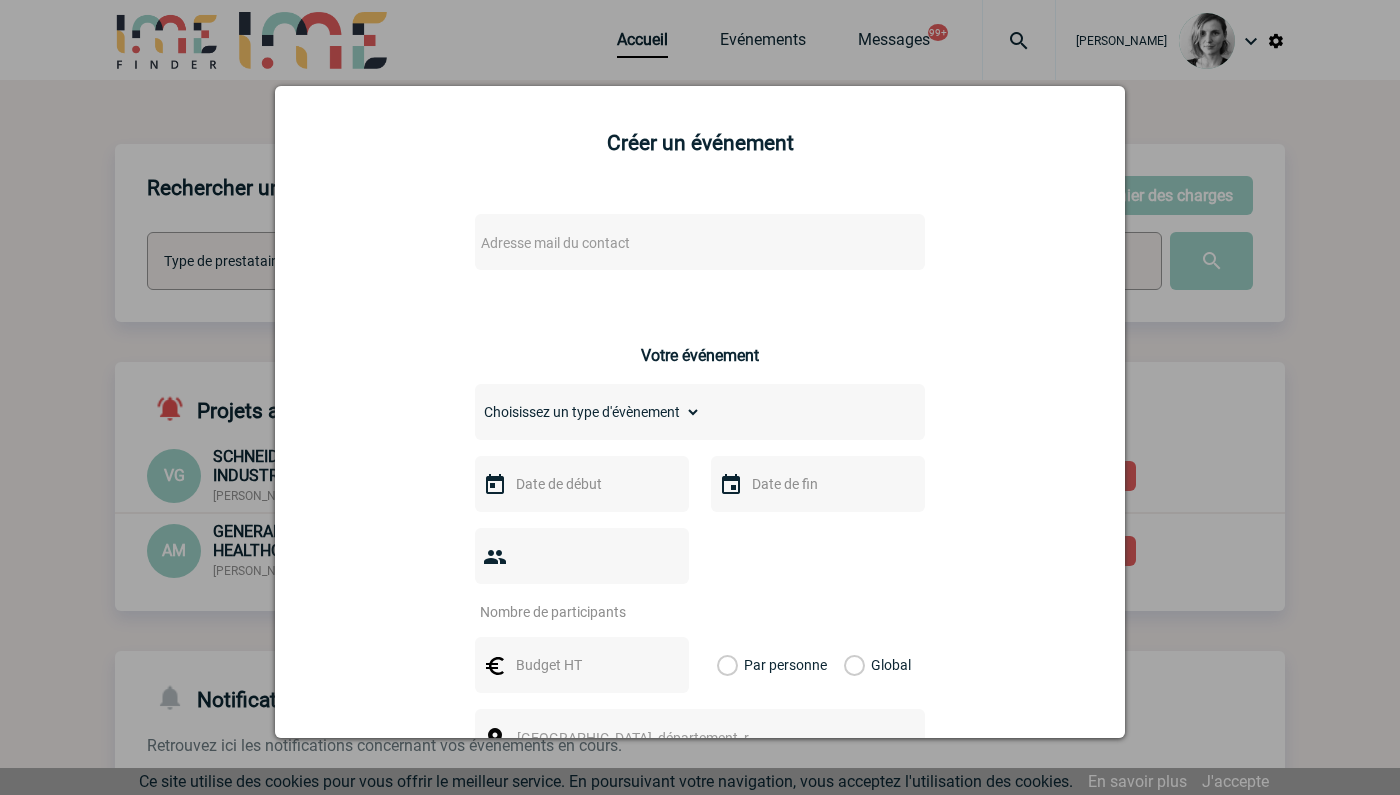 click on "Adresse mail du contact" at bounding box center [555, 243] 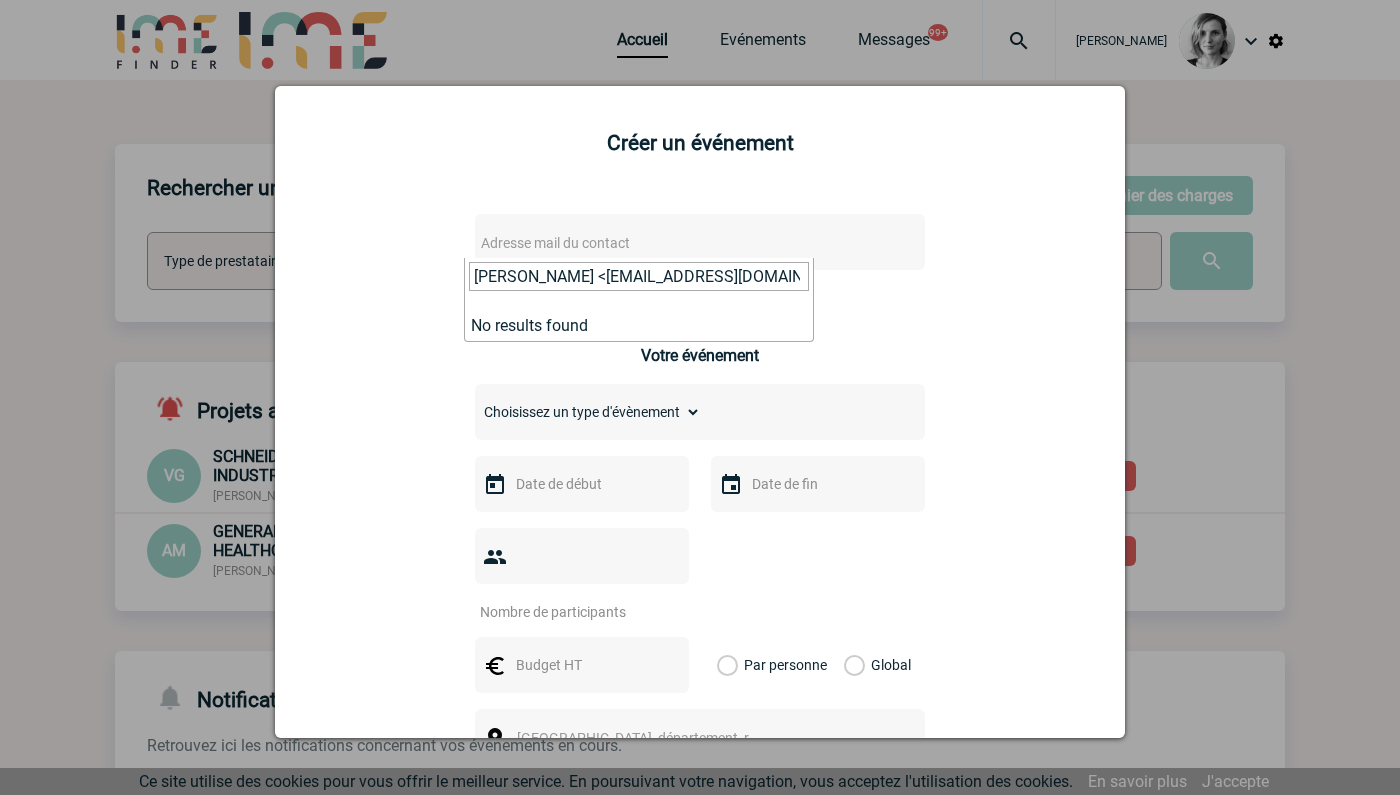 drag, startPoint x: 581, startPoint y: 283, endPoint x: 363, endPoint y: 271, distance: 218.33003 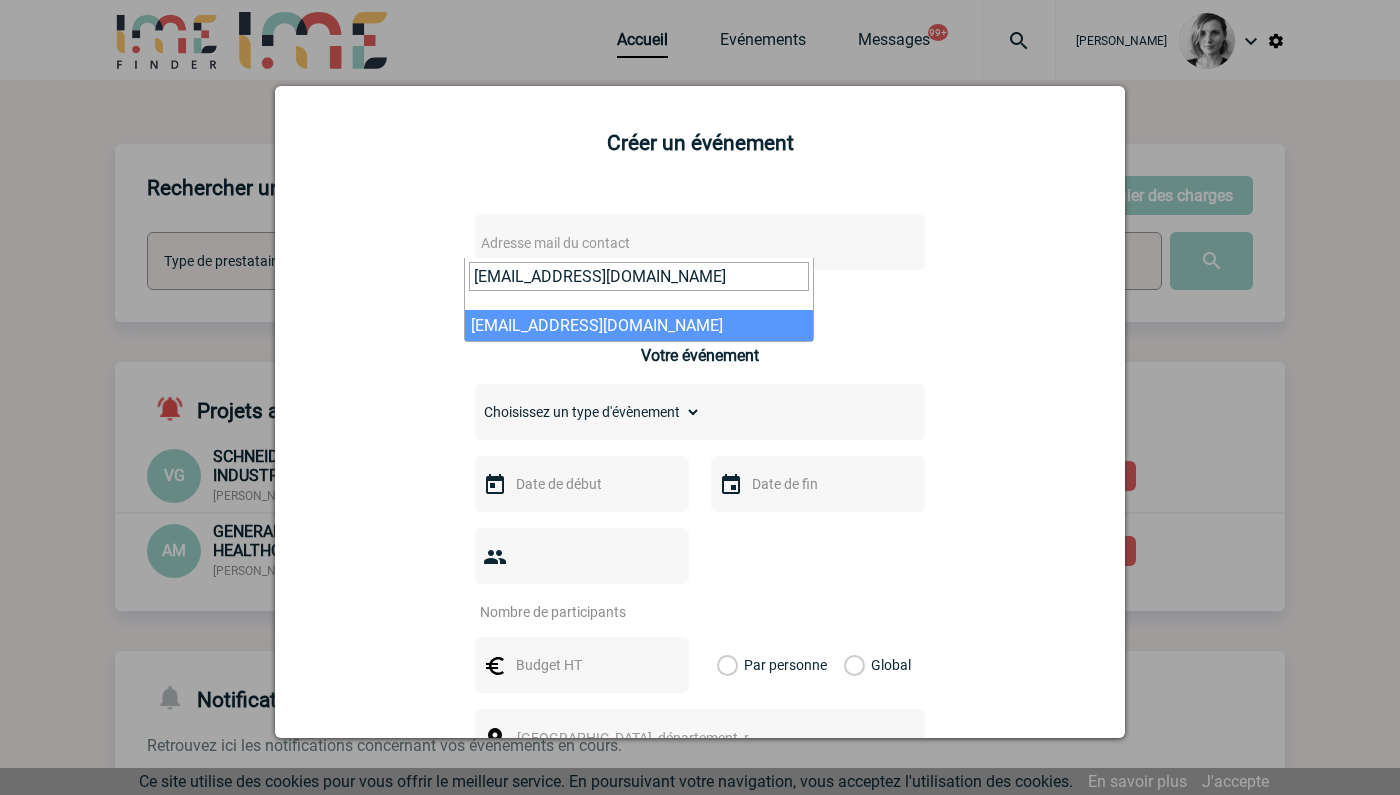type on "fatiha.merad@philips.com" 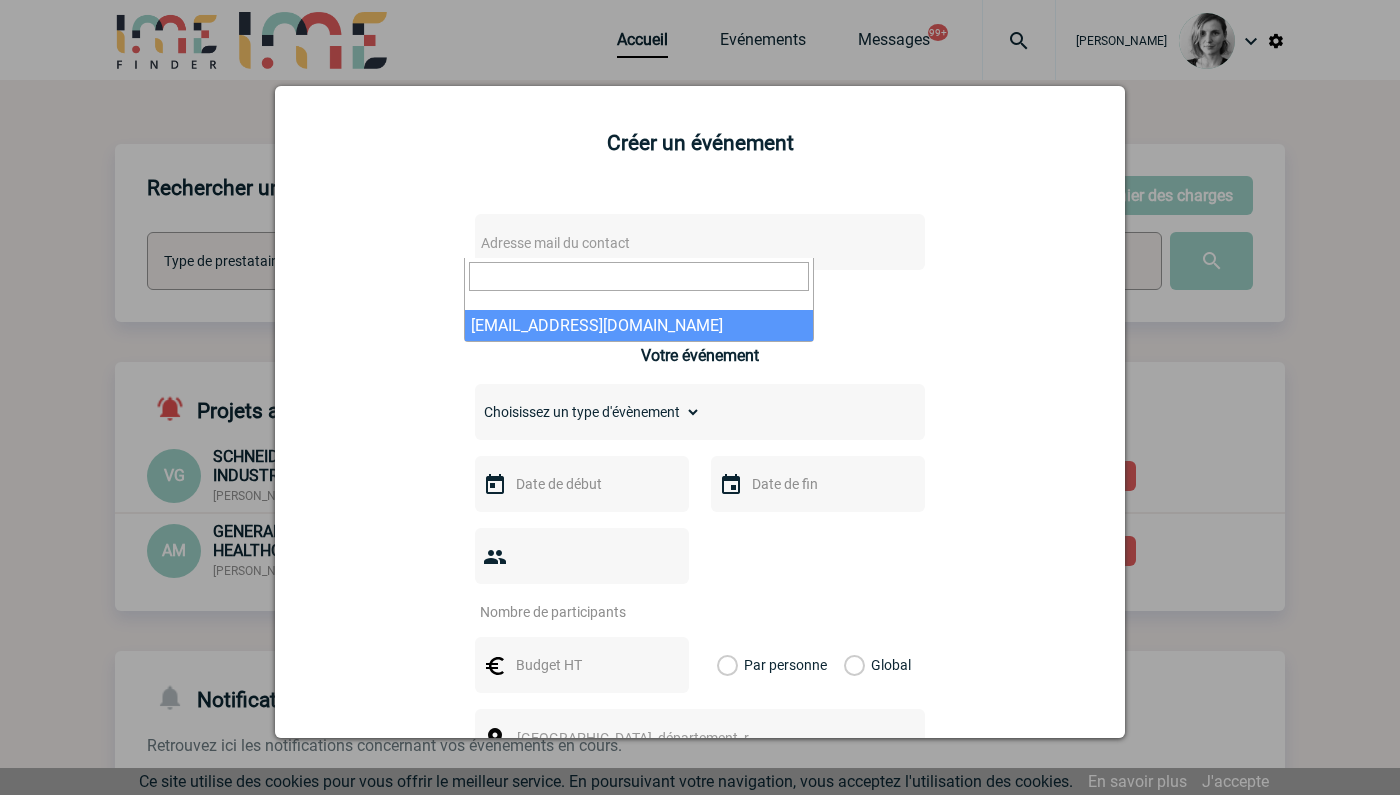select on "101351" 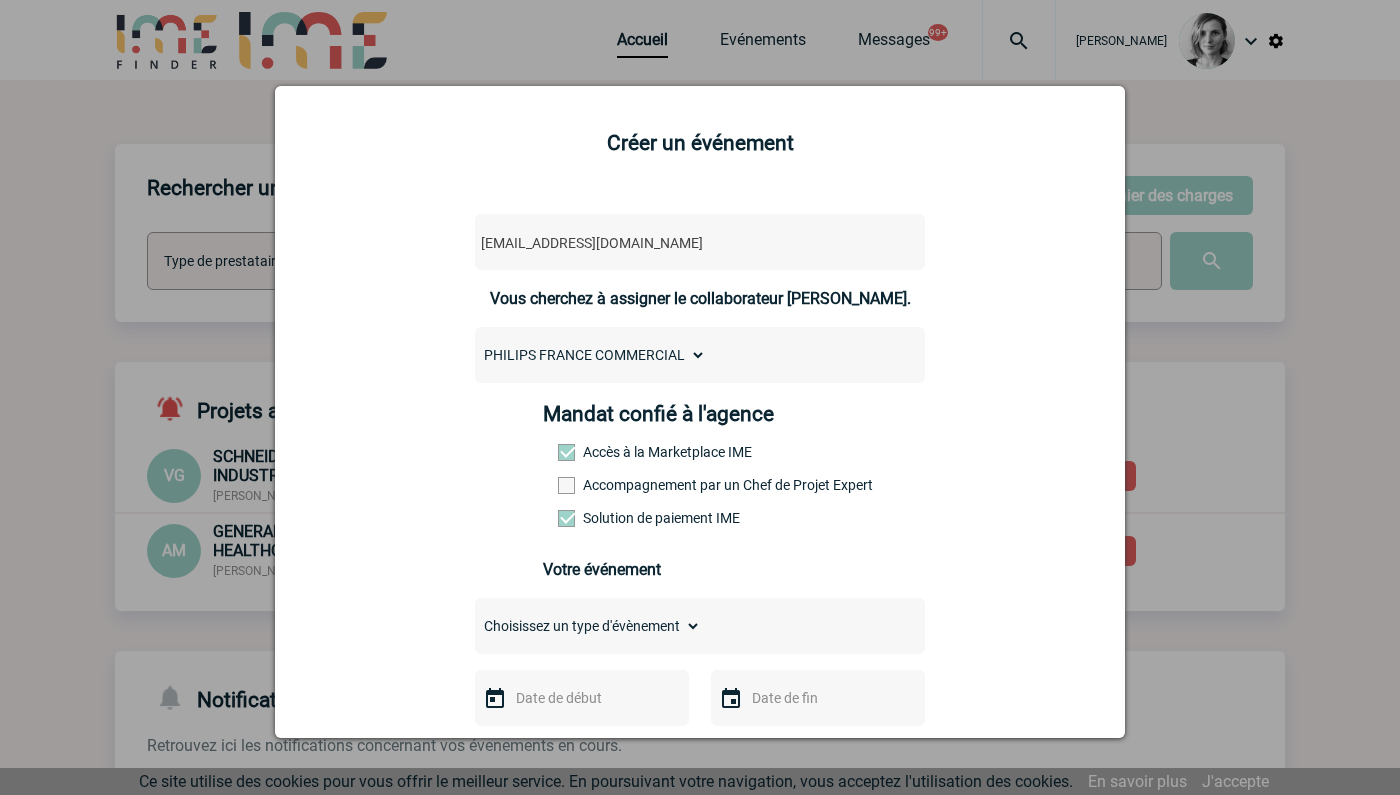 click on "Accompagnement par un Chef de Projet Expert" at bounding box center [602, 485] 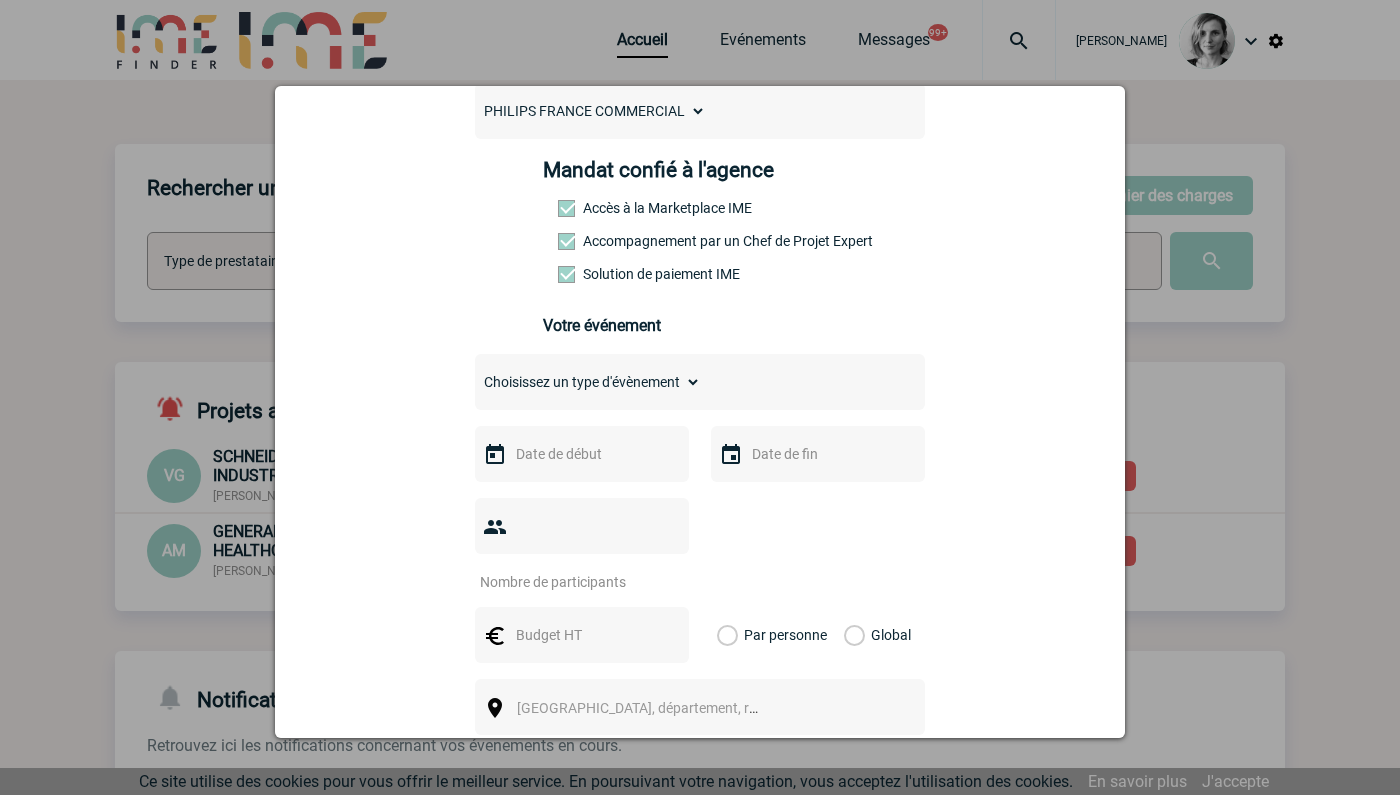 scroll, scrollTop: 375, scrollLeft: 0, axis: vertical 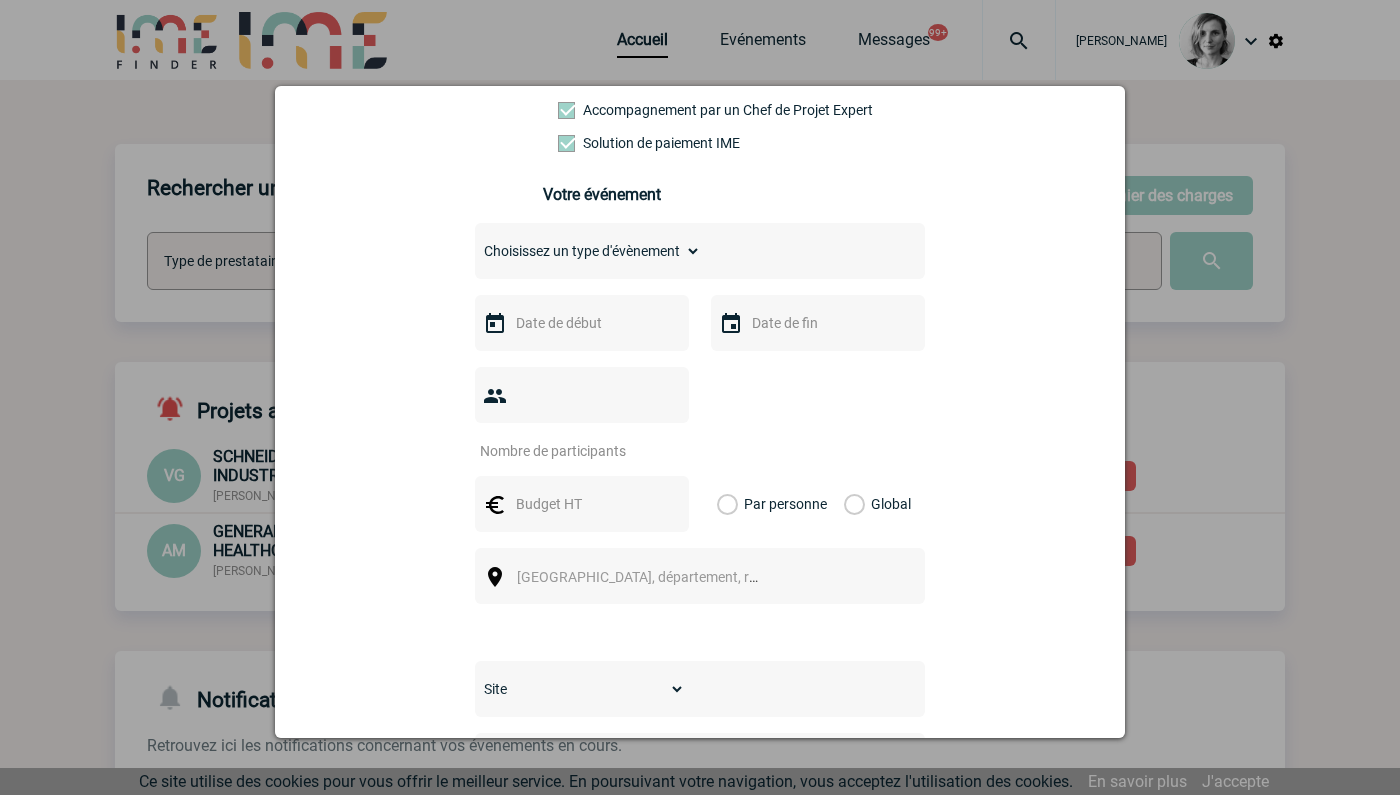 click at bounding box center (582, 323) 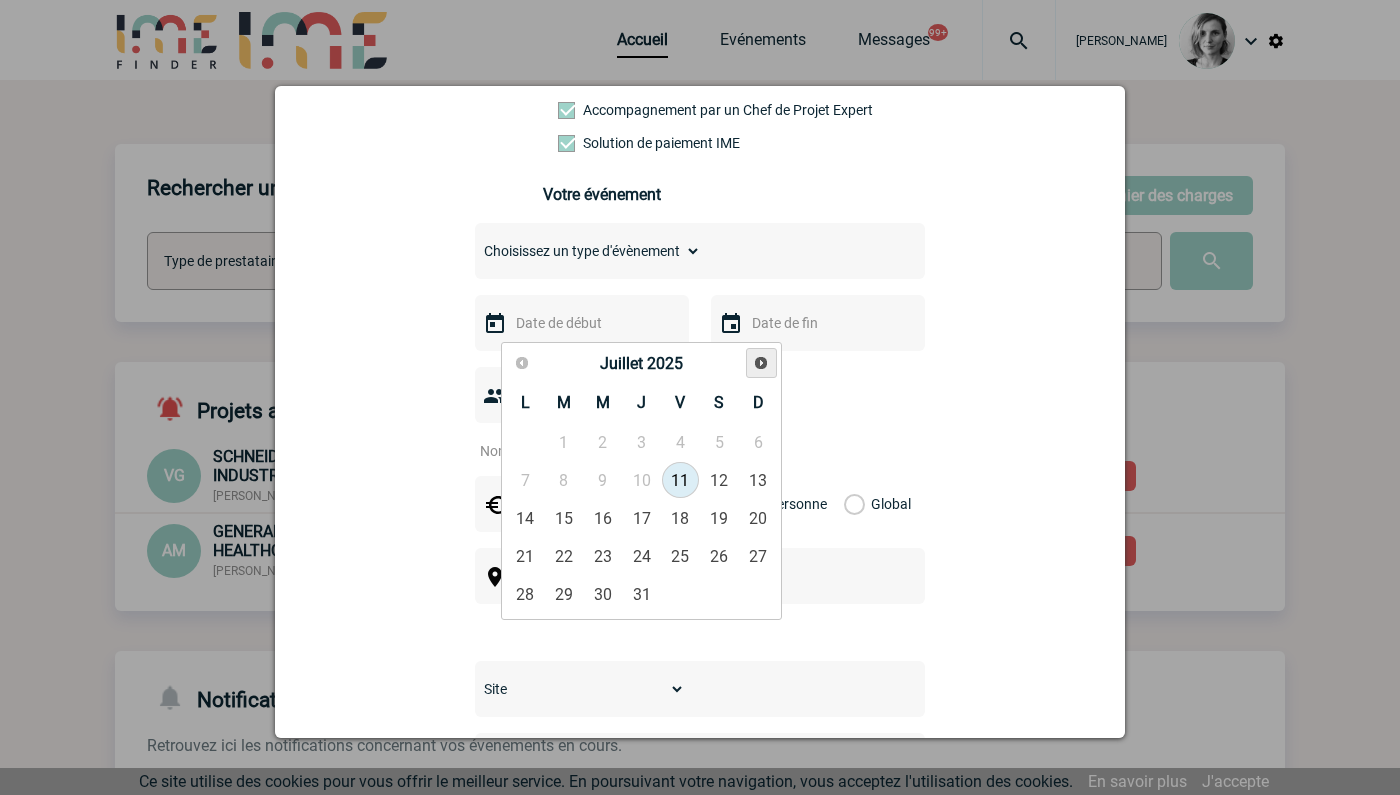 click on "Suivant" at bounding box center [761, 363] 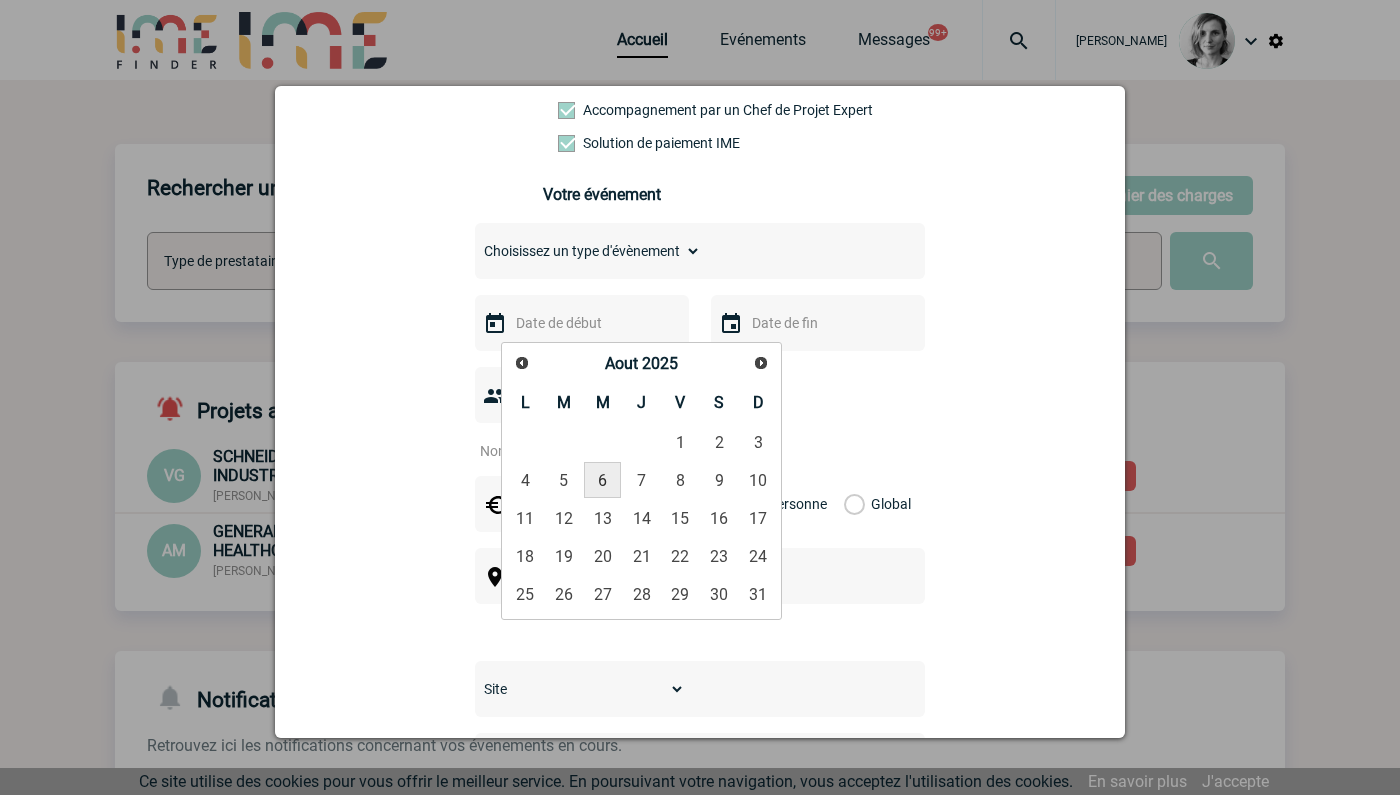 click on "6" at bounding box center [602, 480] 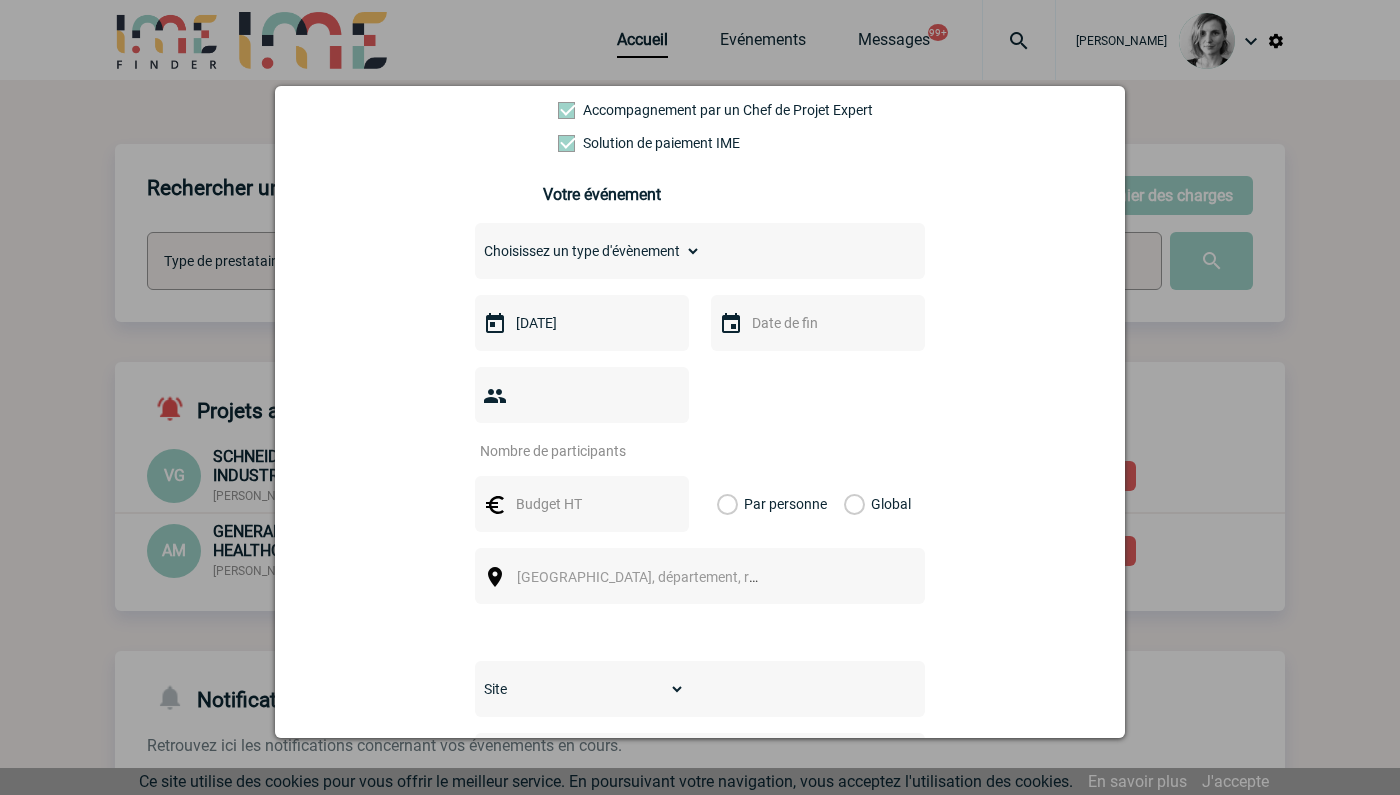click at bounding box center [569, 451] 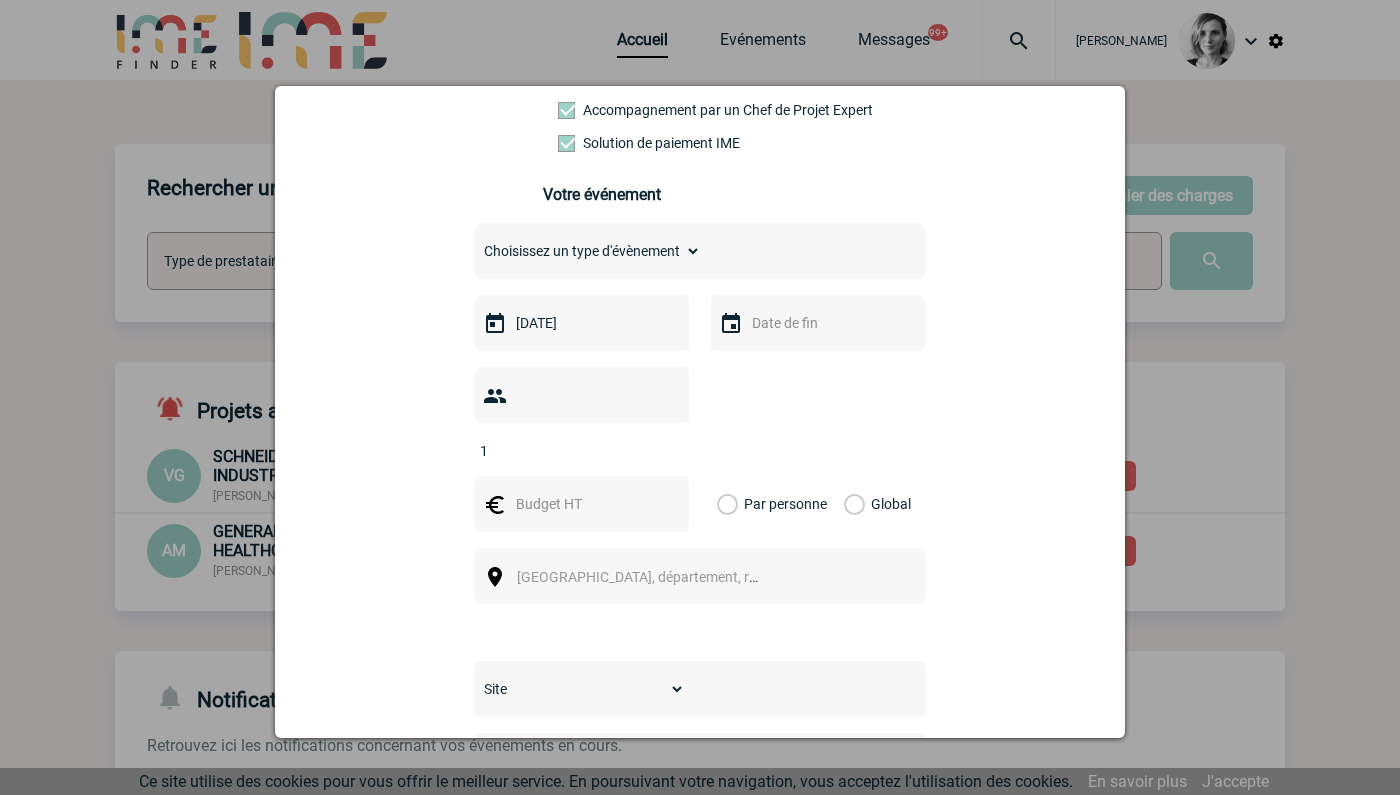 type on "1" 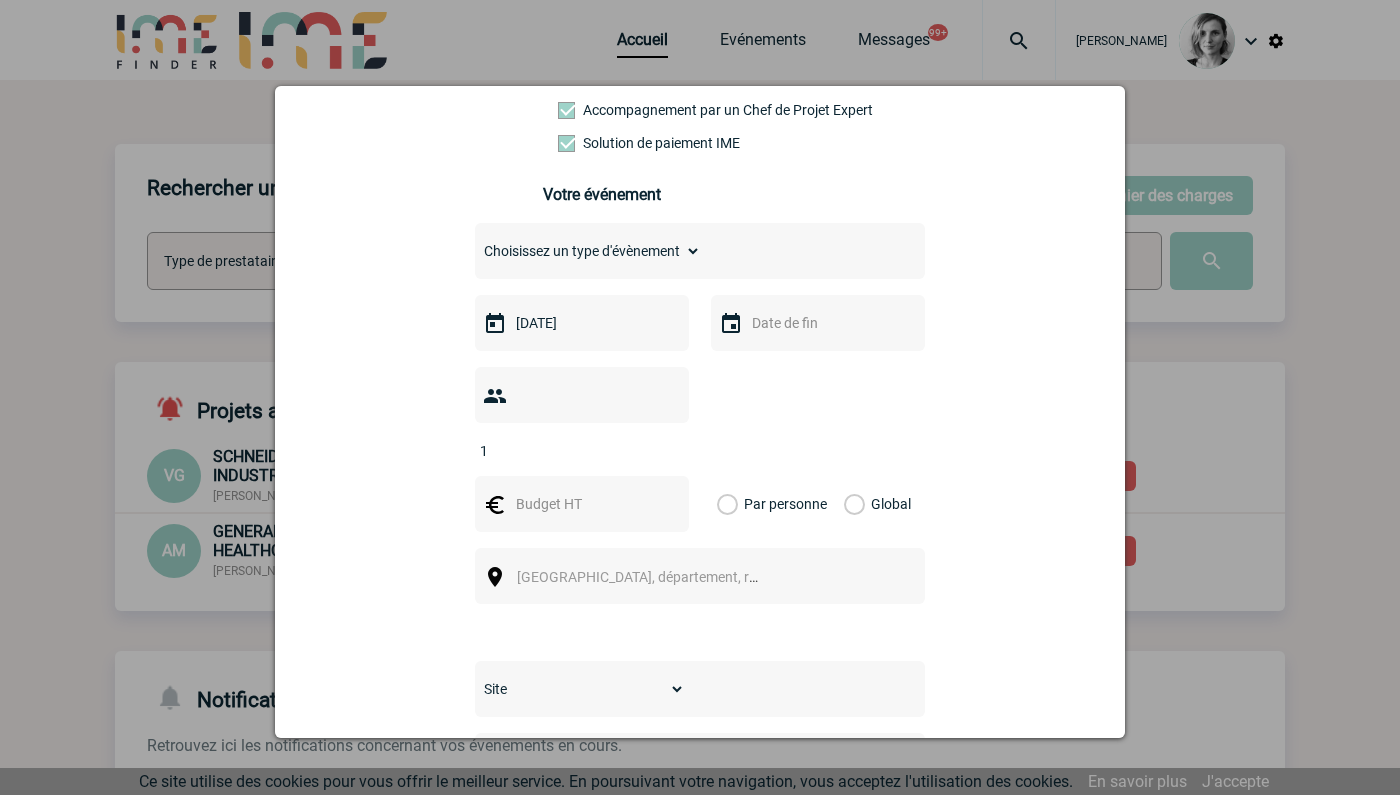 drag, startPoint x: 546, startPoint y: 465, endPoint x: 551, endPoint y: 454, distance: 12.083046 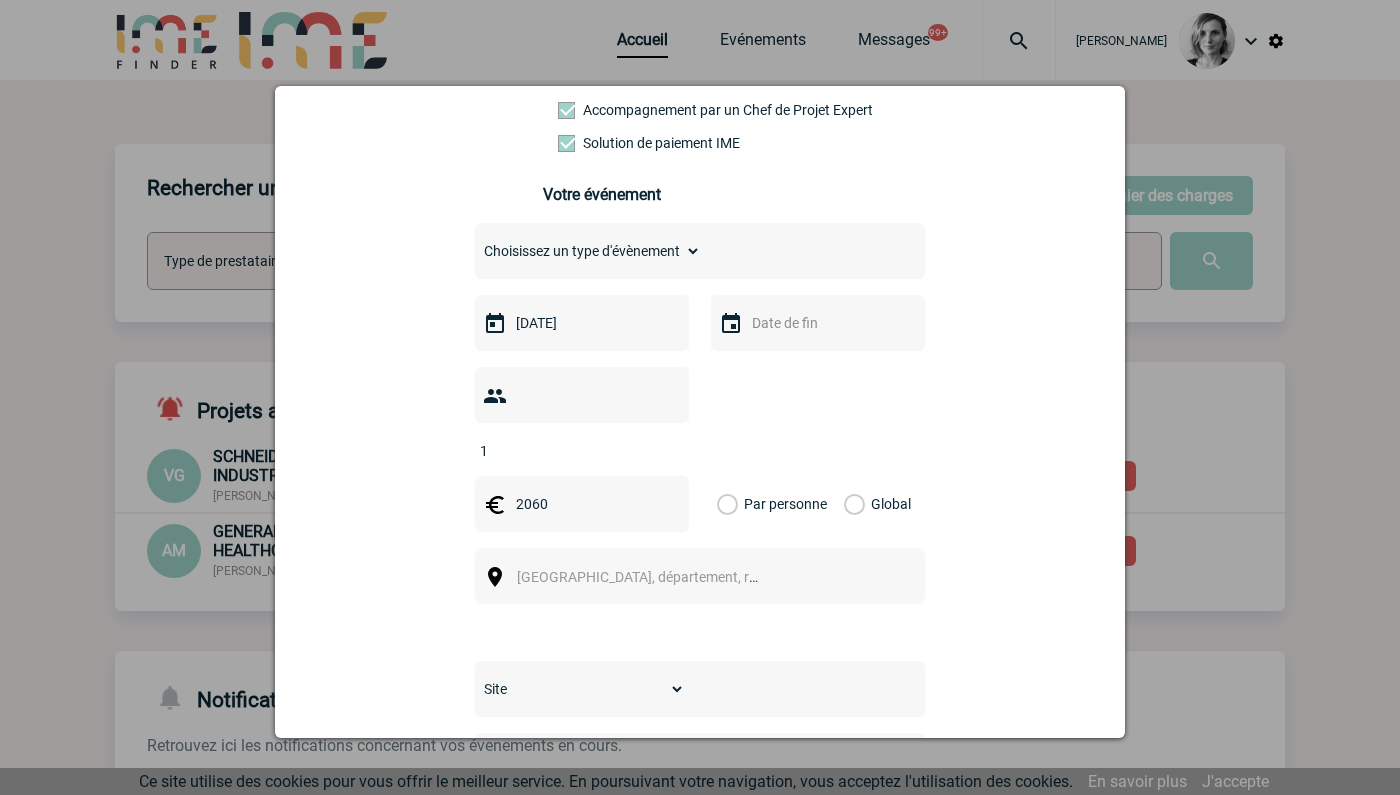 type on "2060" 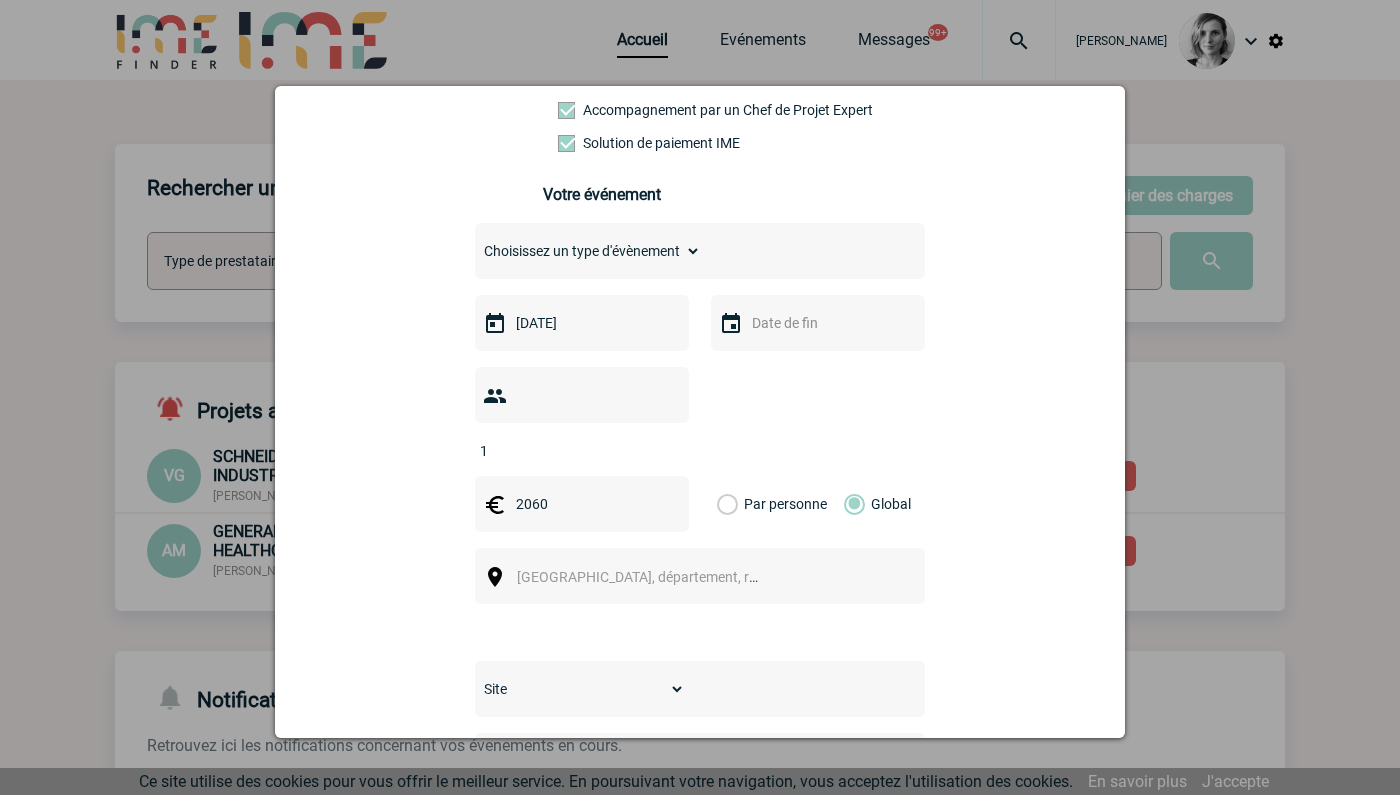 click on "Ville, département, région..." at bounding box center [656, 577] 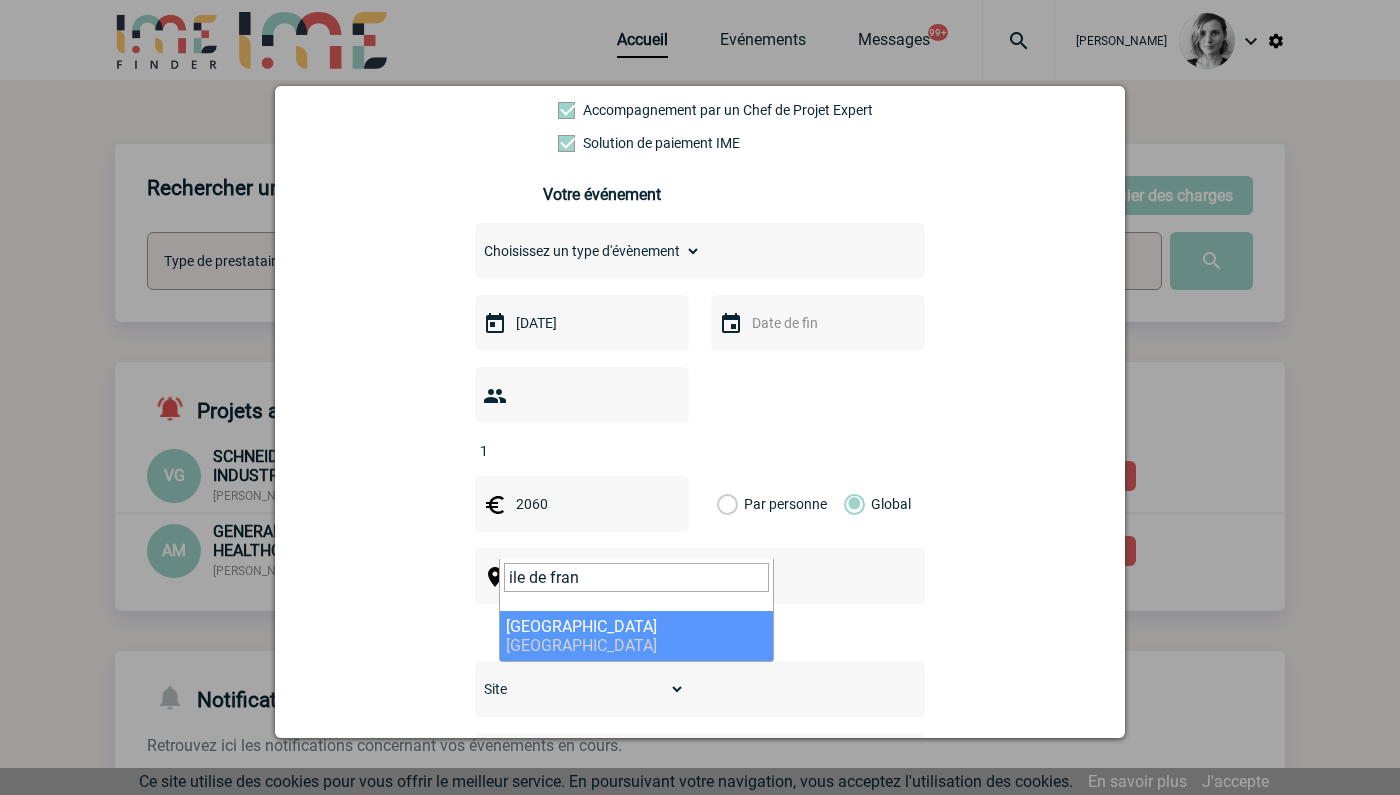 type on "ile de fran" 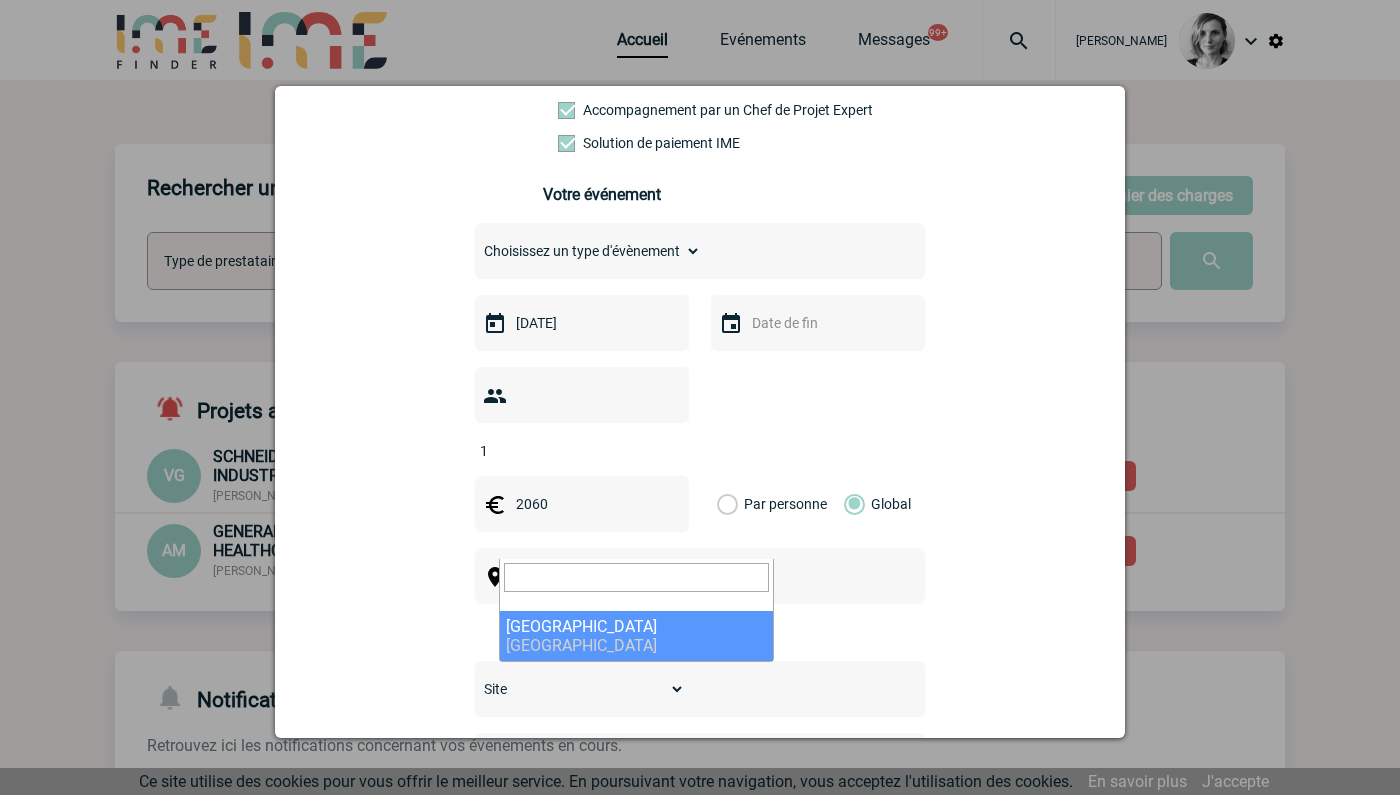 select on "2" 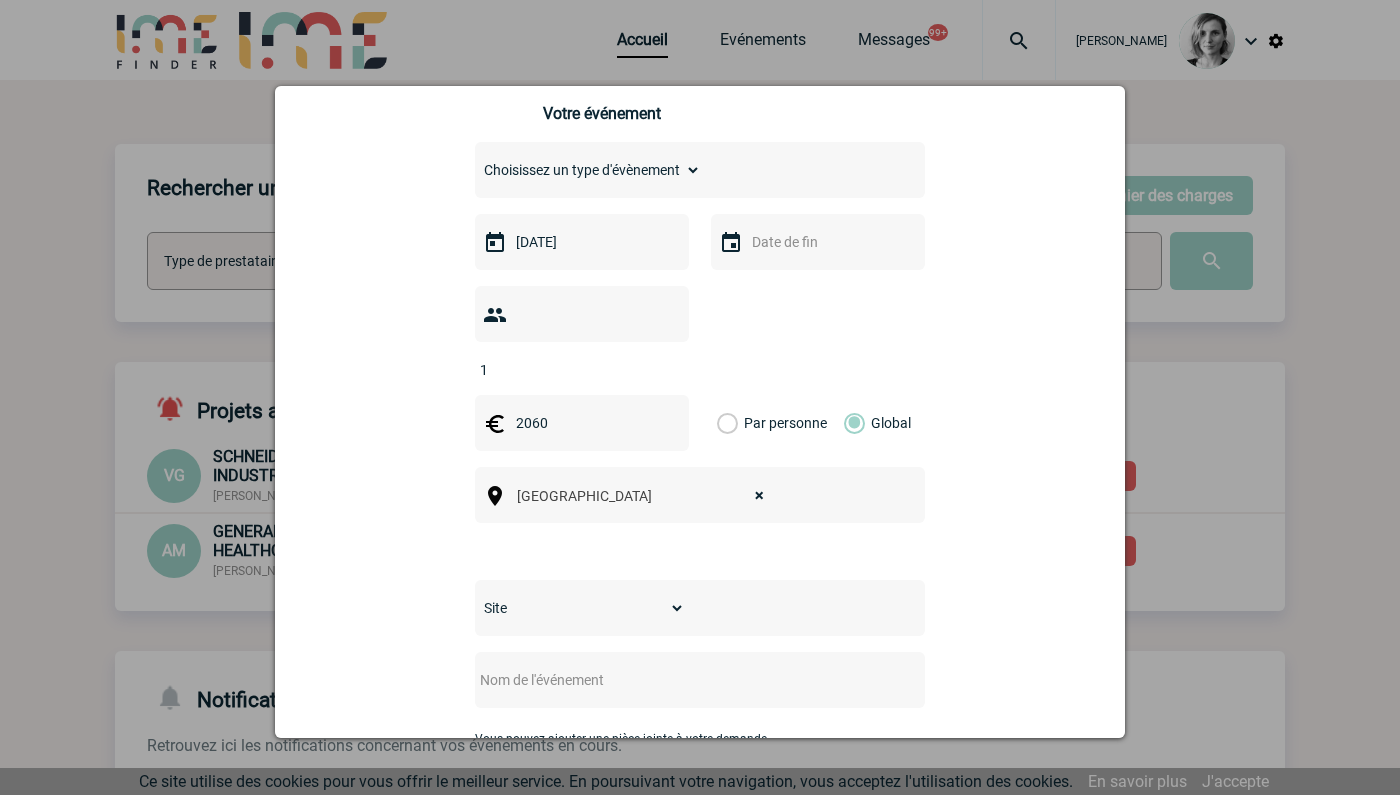 scroll, scrollTop: 500, scrollLeft: 0, axis: vertical 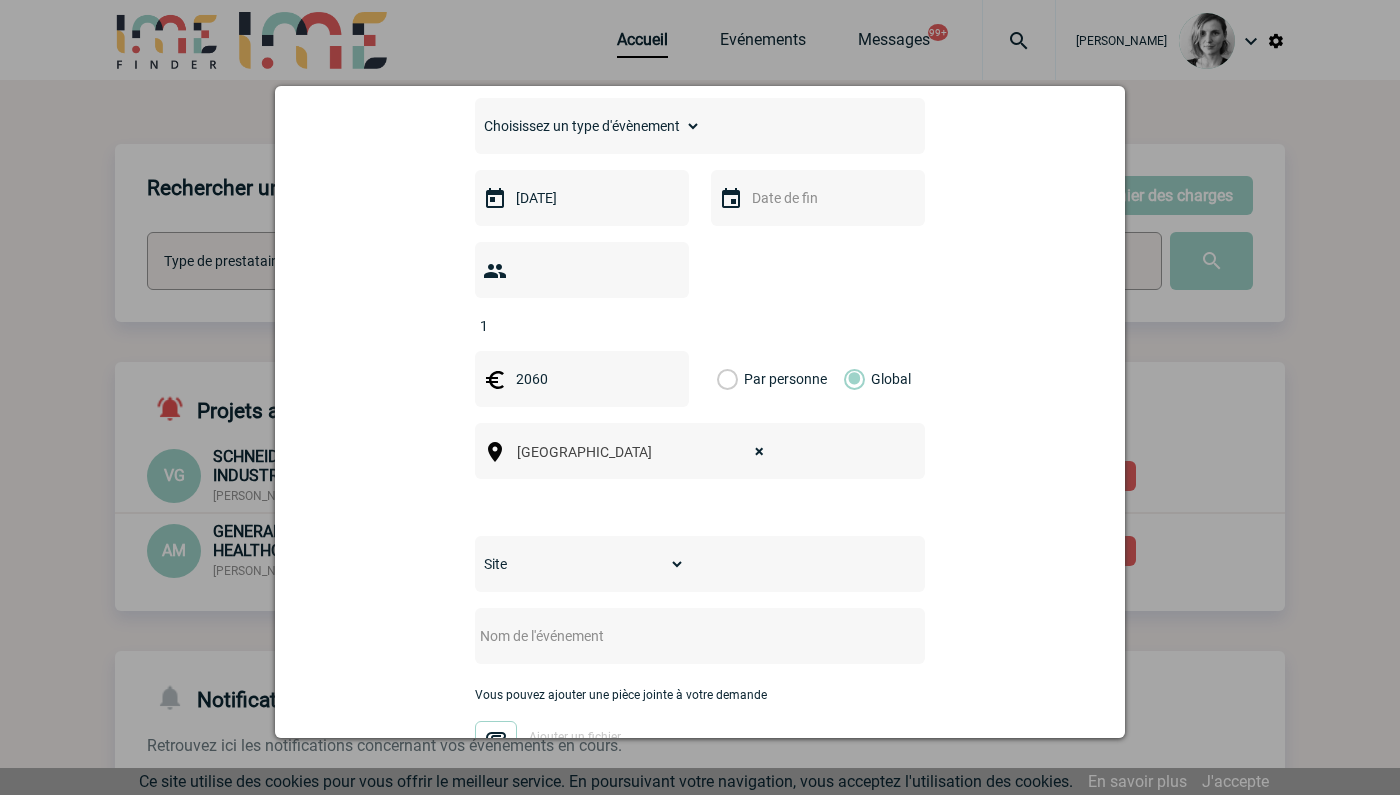 click on "Choisissez un type d'évènement
Séminaire avec nuitée Séminaire sans nuitée Repas de groupe Team Building & animation Prestation traiteur Divers" at bounding box center (588, 126) 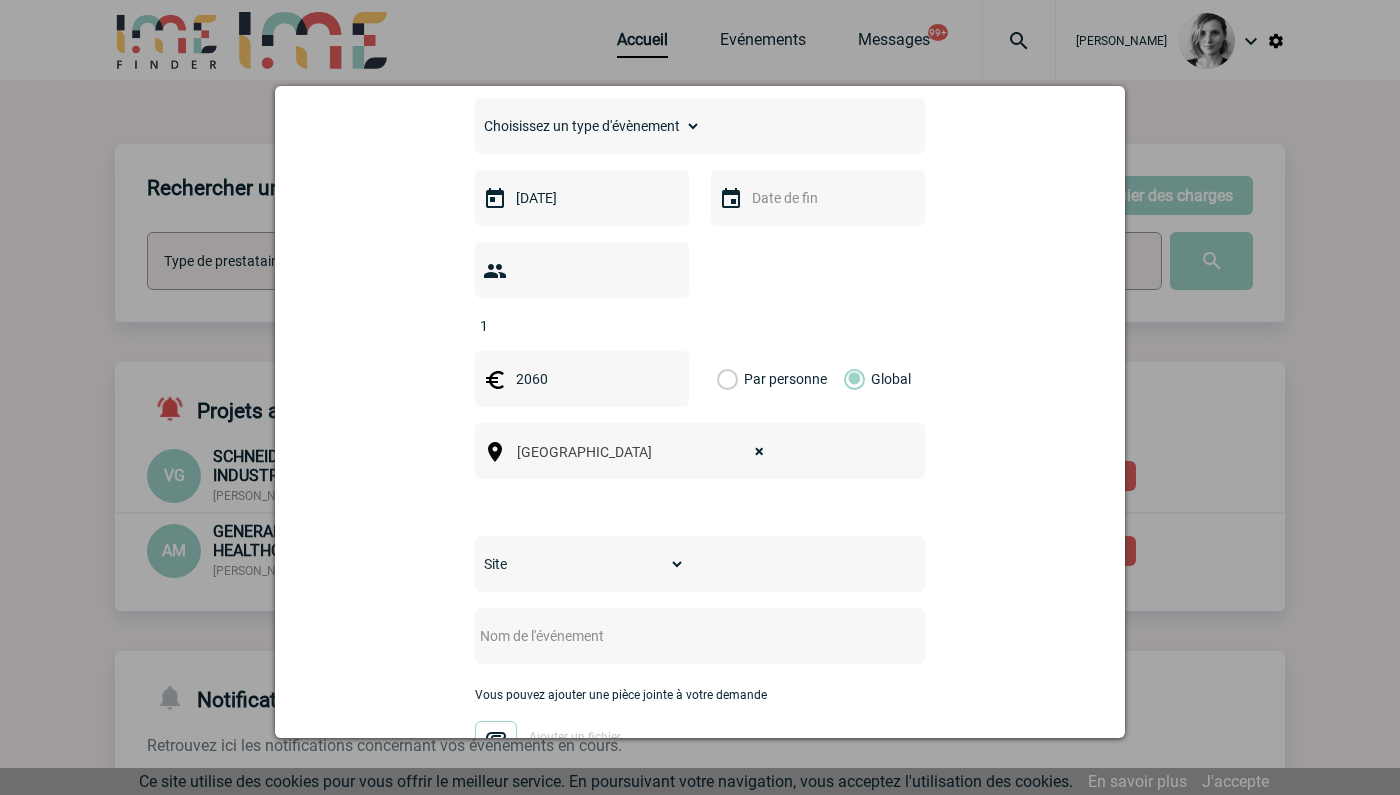 select on "9" 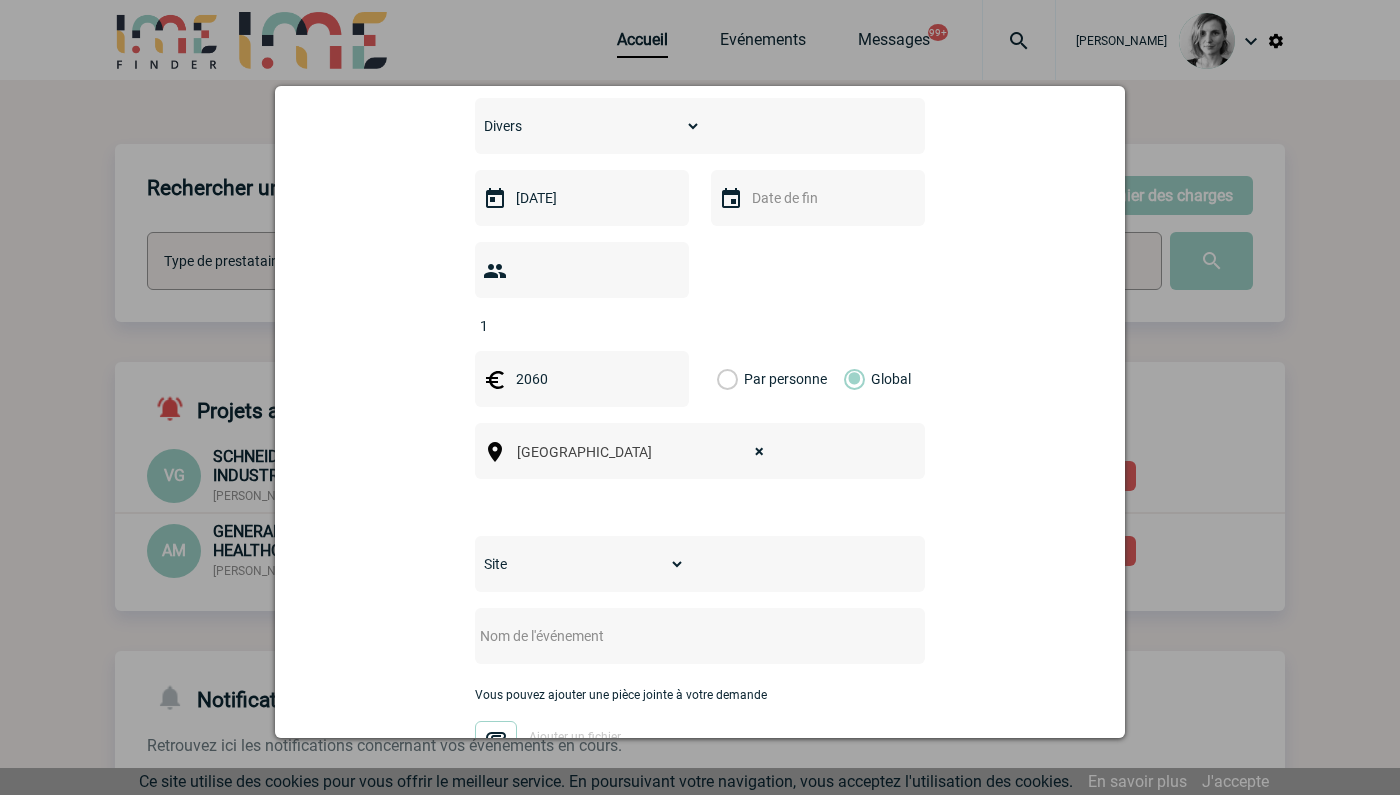 click on "Choisissez un type d'évènement
Séminaire avec nuitée Séminaire sans nuitée Repas de groupe Team Building & animation Prestation traiteur Divers" at bounding box center (588, 126) 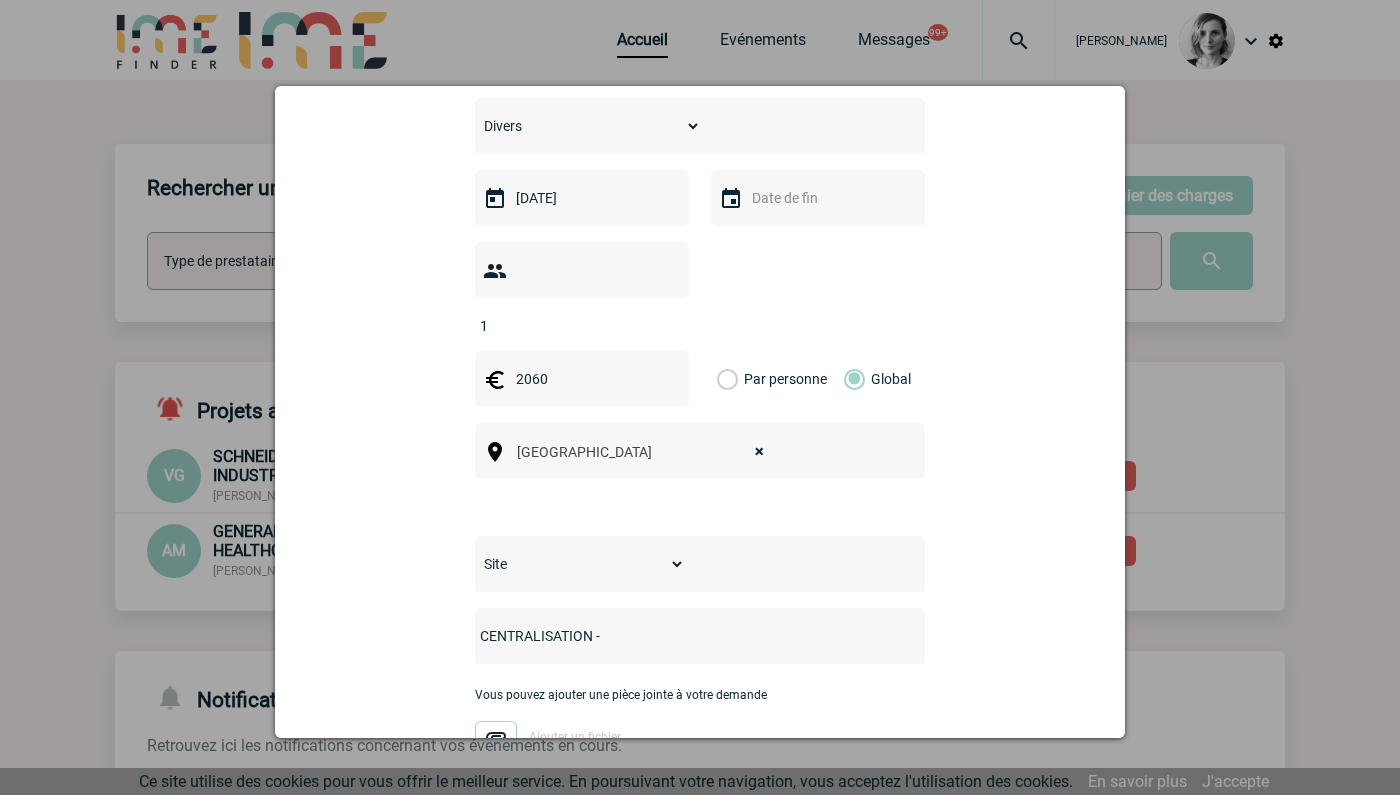 type on "CENTRALISATION -" 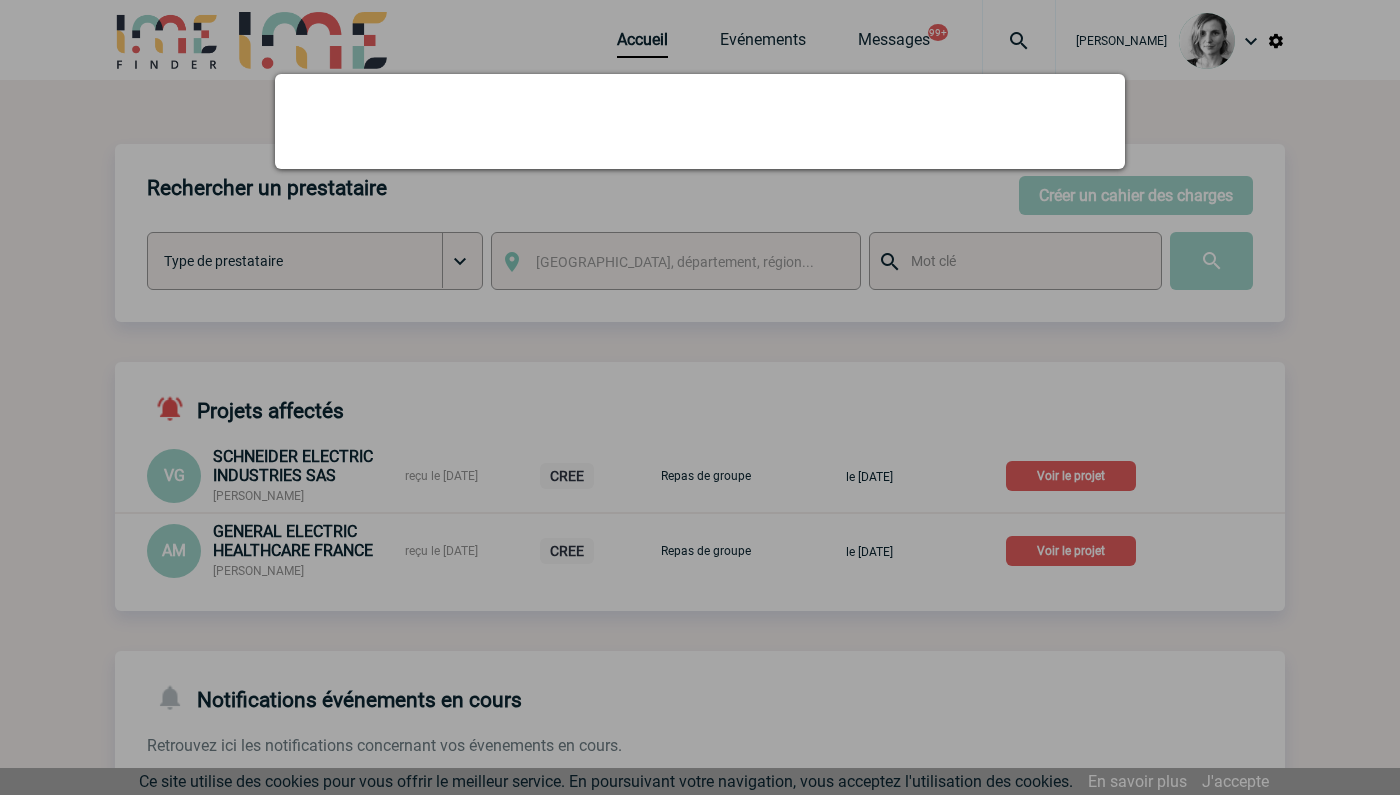 scroll, scrollTop: 0, scrollLeft: 0, axis: both 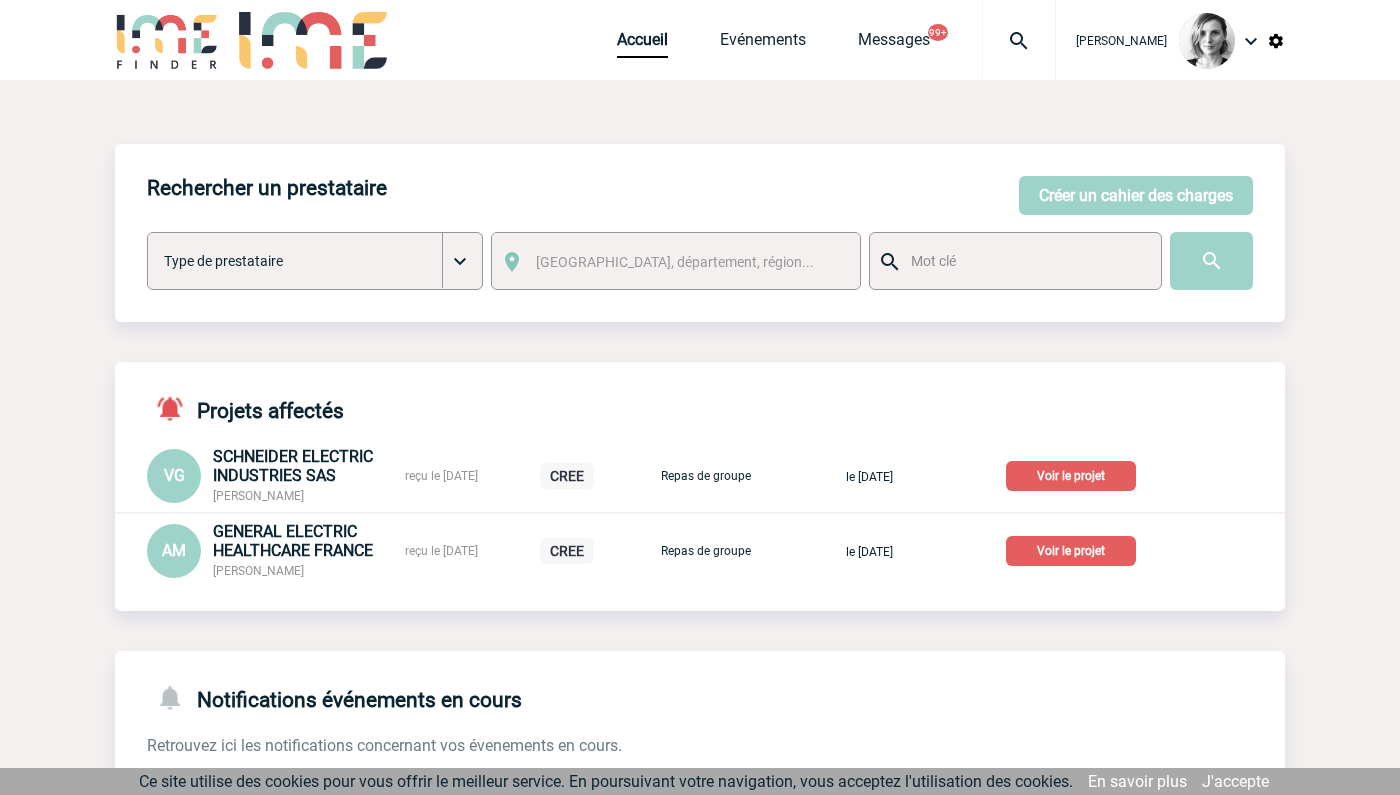 drag, startPoint x: 1160, startPoint y: 342, endPoint x: 1129, endPoint y: 235, distance: 111.40018 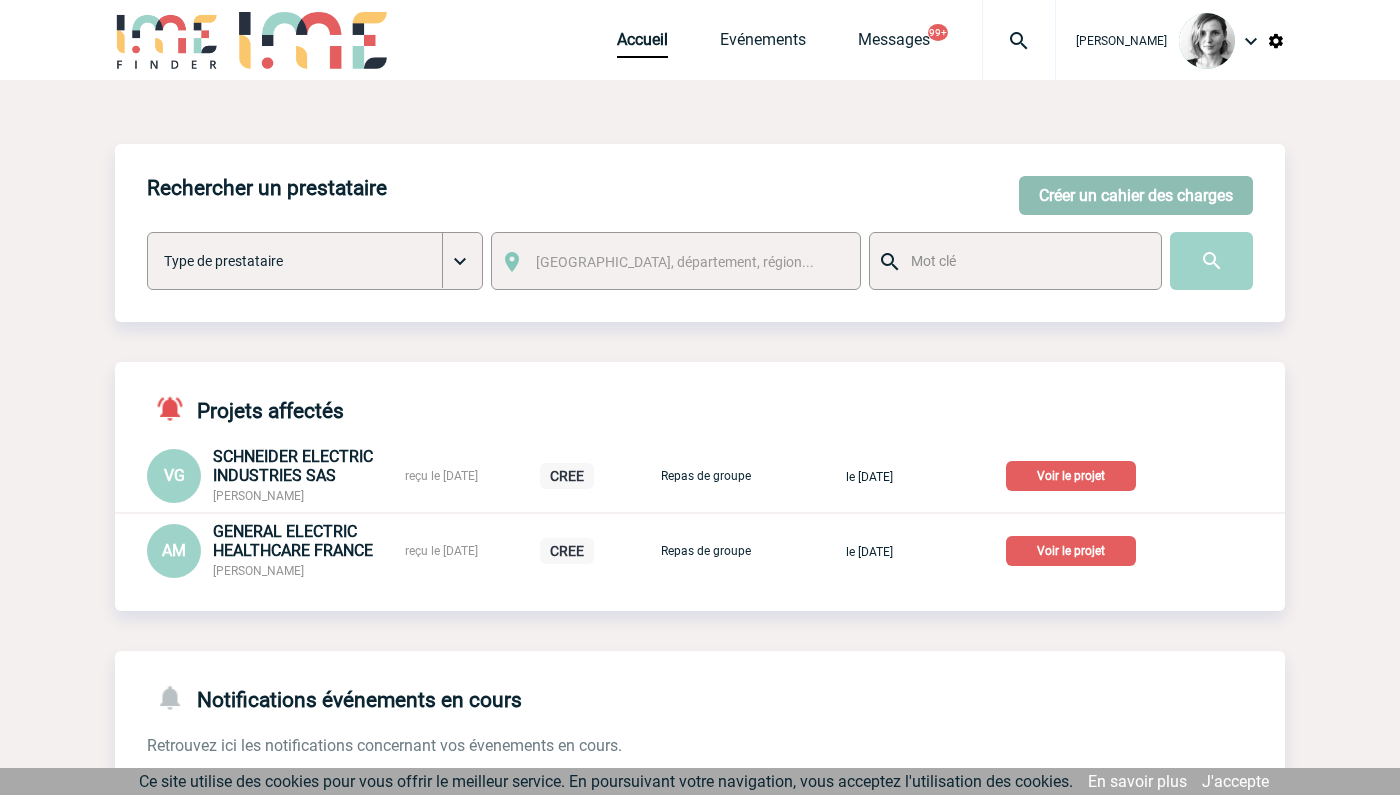 click on "Créer un cahier des charges" at bounding box center (1136, 195) 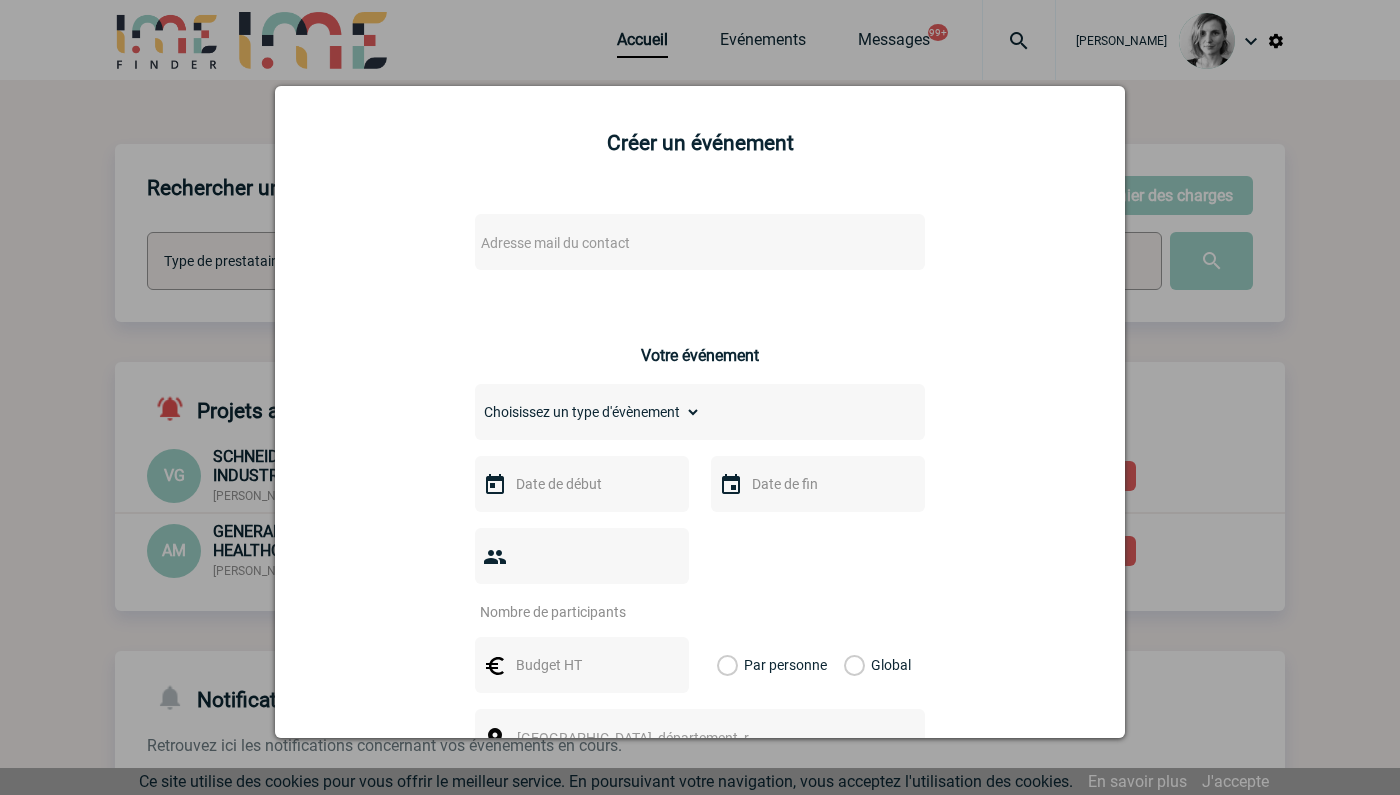 click on "Adresse mail du contact" at bounding box center [700, 242] 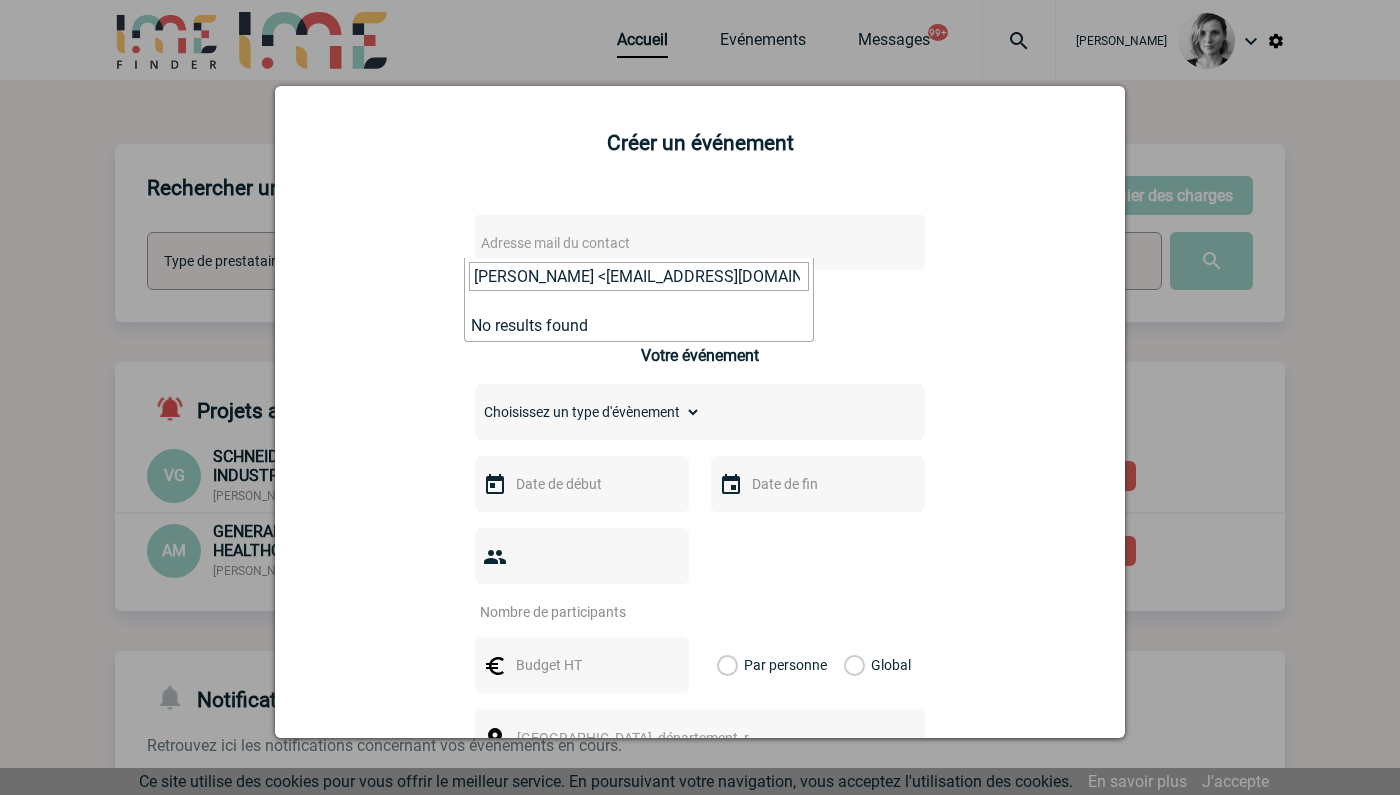drag, startPoint x: 576, startPoint y: 277, endPoint x: 112, endPoint y: 282, distance: 464.02695 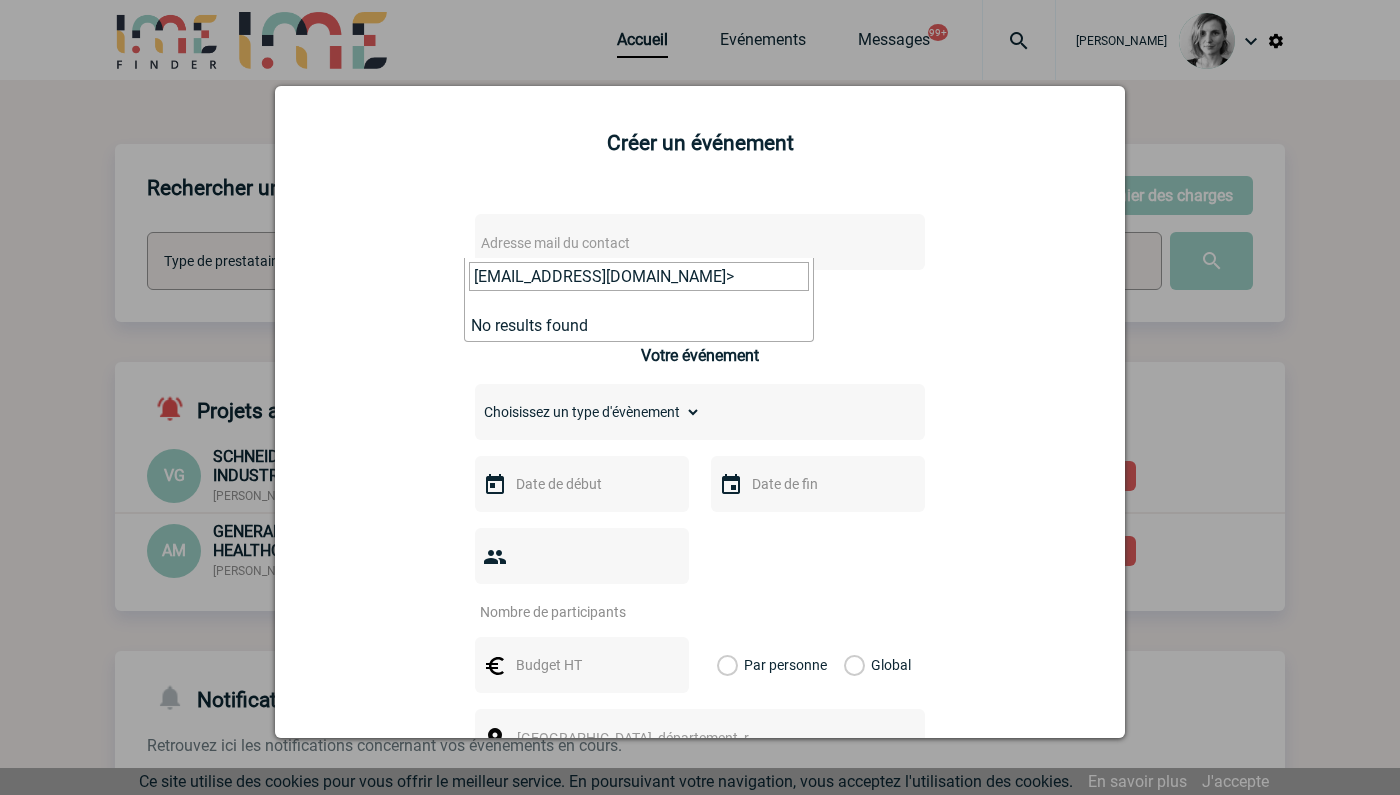 click on "fatiha.merad@philips.com>" at bounding box center (639, 276) 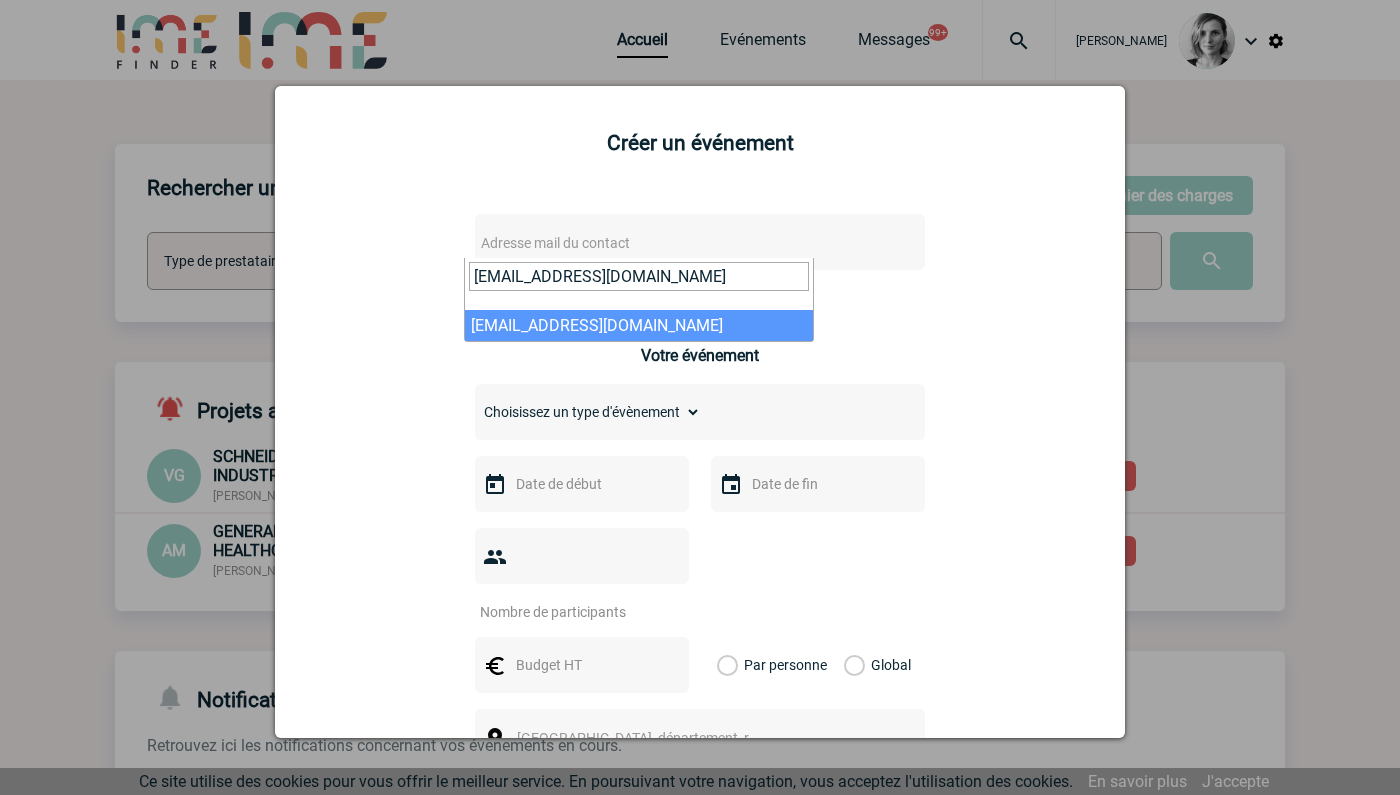 type on "fatiha.merad@philips.com" 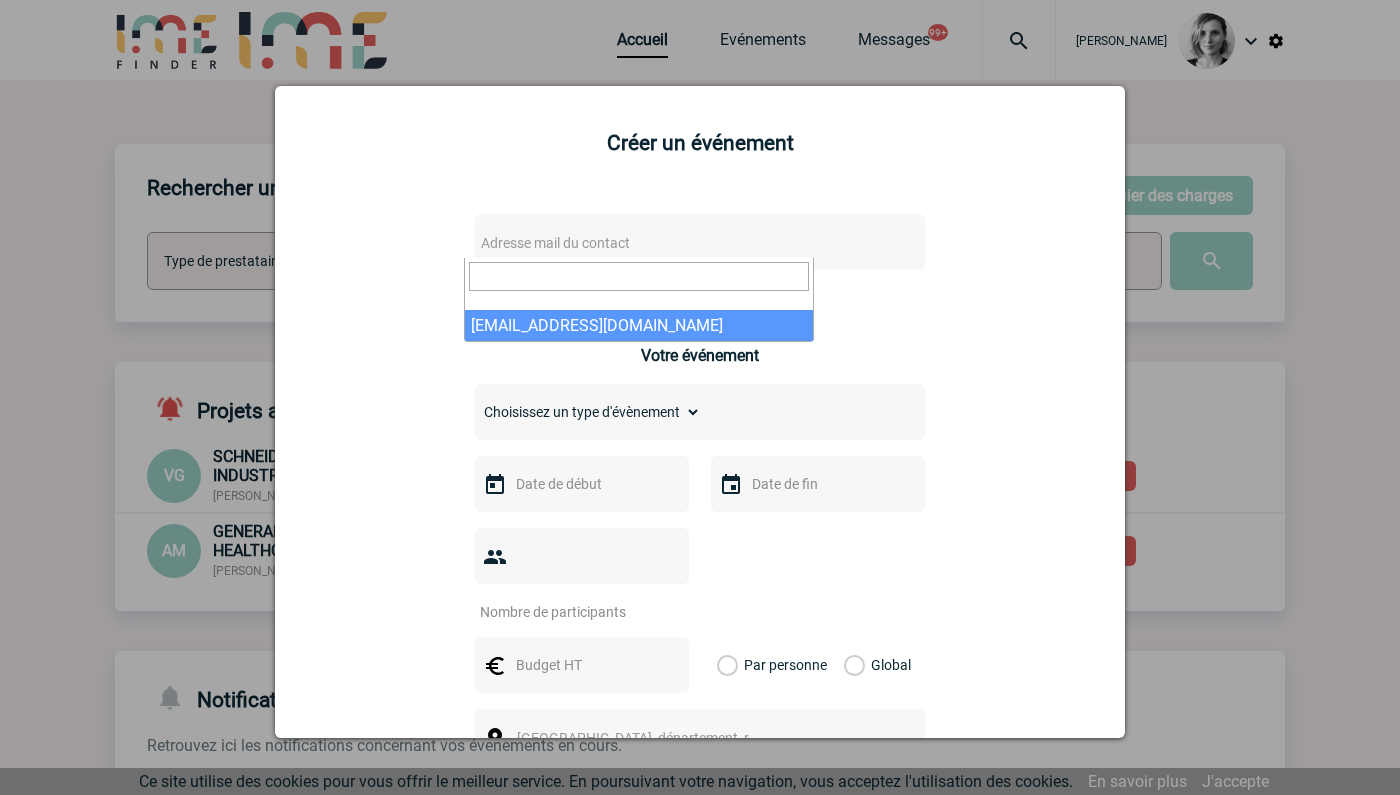 select on "101351" 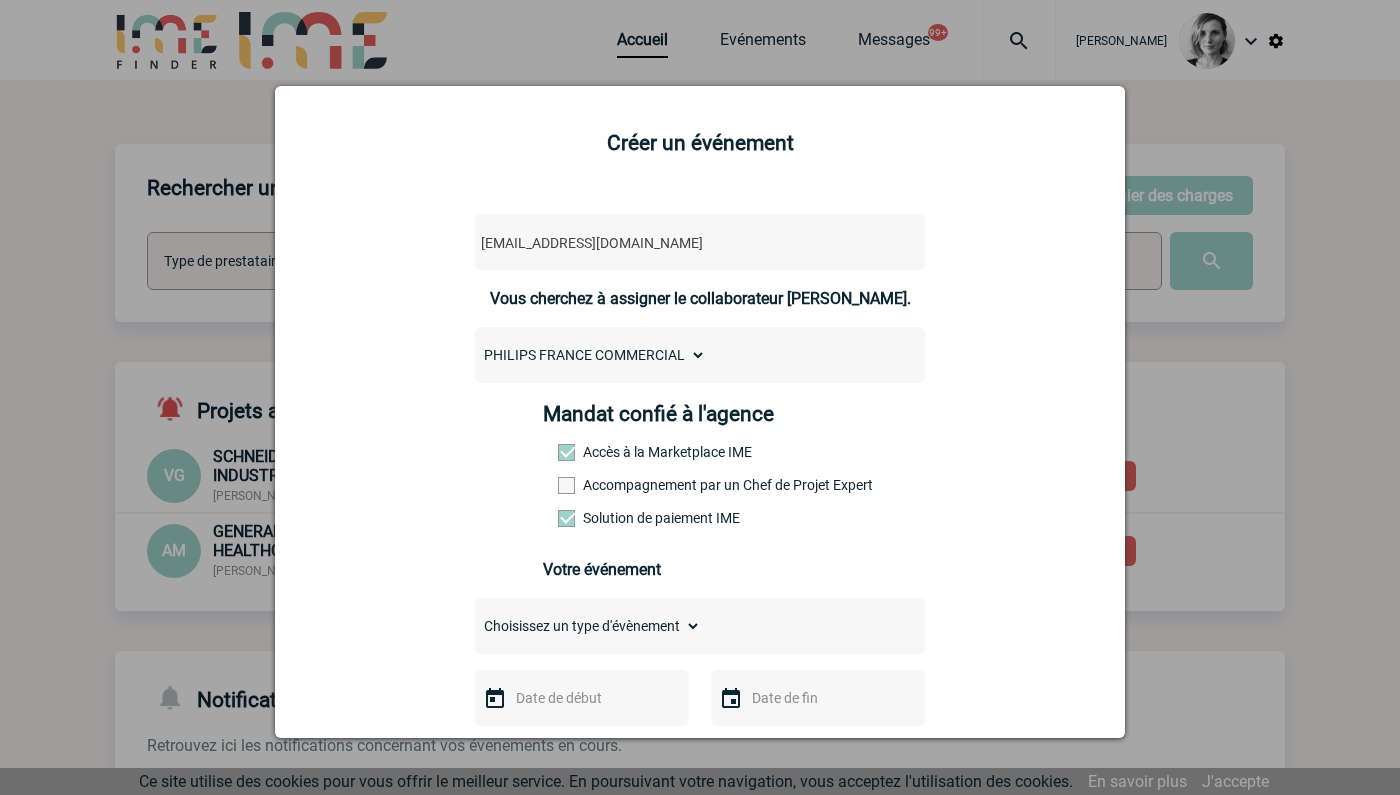 click on "Accompagnement par un Chef de Projet Expert" at bounding box center (602, 485) 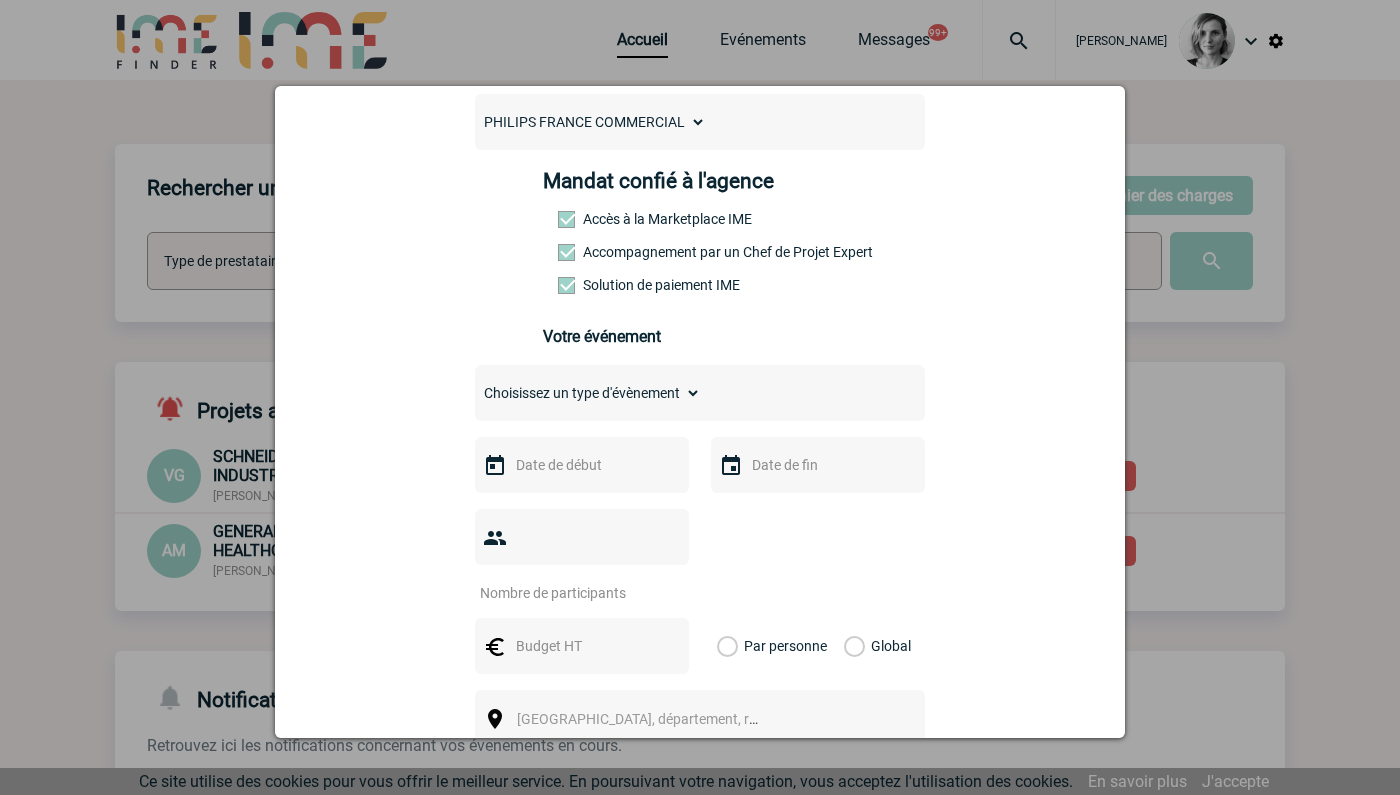scroll, scrollTop: 250, scrollLeft: 0, axis: vertical 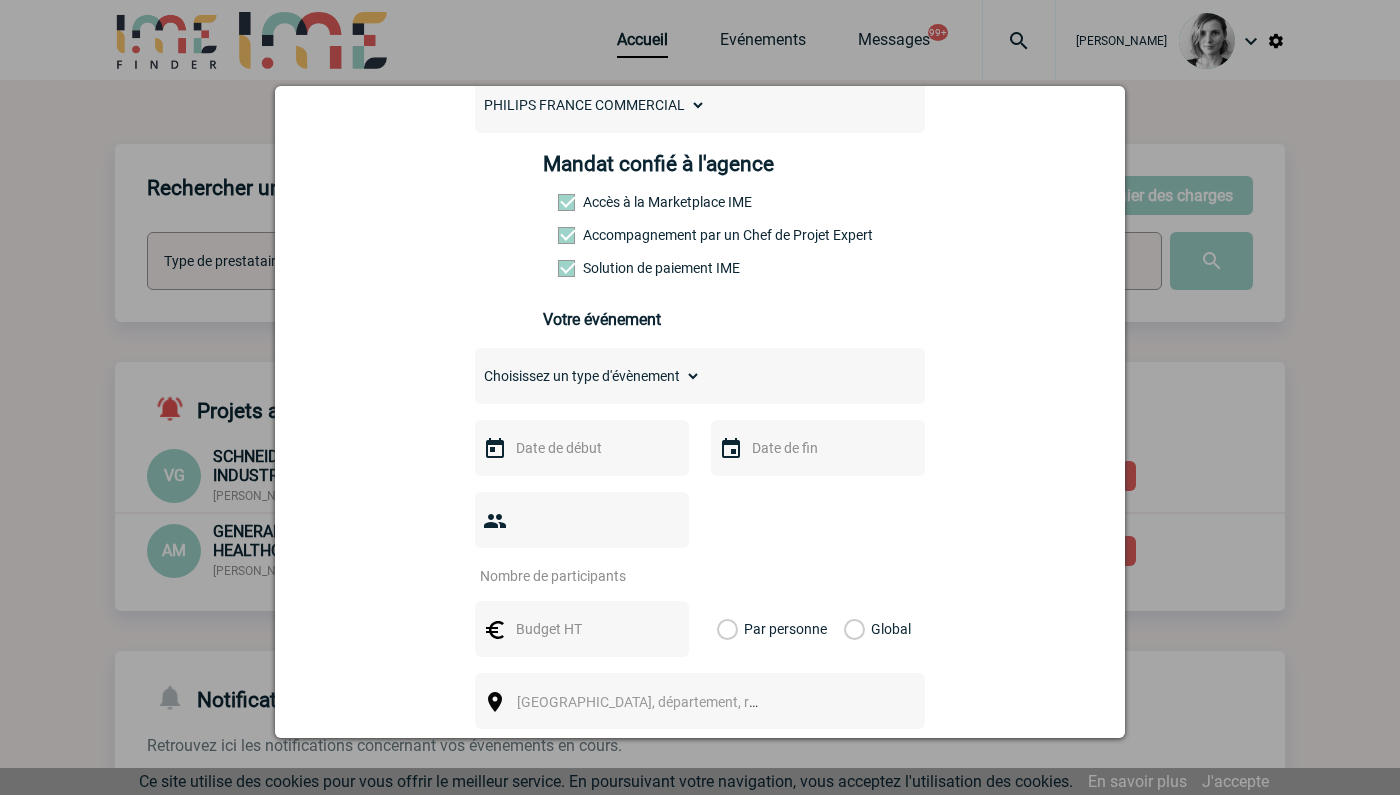 click on "Choisissez un type d'évènement
Séminaire avec nuitée Séminaire sans nuitée Repas de groupe Team Building & animation Prestation traiteur Divers" at bounding box center (588, 376) 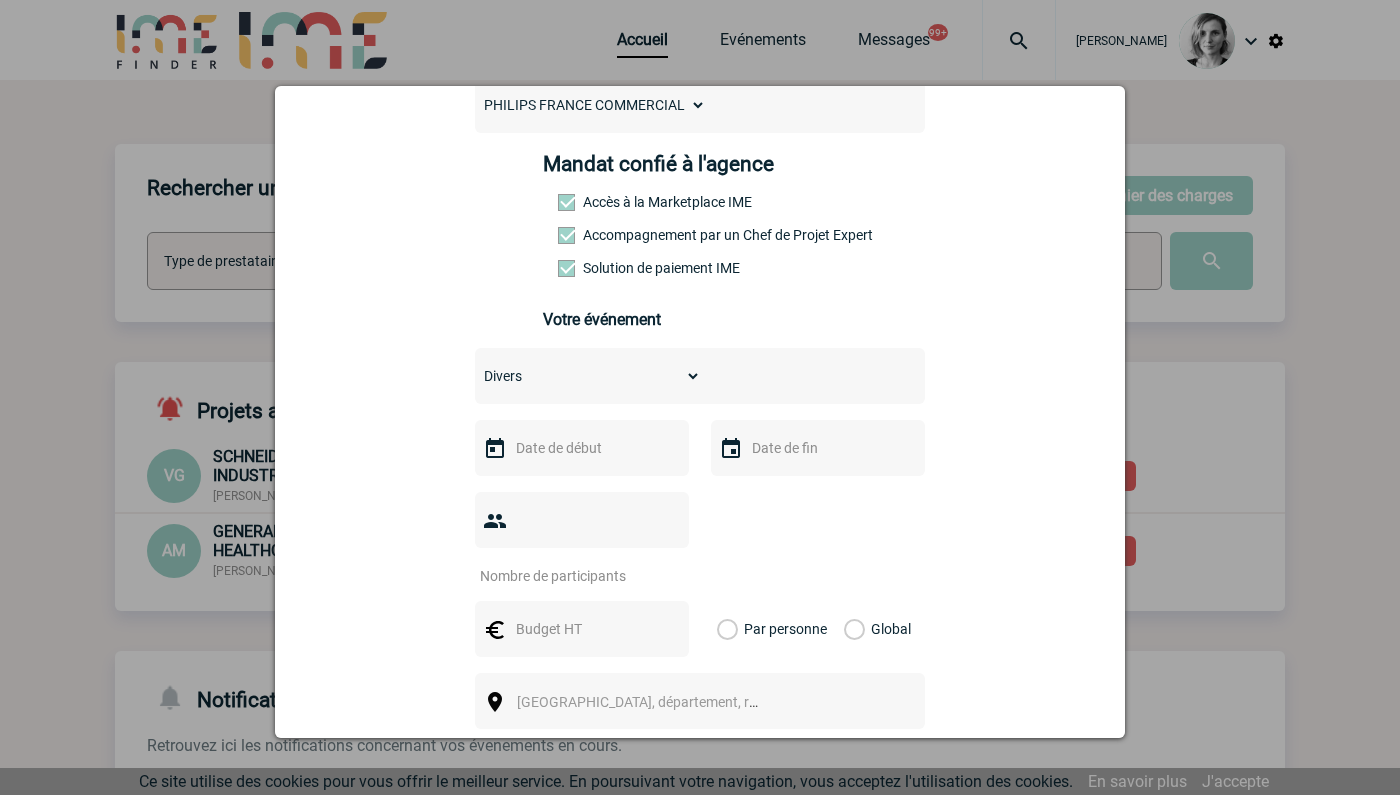 click on "Choisissez un type d'évènement
Séminaire avec nuitée Séminaire sans nuitée Repas de groupe Team Building & animation Prestation traiteur Divers" at bounding box center [588, 376] 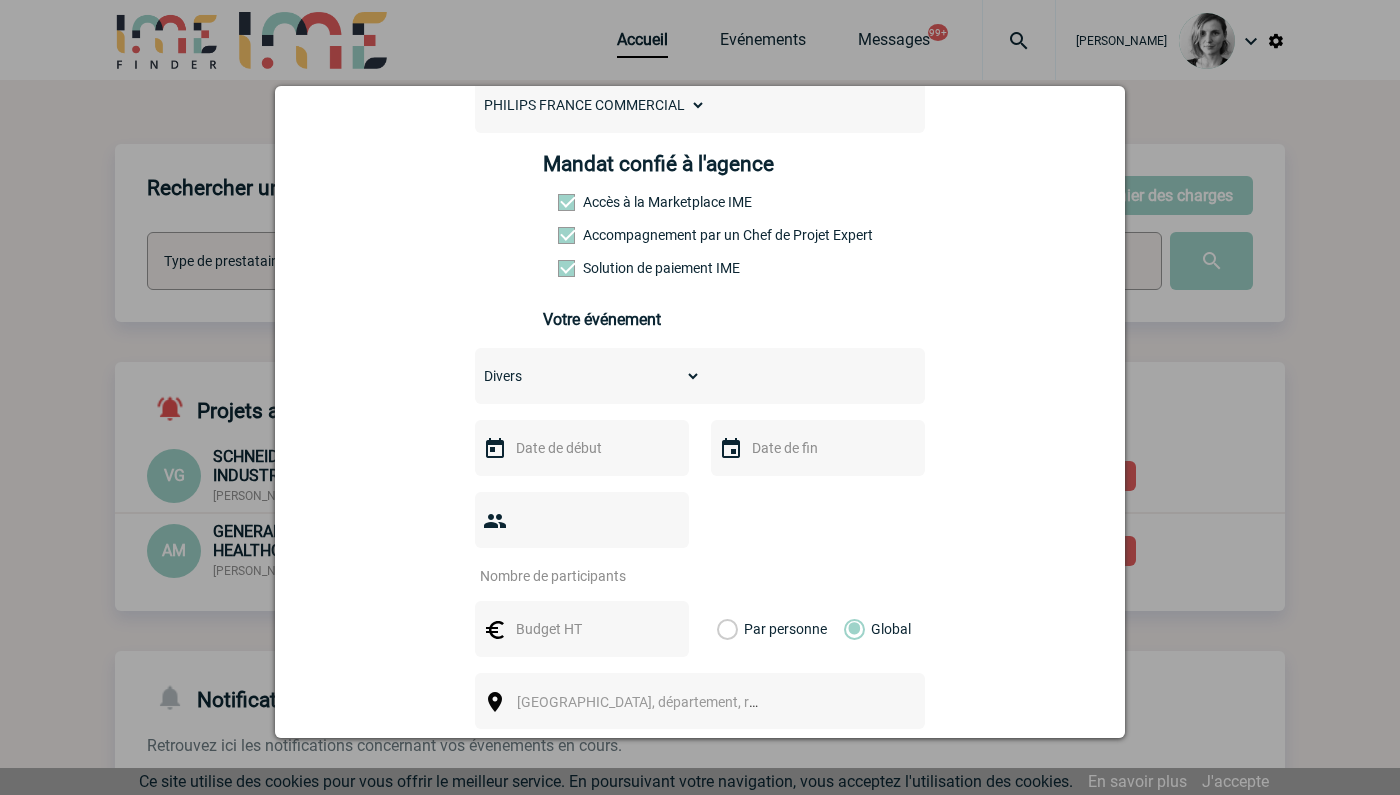 click at bounding box center (580, 629) 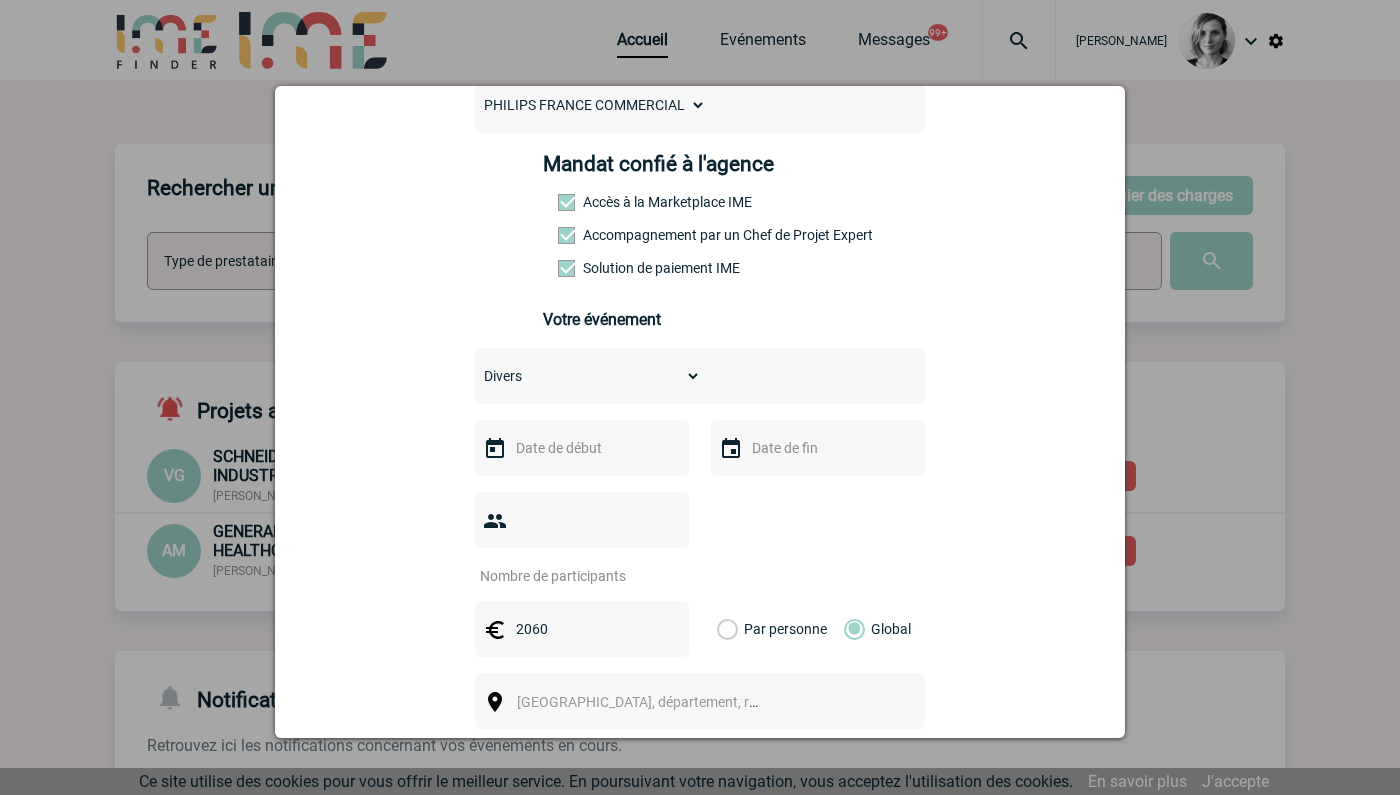 type on "2060" 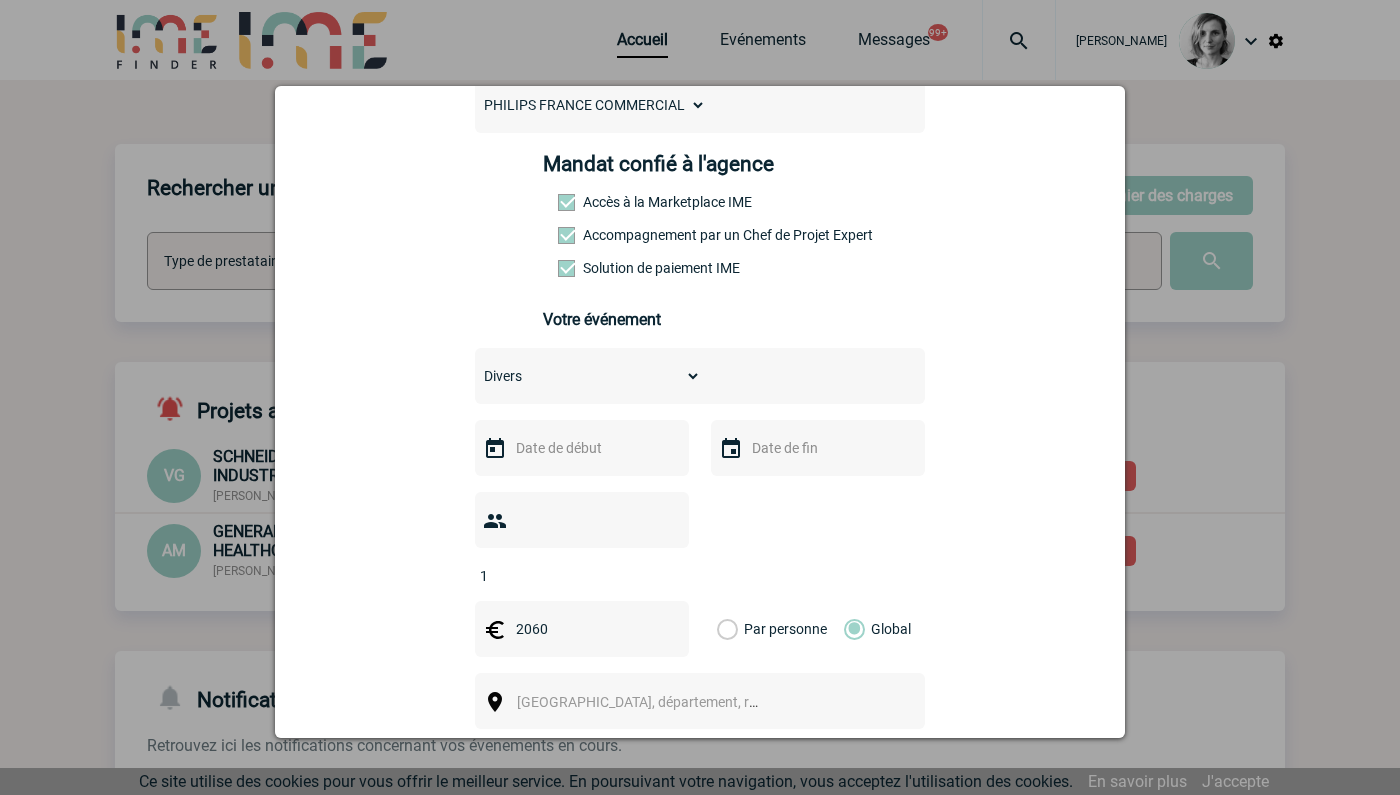 type on "1" 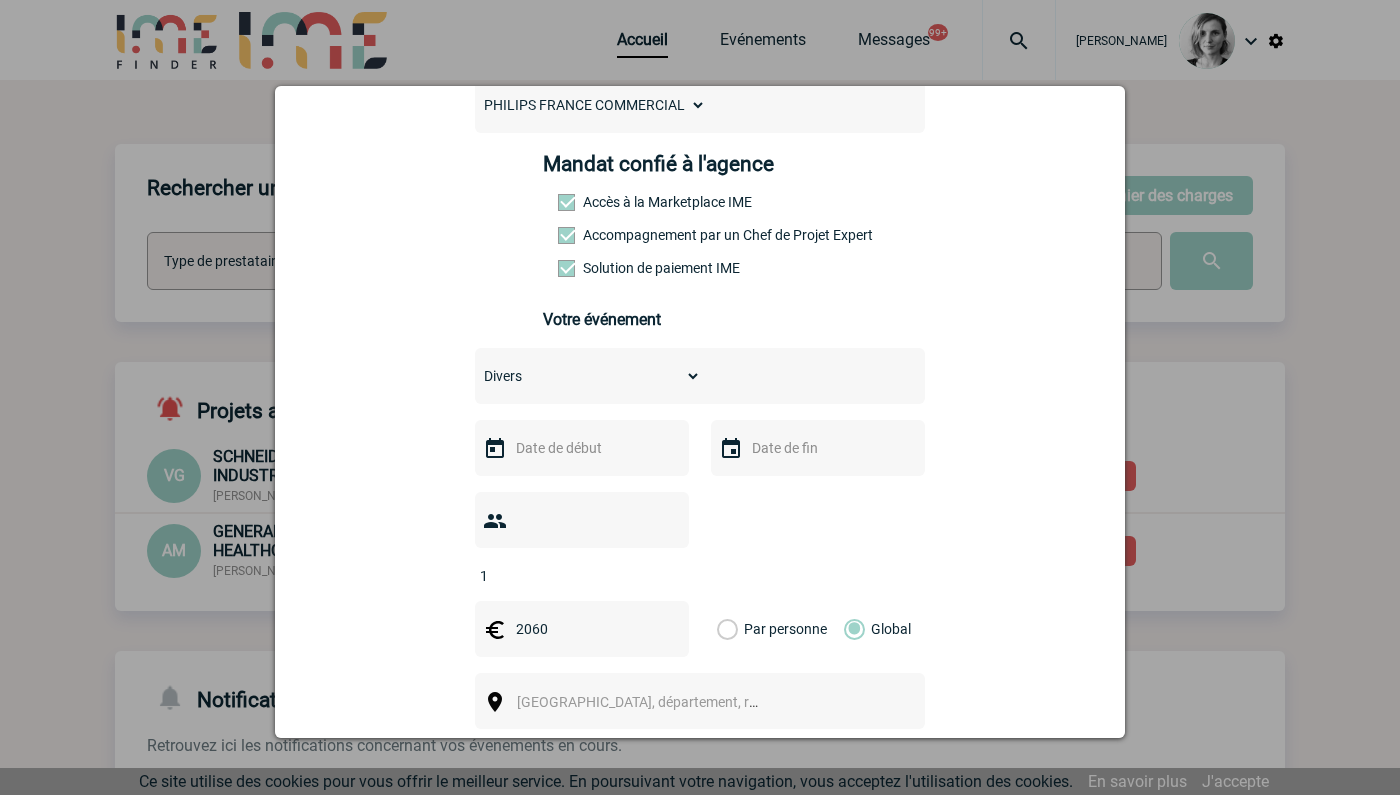 drag, startPoint x: 983, startPoint y: 200, endPoint x: 940, endPoint y: 209, distance: 43.931767 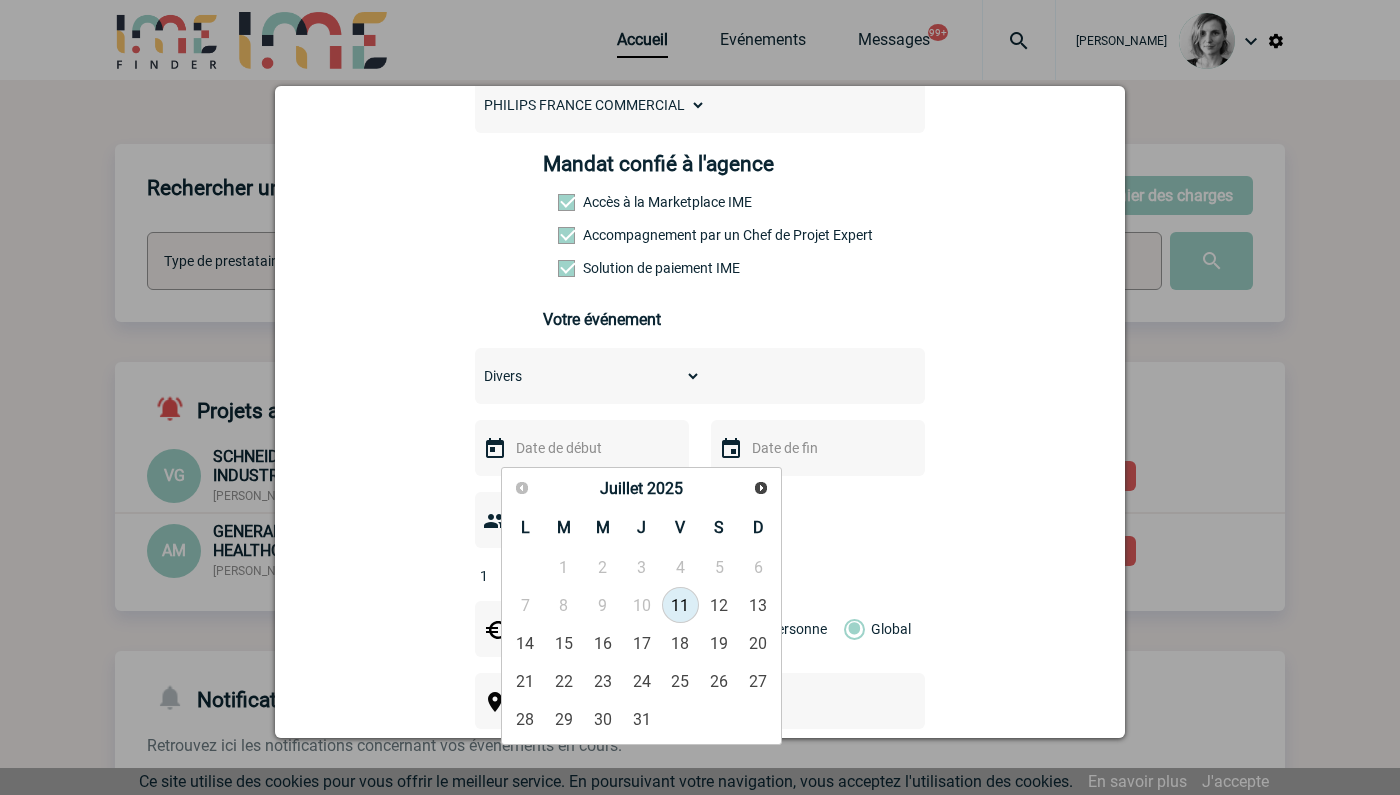 click on "Juillet   2025" at bounding box center [641, 489] 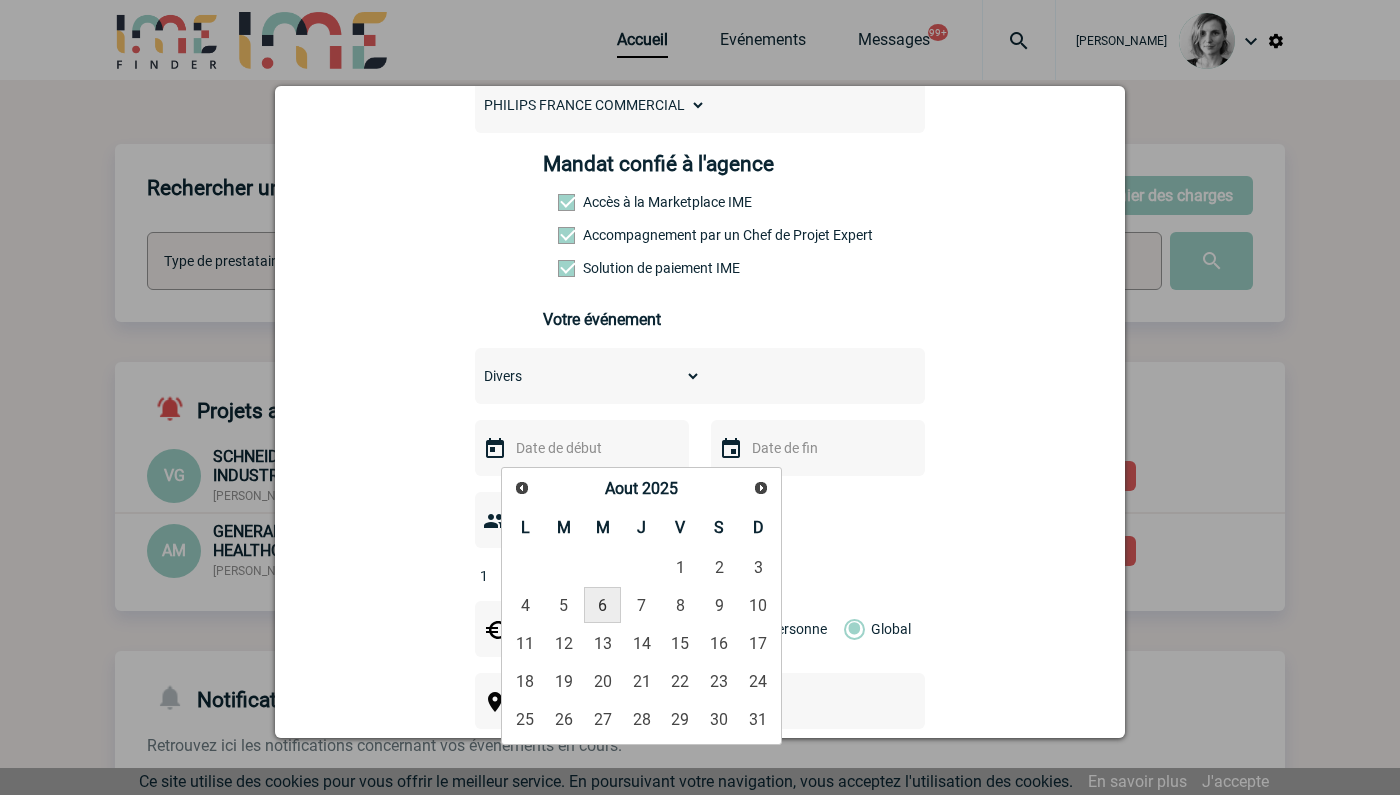 click on "6" at bounding box center (602, 605) 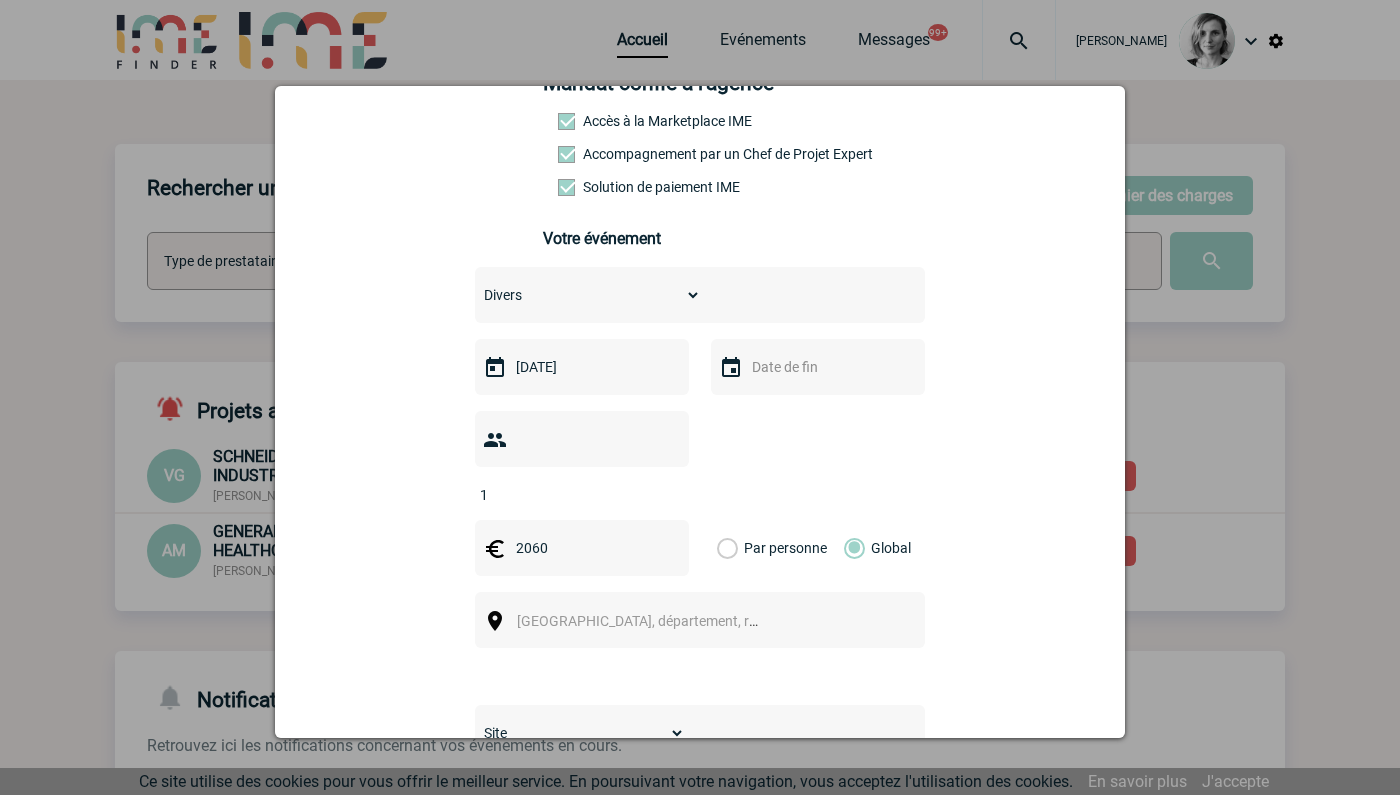 scroll, scrollTop: 375, scrollLeft: 0, axis: vertical 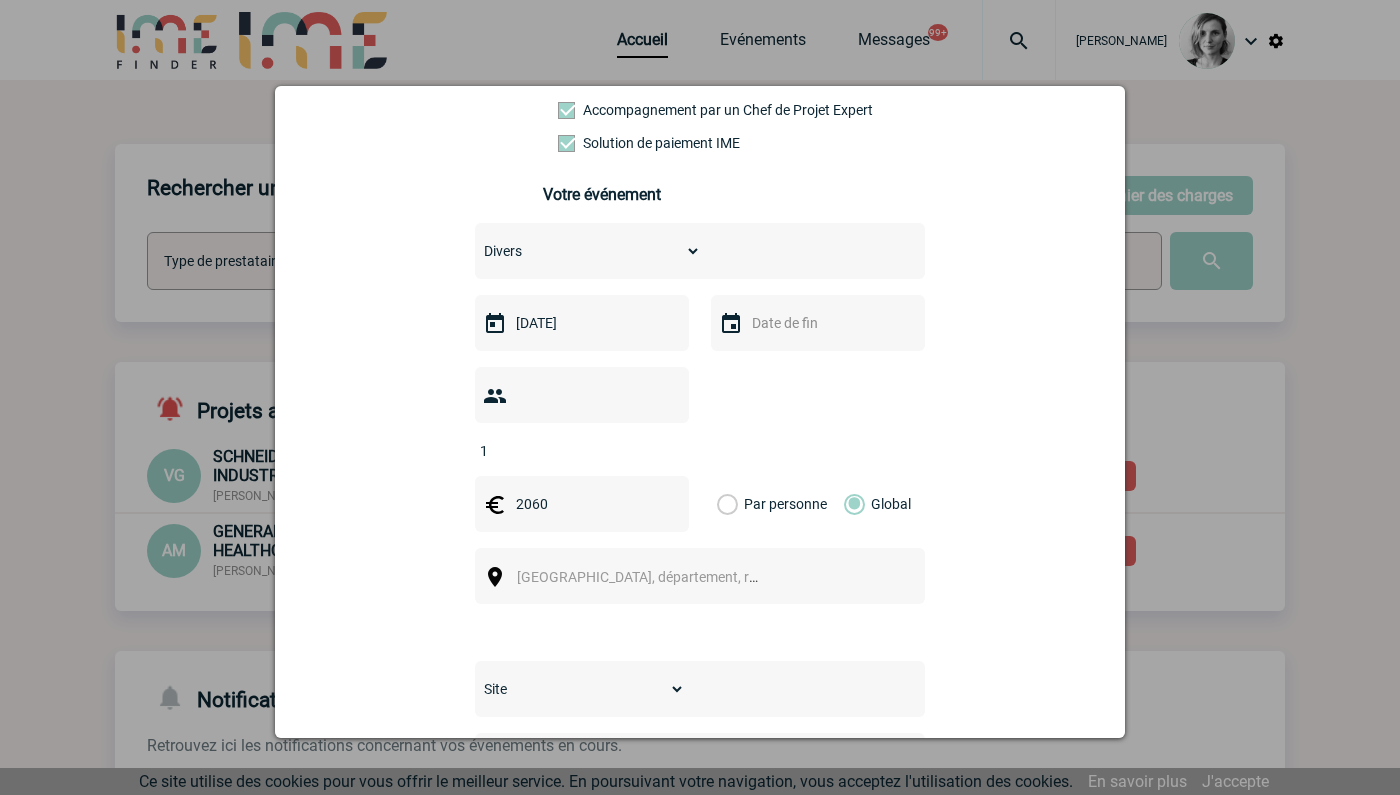 click on "Ville, département, région..." at bounding box center (646, 577) 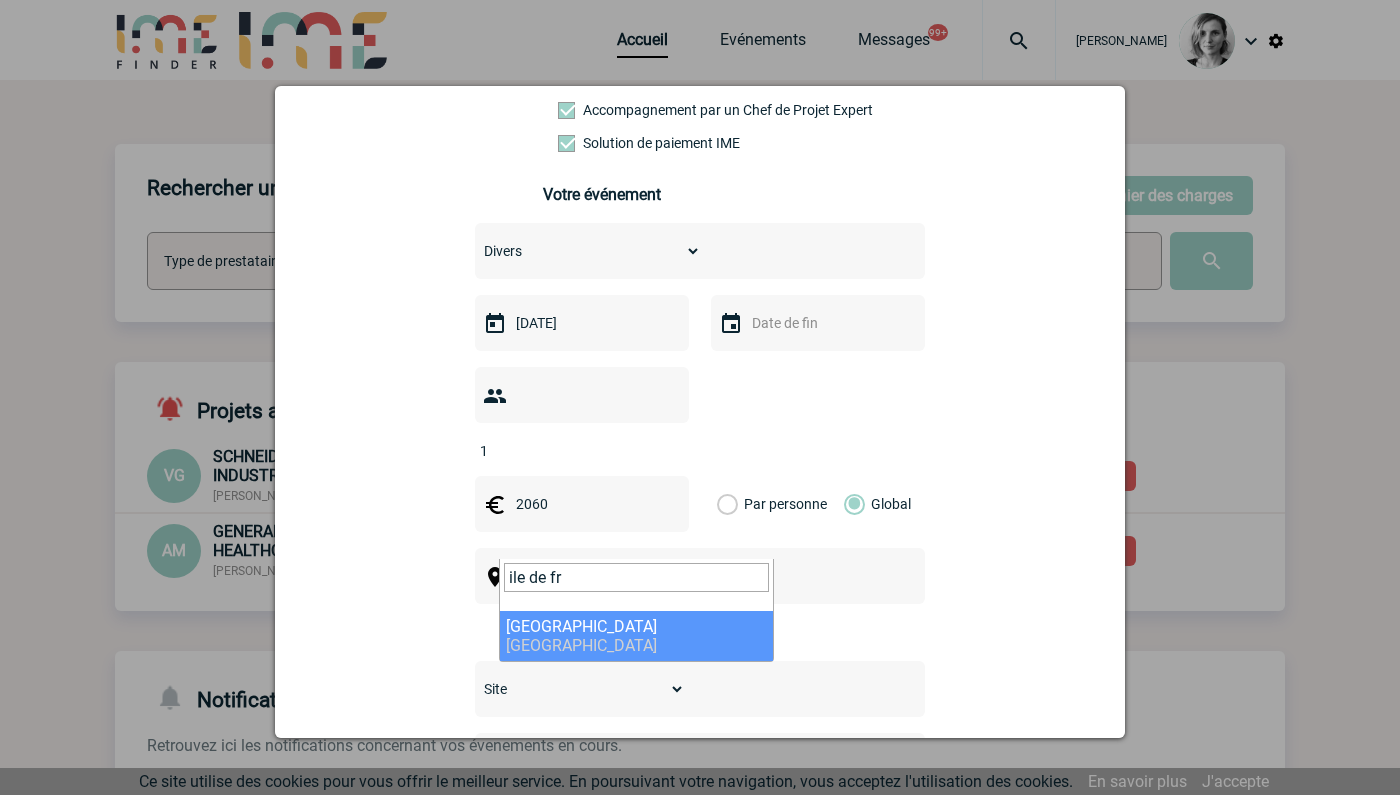 type on "ile de fr" 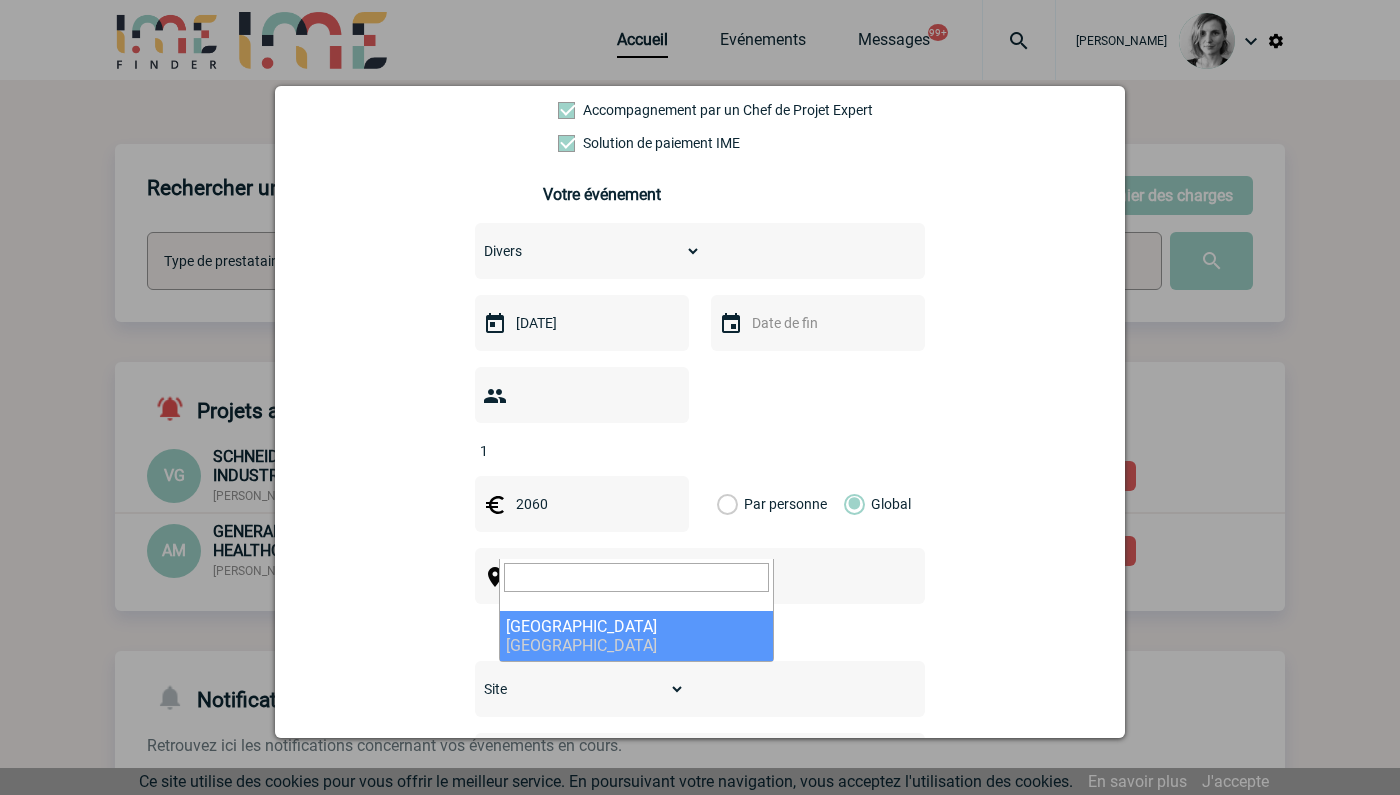 select on "2" 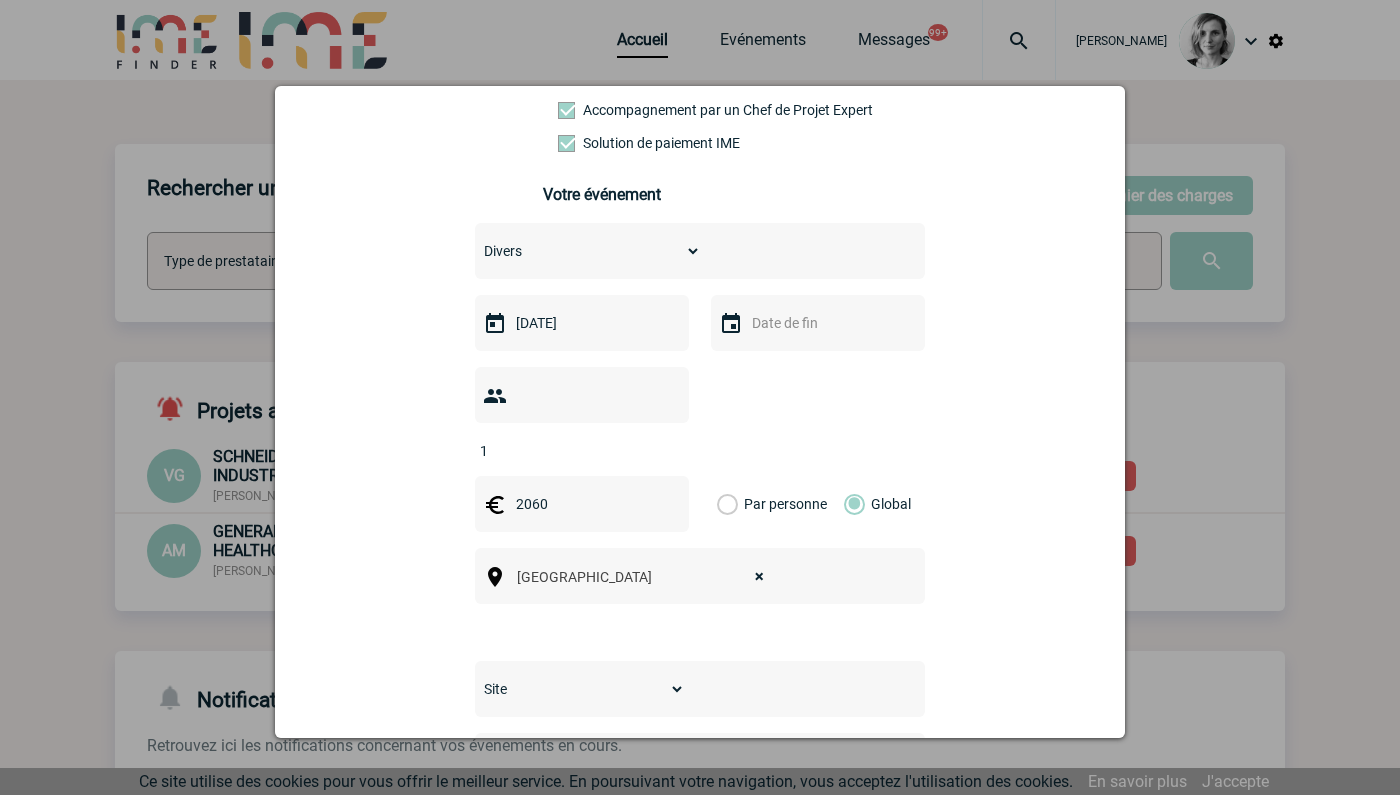 scroll, scrollTop: 500, scrollLeft: 0, axis: vertical 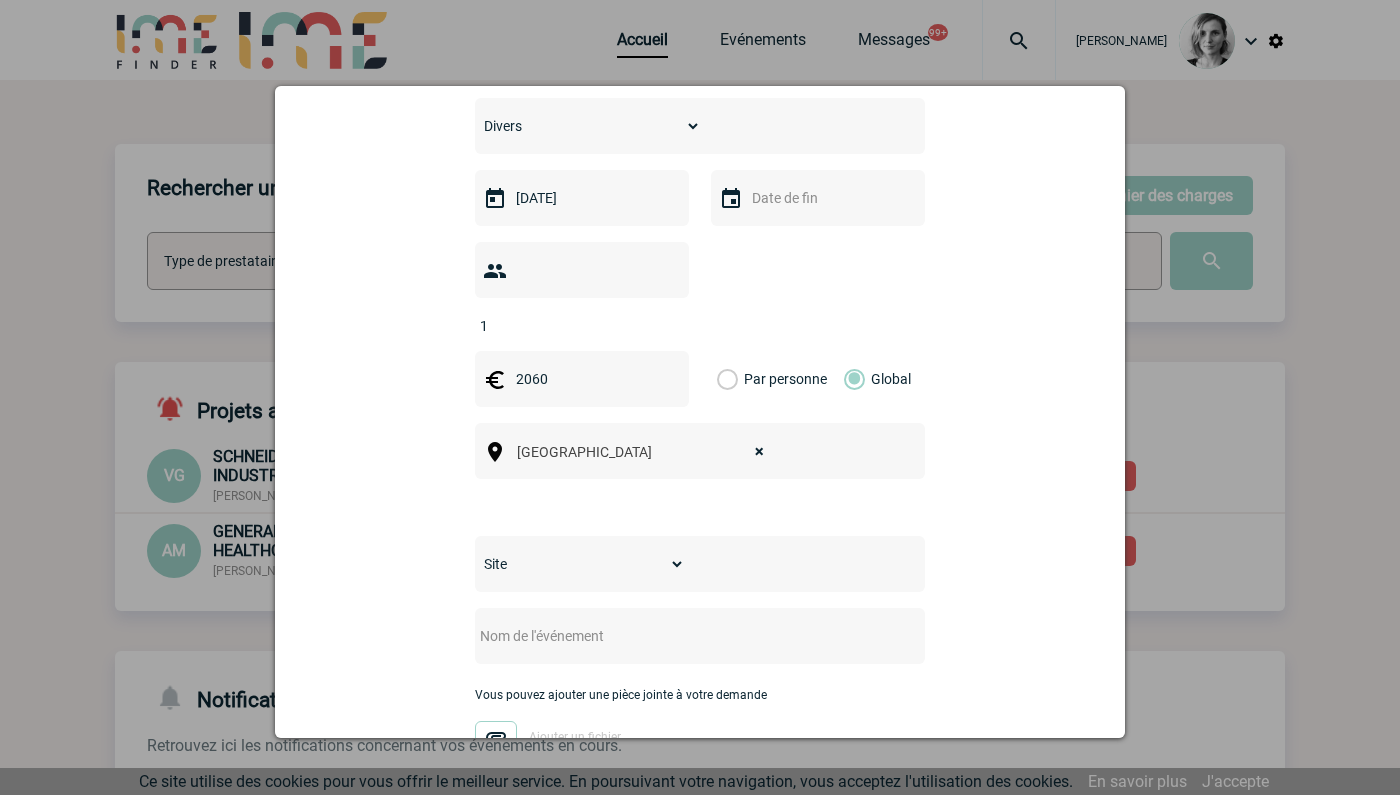 click on "Site HEALTH SYSTEMS PHILIPS PERSONAL HEALTH" at bounding box center [580, 564] 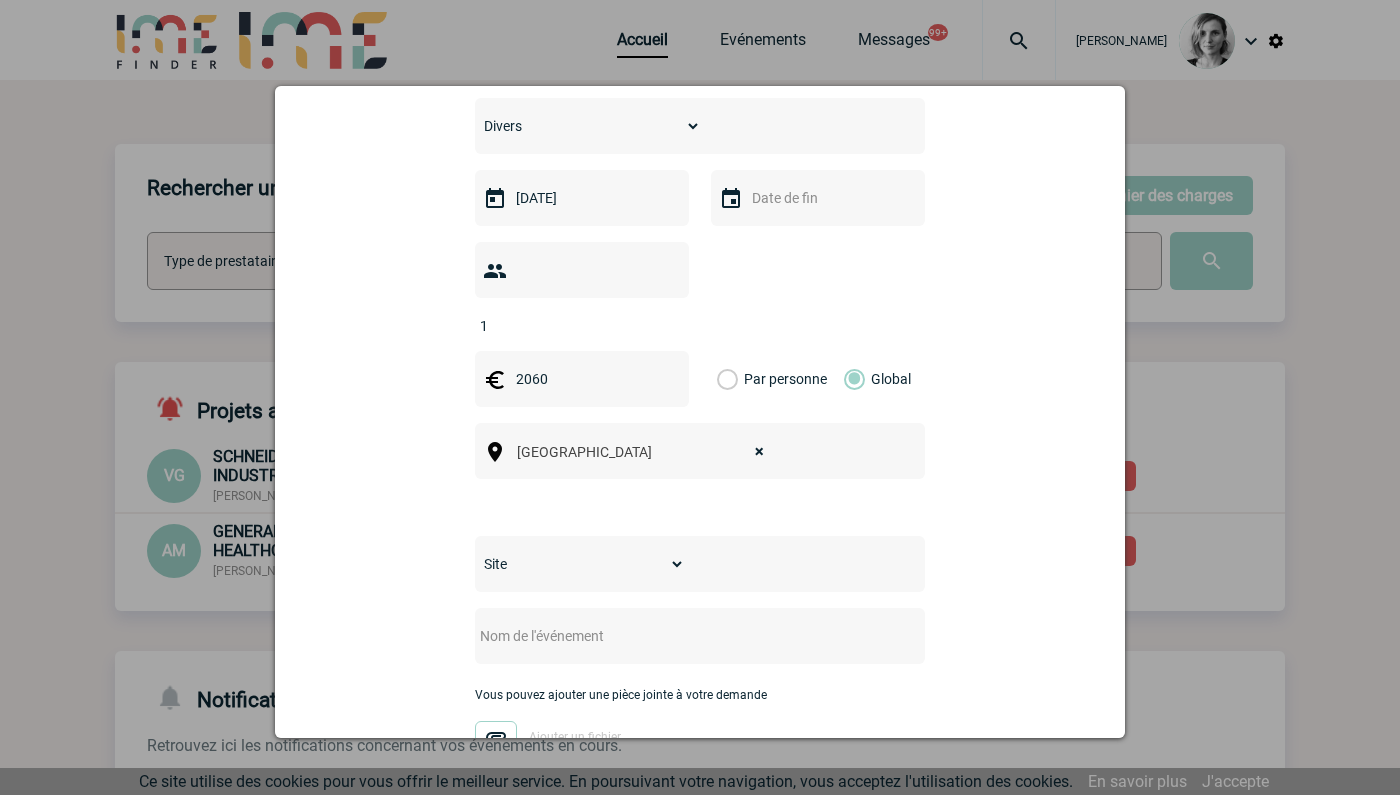 click on "fatiha.merad@philips.com fatiha.merad@philips.com
Vous cherchez à assigner le collaborateur Fatiha MERAD.
Ce contact n'a pas d’entité active dans la plateforme
PHILIPS FRANCE COMMERCIAL
Mandat confié à l'agence Accès à la Marketplace IME Accompagnement par un Chef de Projet Expert Solution de paiement IME
Votre événement
Choisissez un type d'évènement 1" at bounding box center (700, 374) 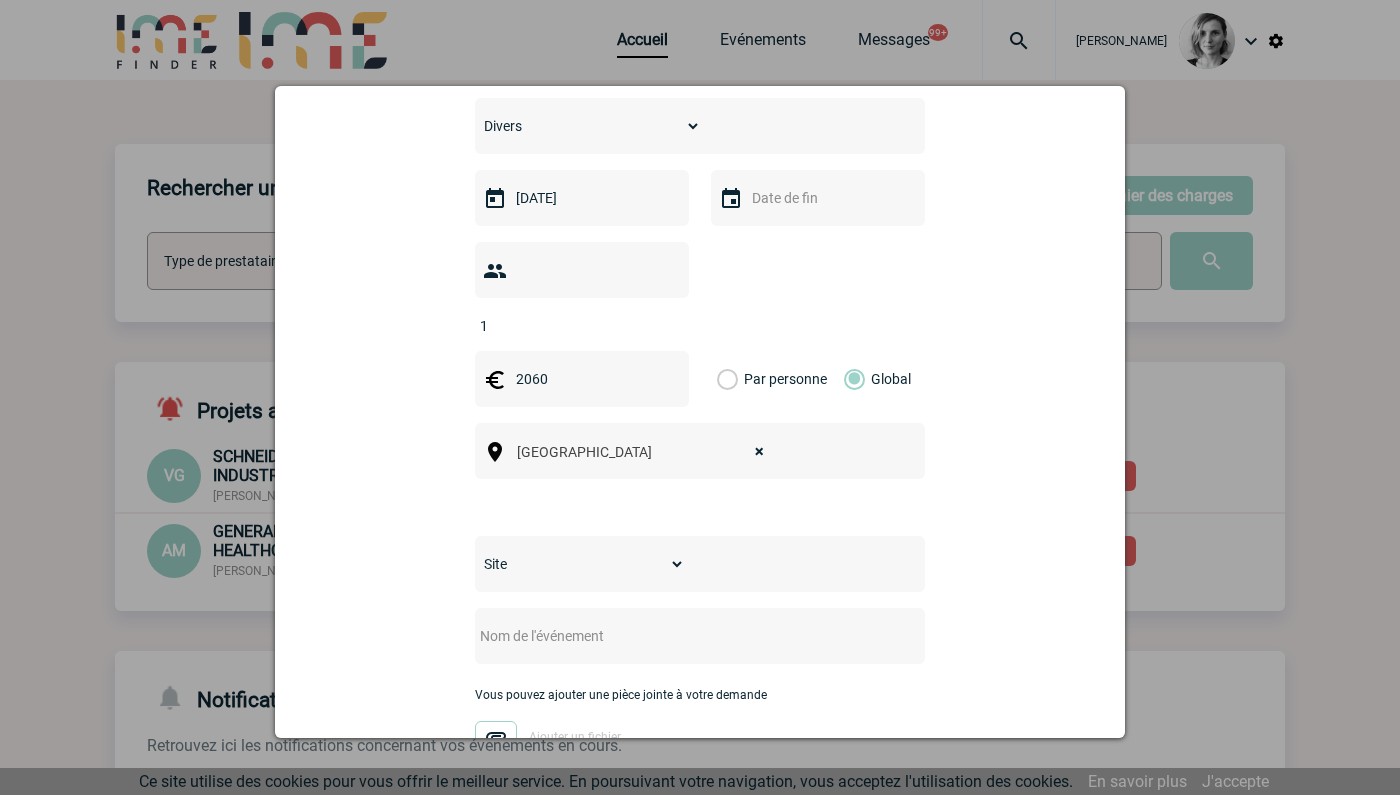 select on "30" 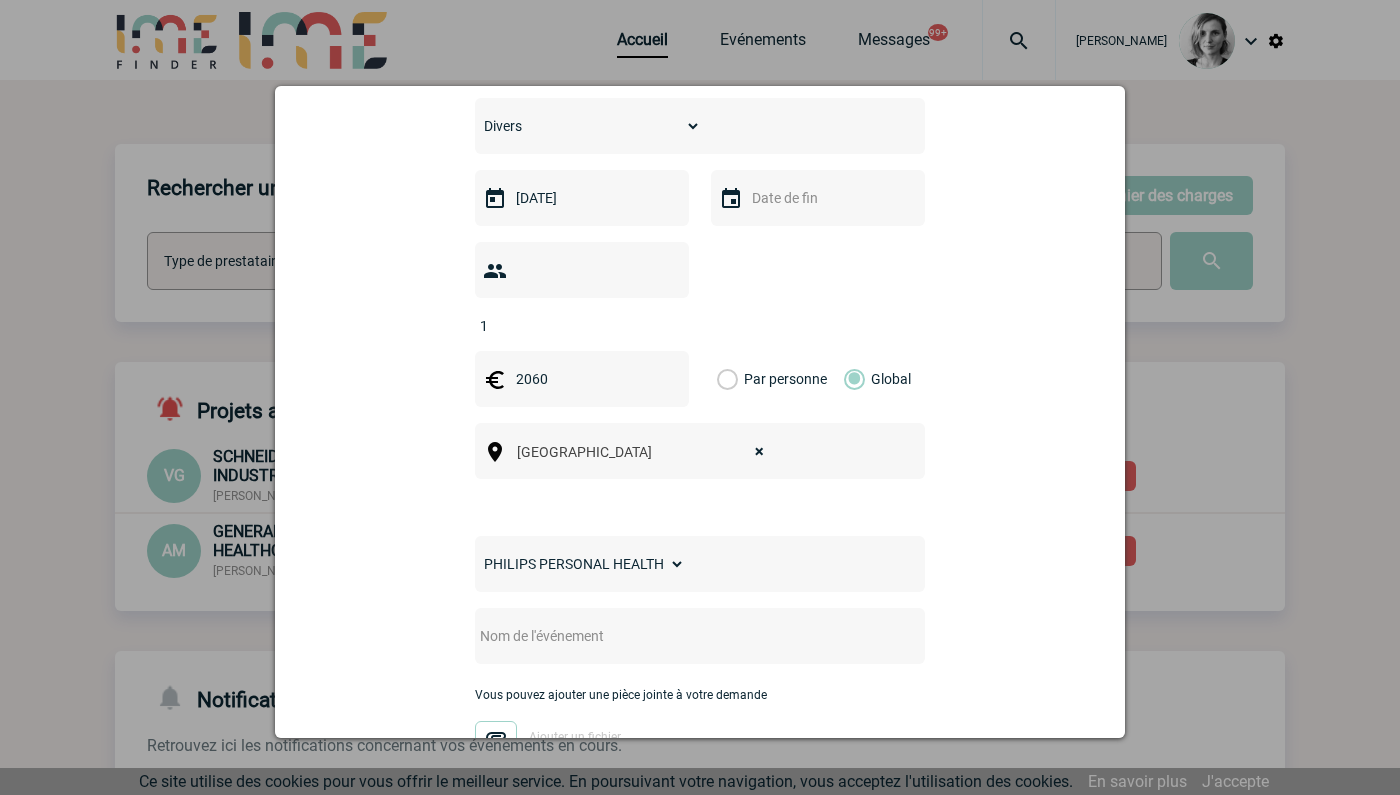 click at bounding box center [673, 636] 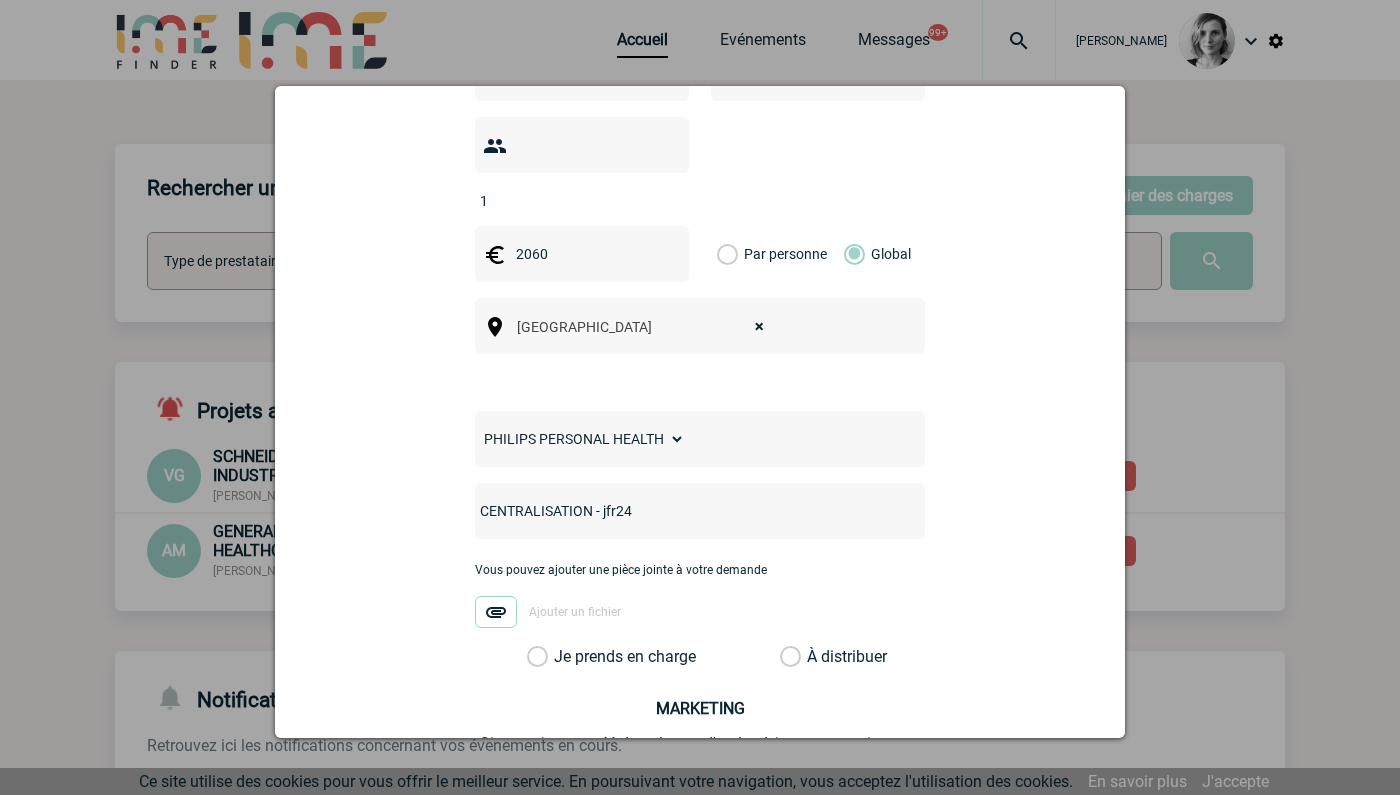 type on "CENTRALISATION - jfr24" 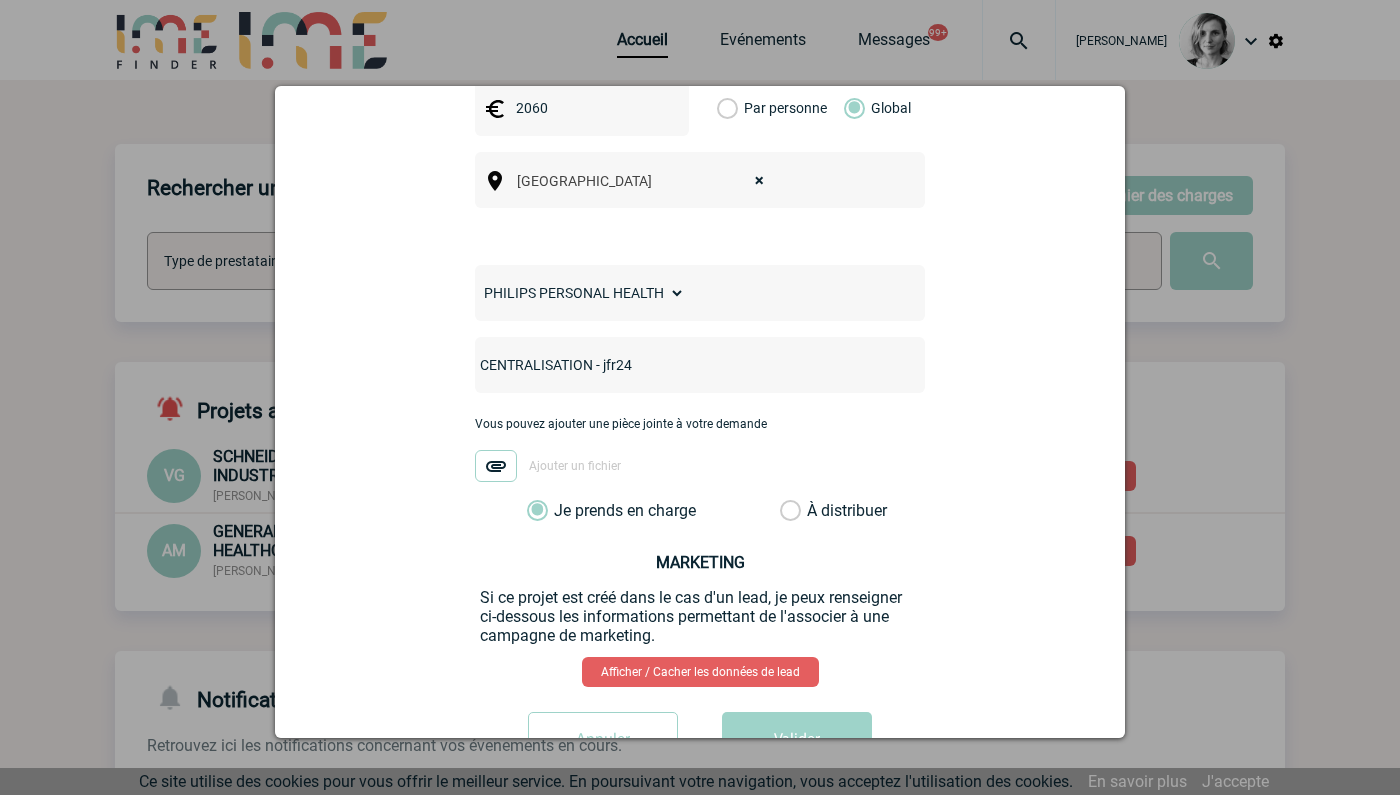 scroll, scrollTop: 814, scrollLeft: 0, axis: vertical 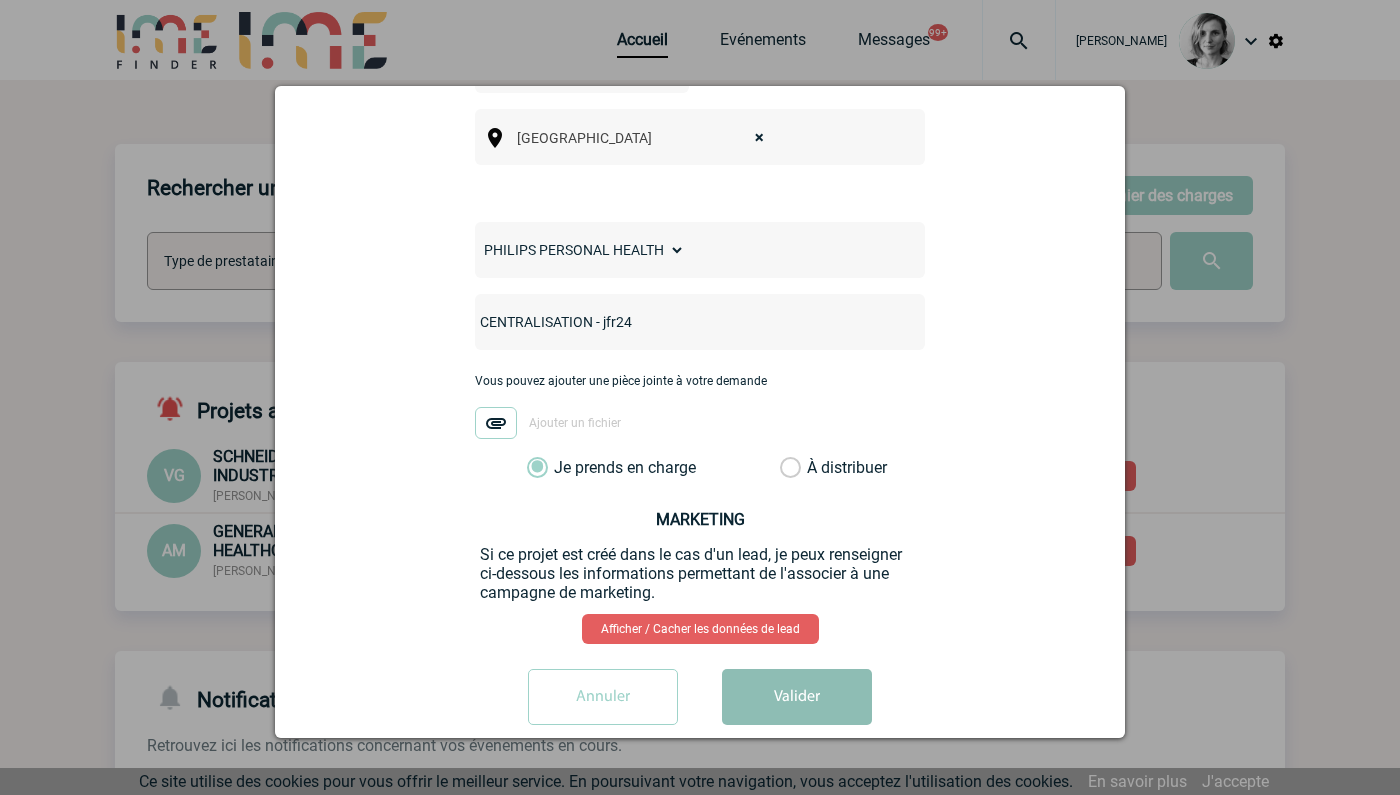 click on "Valider" at bounding box center (797, 697) 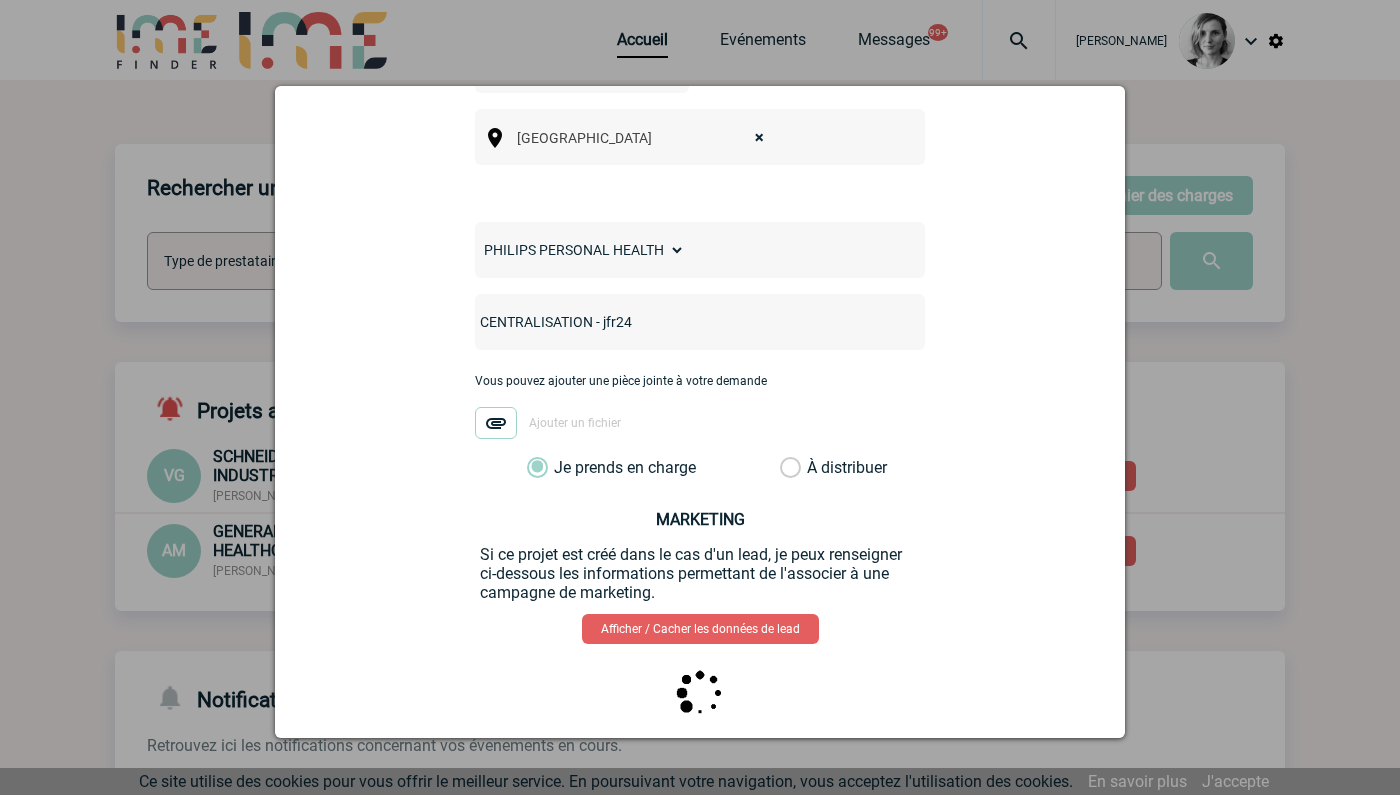 scroll, scrollTop: 0, scrollLeft: 0, axis: both 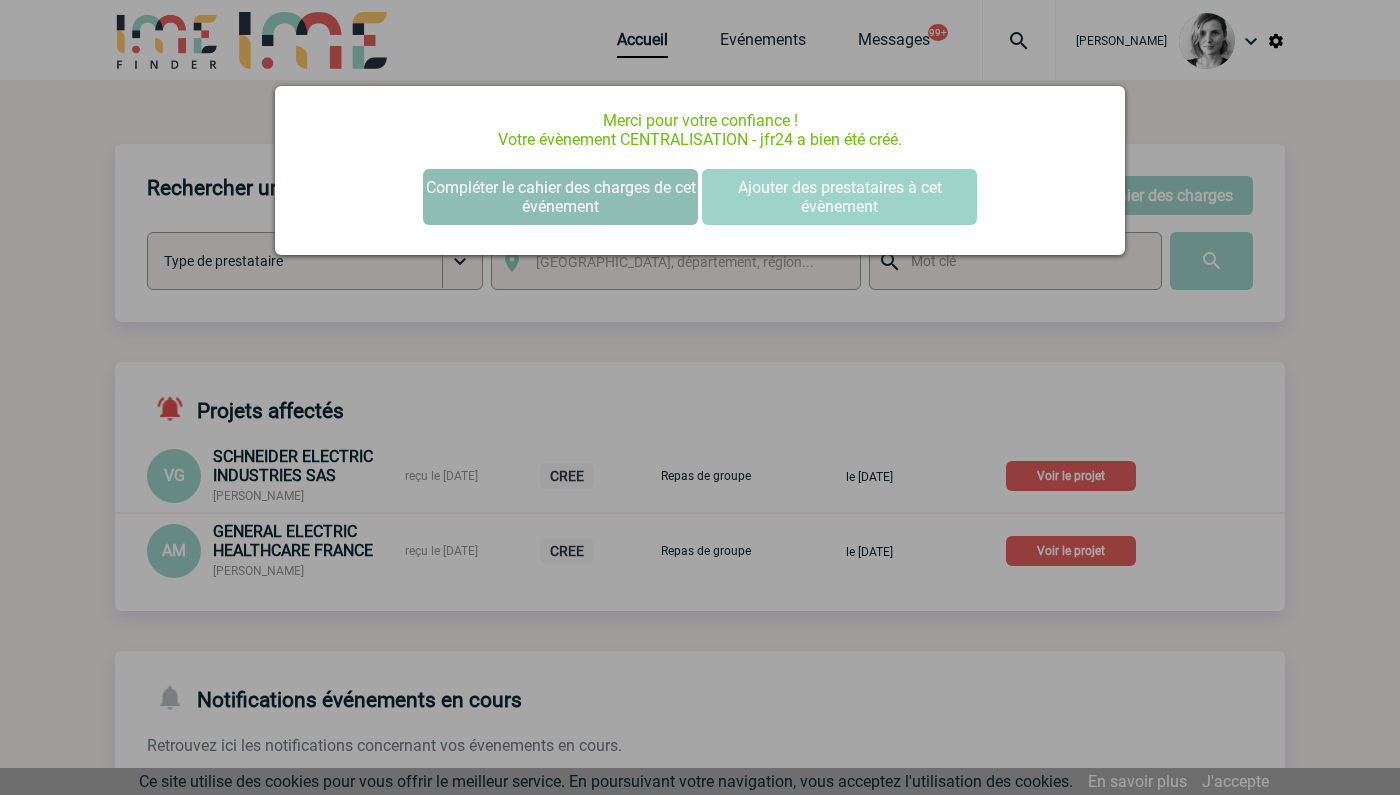 click on "Compléter le cahier des charges de cet événement" at bounding box center (560, 197) 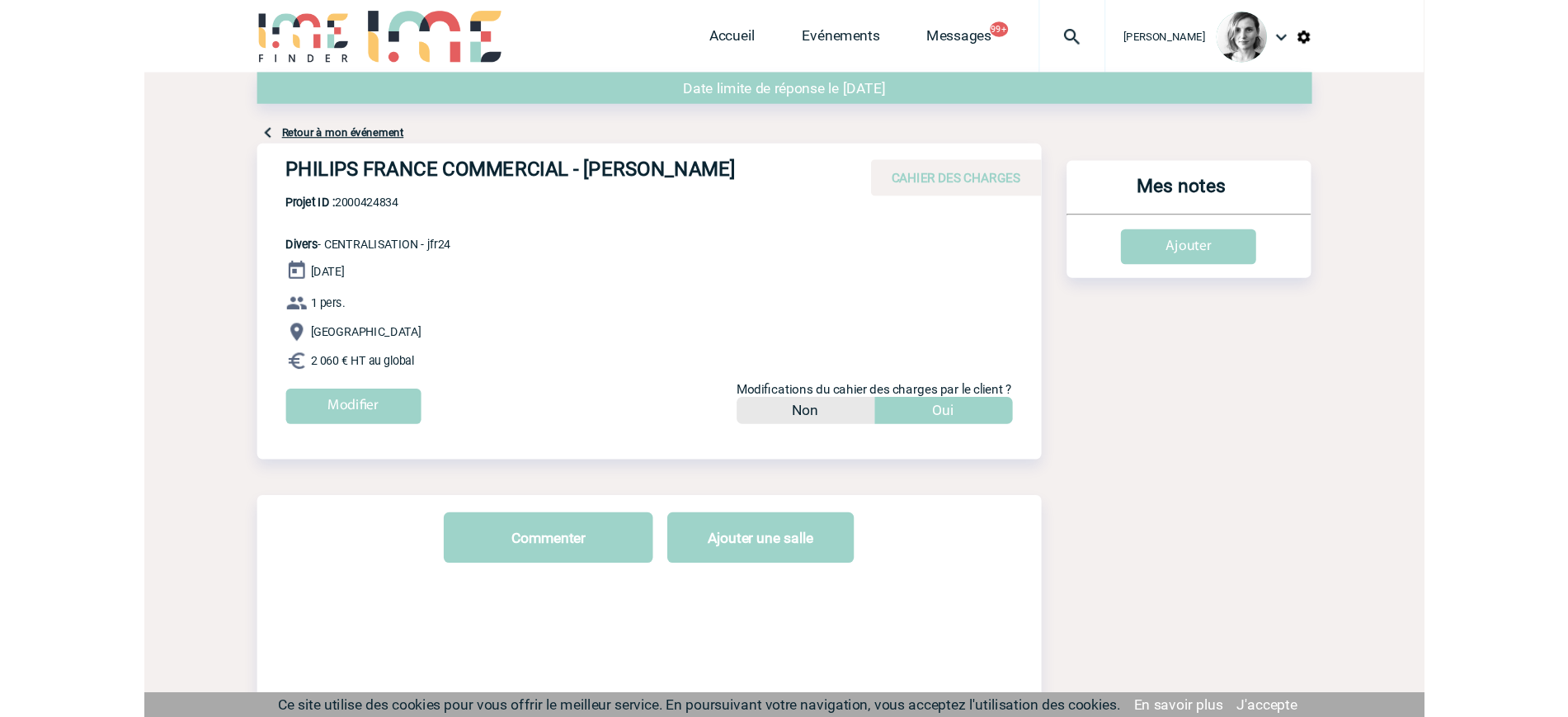 scroll, scrollTop: 0, scrollLeft: 0, axis: both 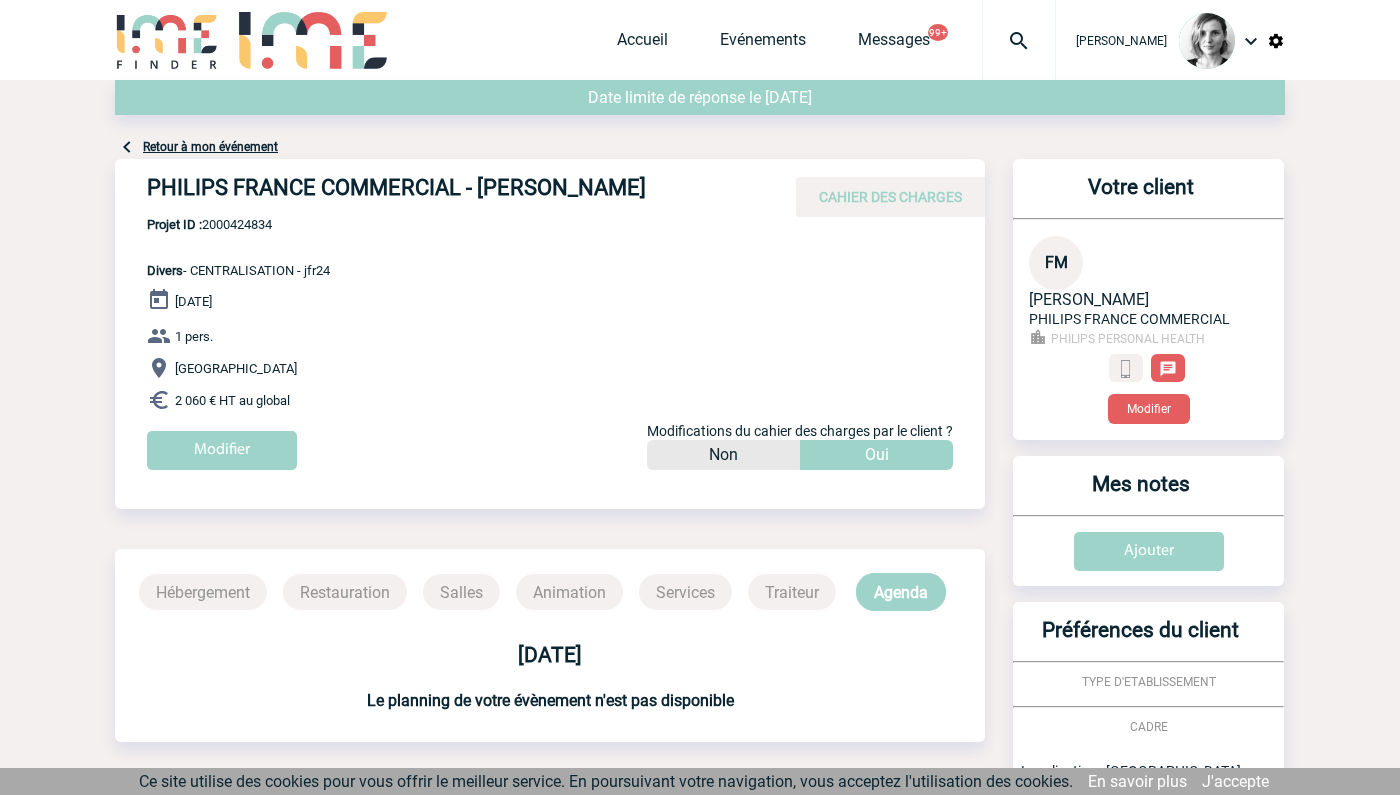 click on "Votre client
FM
[PERSON_NAME]
PHILIPS FRANCE COMMERCIAL
PHILIPS PERSONAL HEALTH
Modifier" at bounding box center (1148, 299) 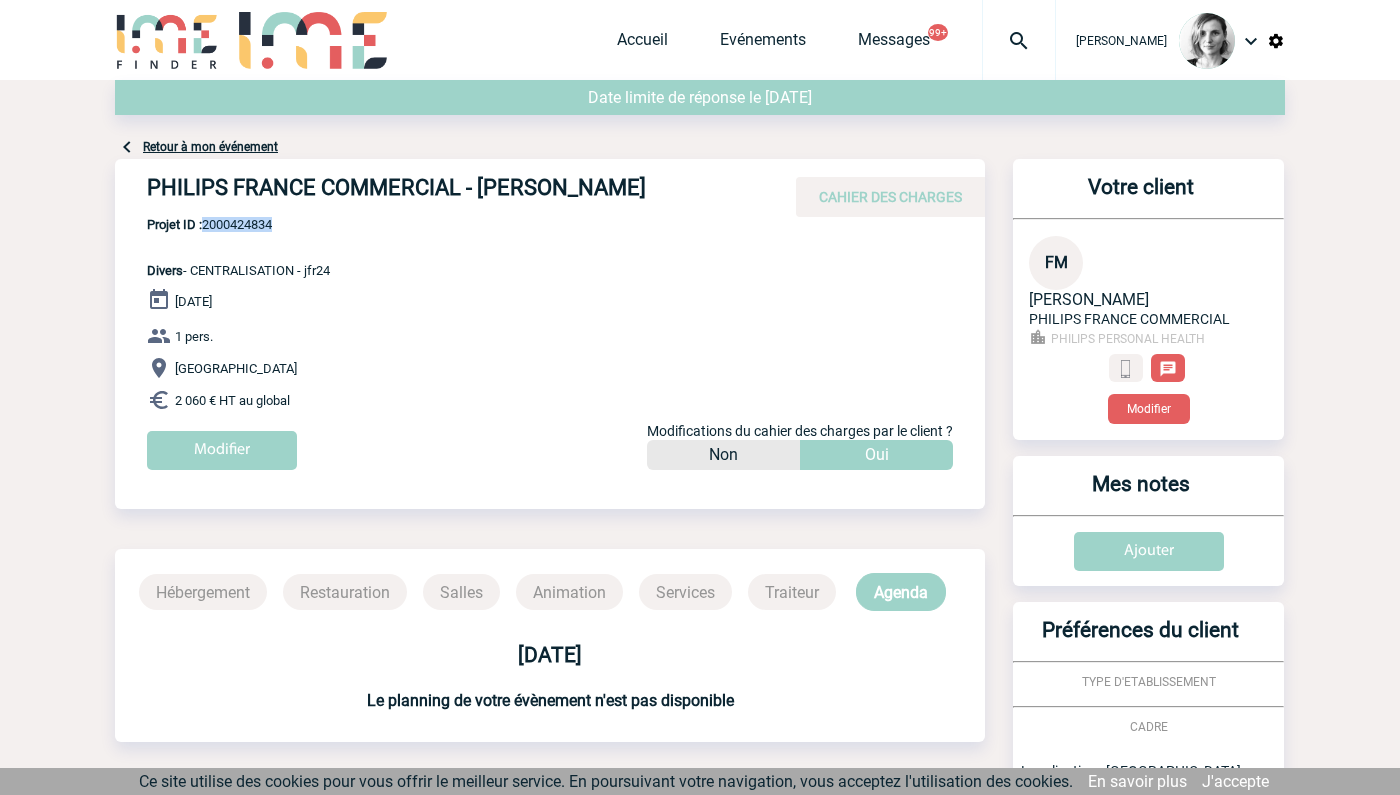 click on "Projet ID :  2000424834" at bounding box center (238, 224) 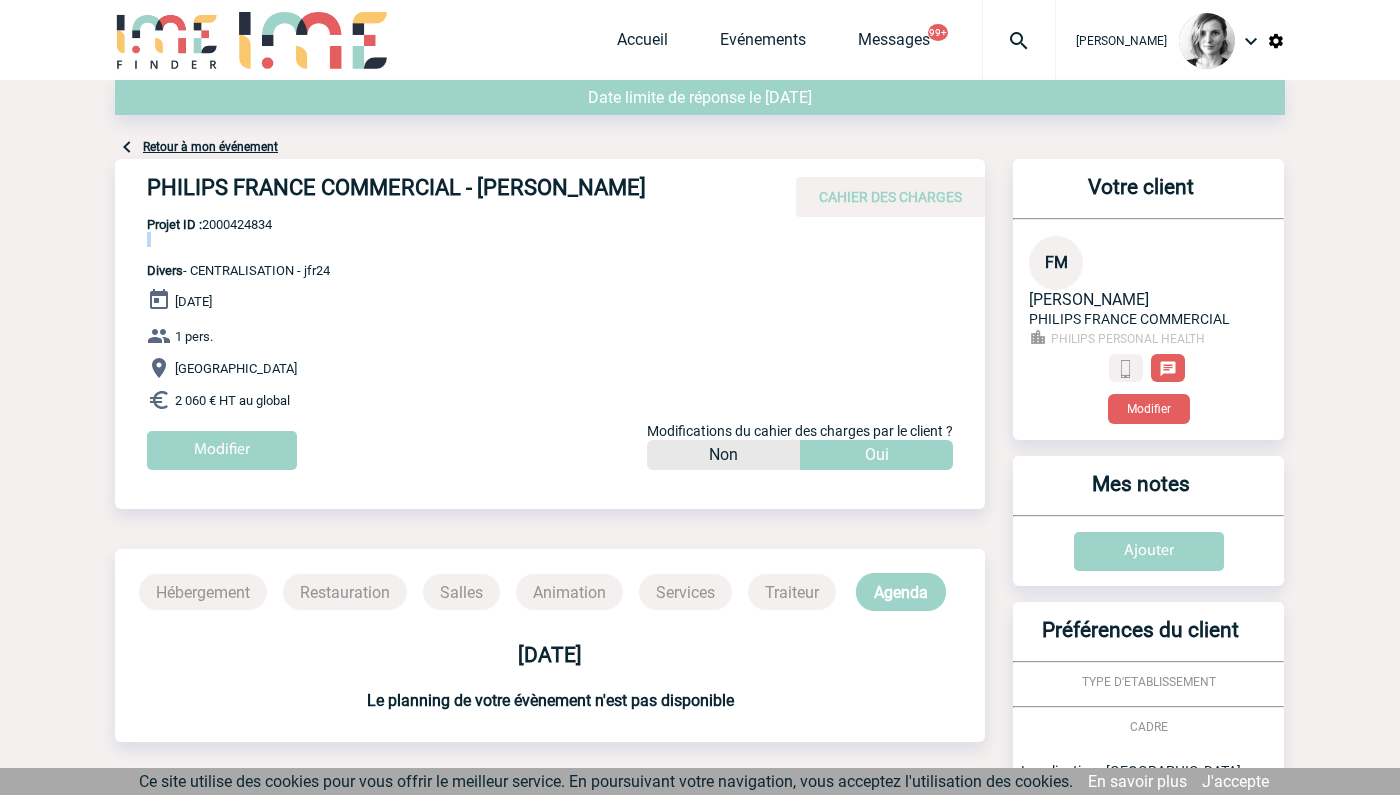 click on "Projet ID :  2000424834
Divers  - CENTRALISATION - jfr24" at bounding box center (222, 247) 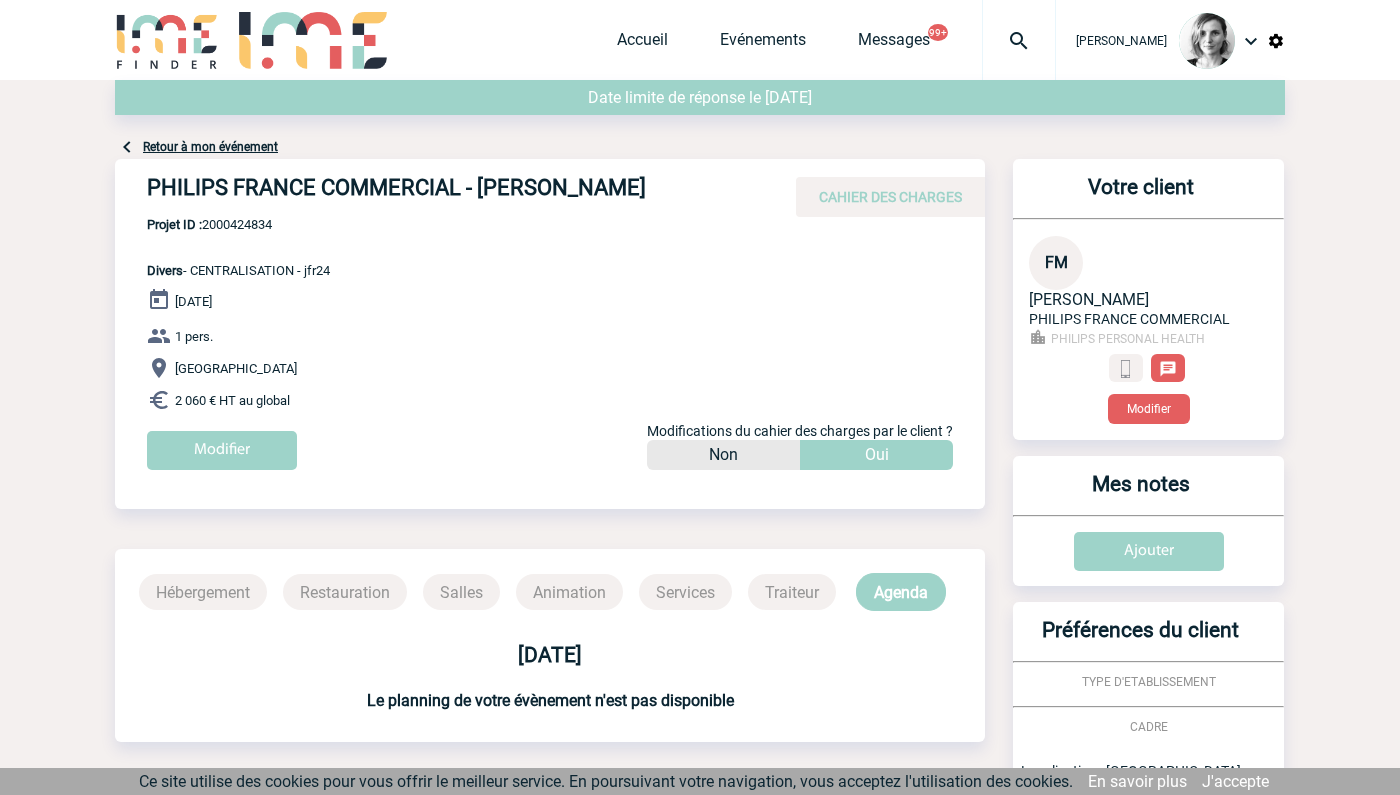 click on "Projet ID :  2000424834" at bounding box center (238, 224) 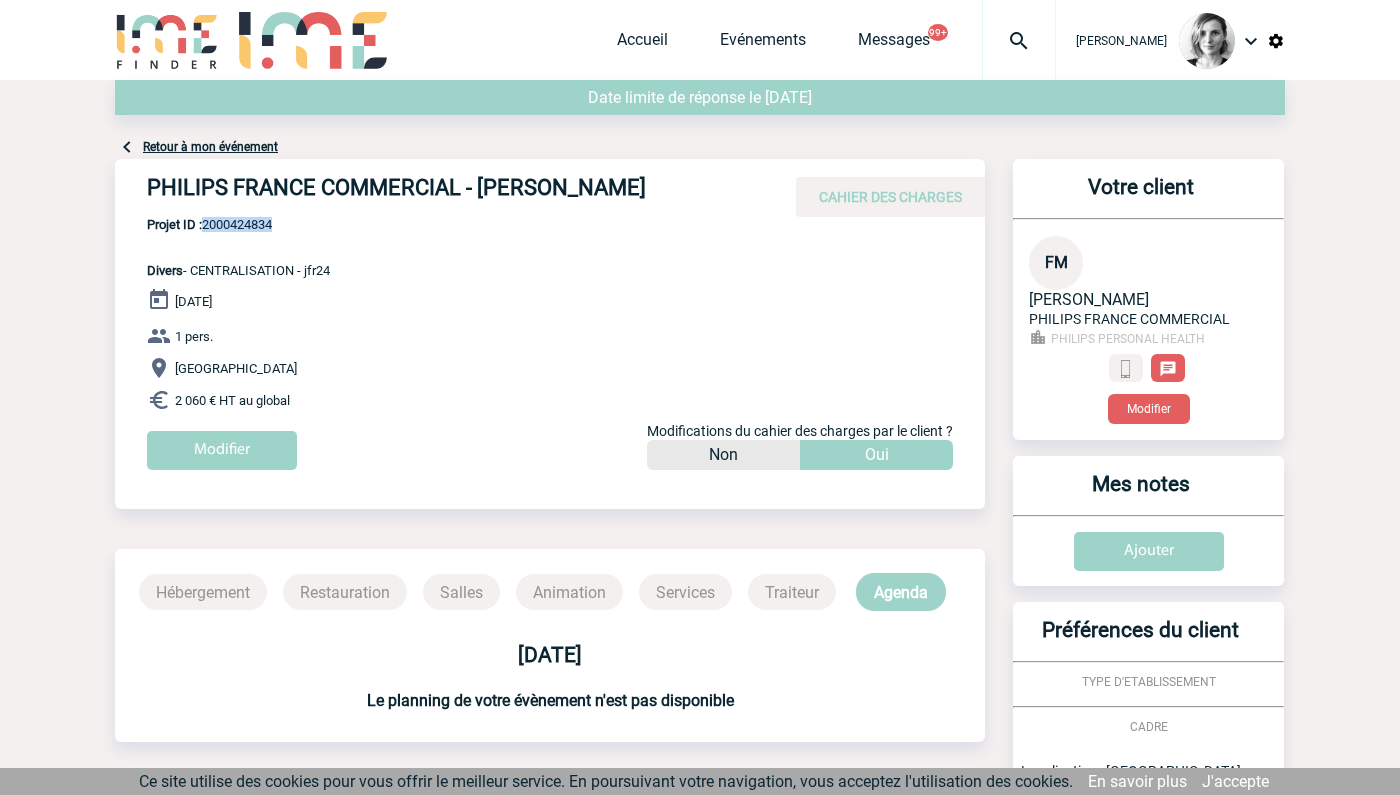 click on "Projet ID :  2000424834" at bounding box center [238, 224] 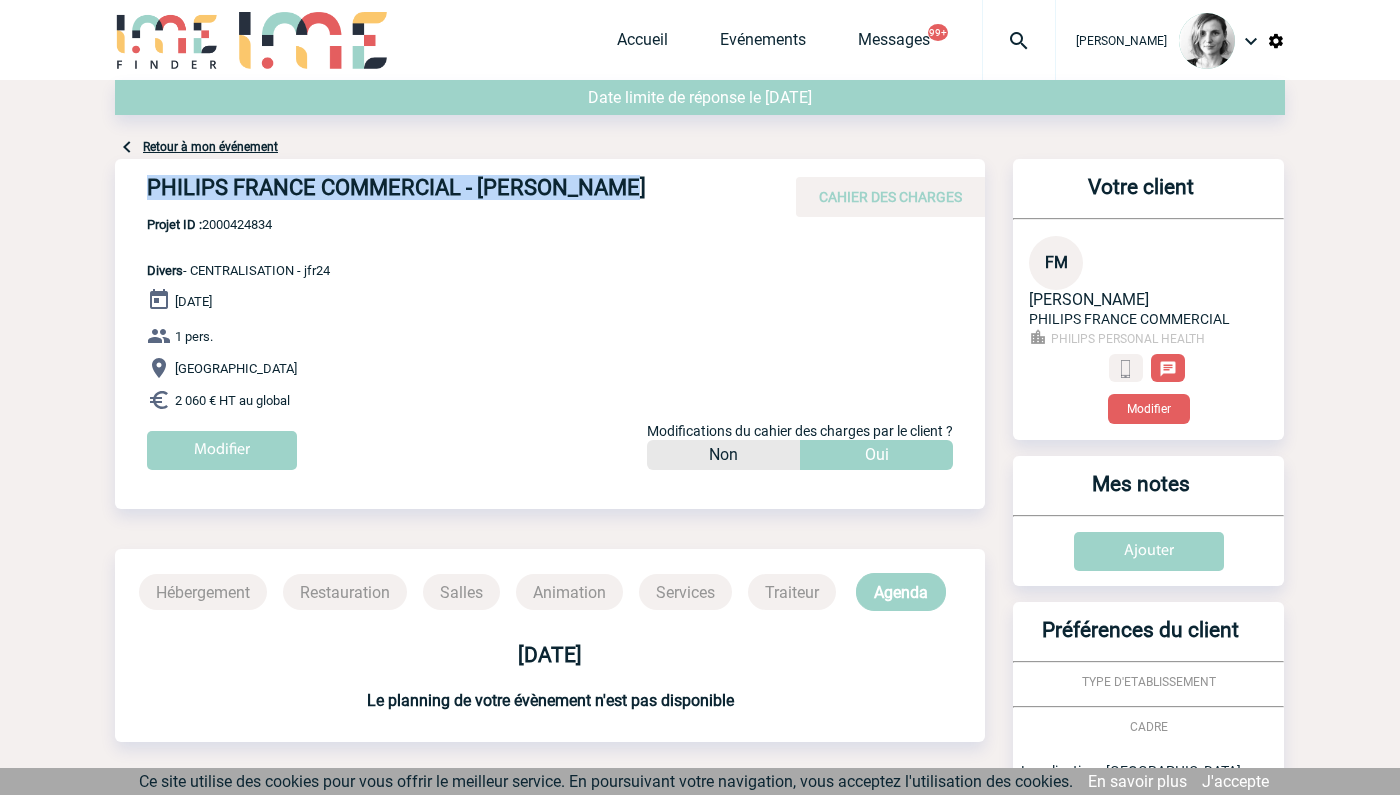 drag, startPoint x: 614, startPoint y: 193, endPoint x: 149, endPoint y: 188, distance: 465.0269 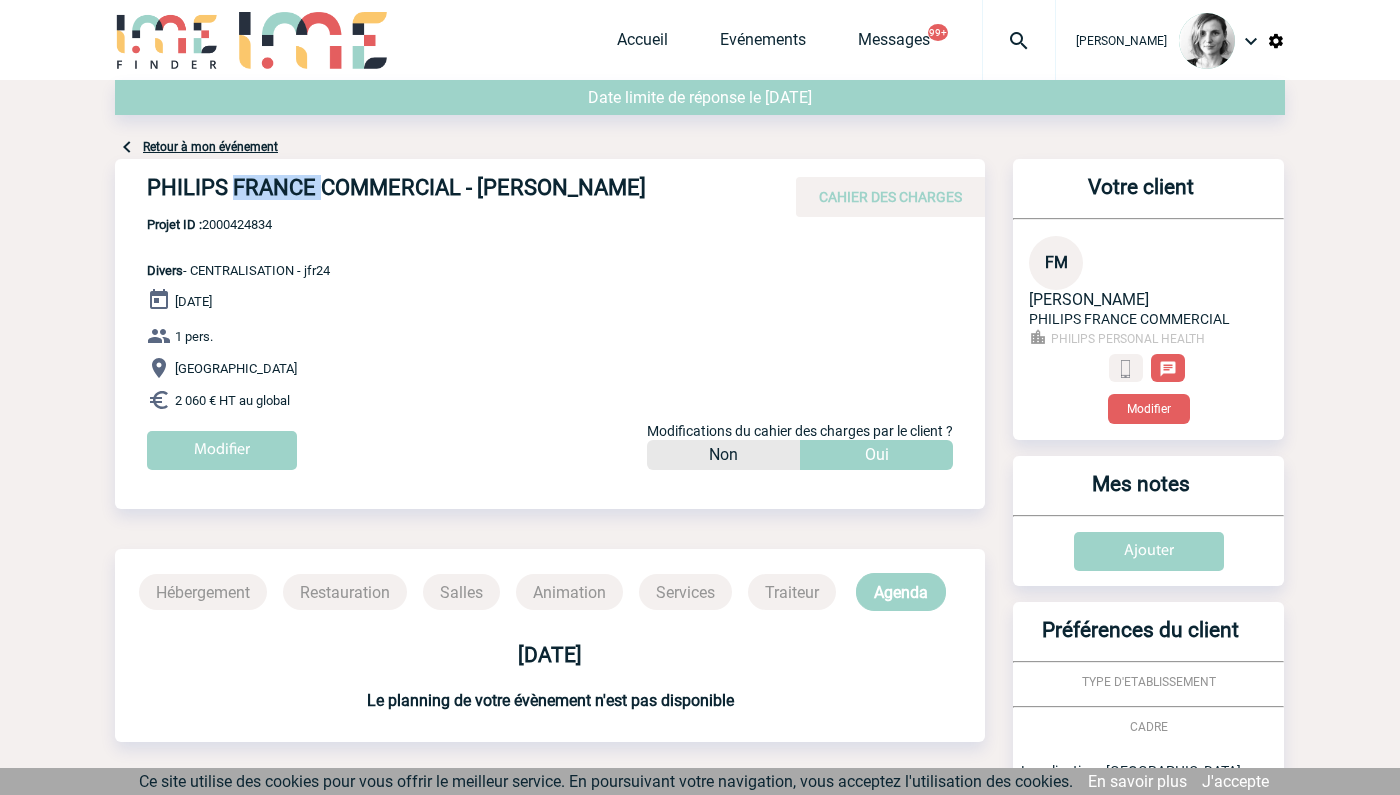 click on "PHILIPS FRANCE COMMERCIAL - [PERSON_NAME]
CAHIER DES CHARGES" at bounding box center [550, 188] 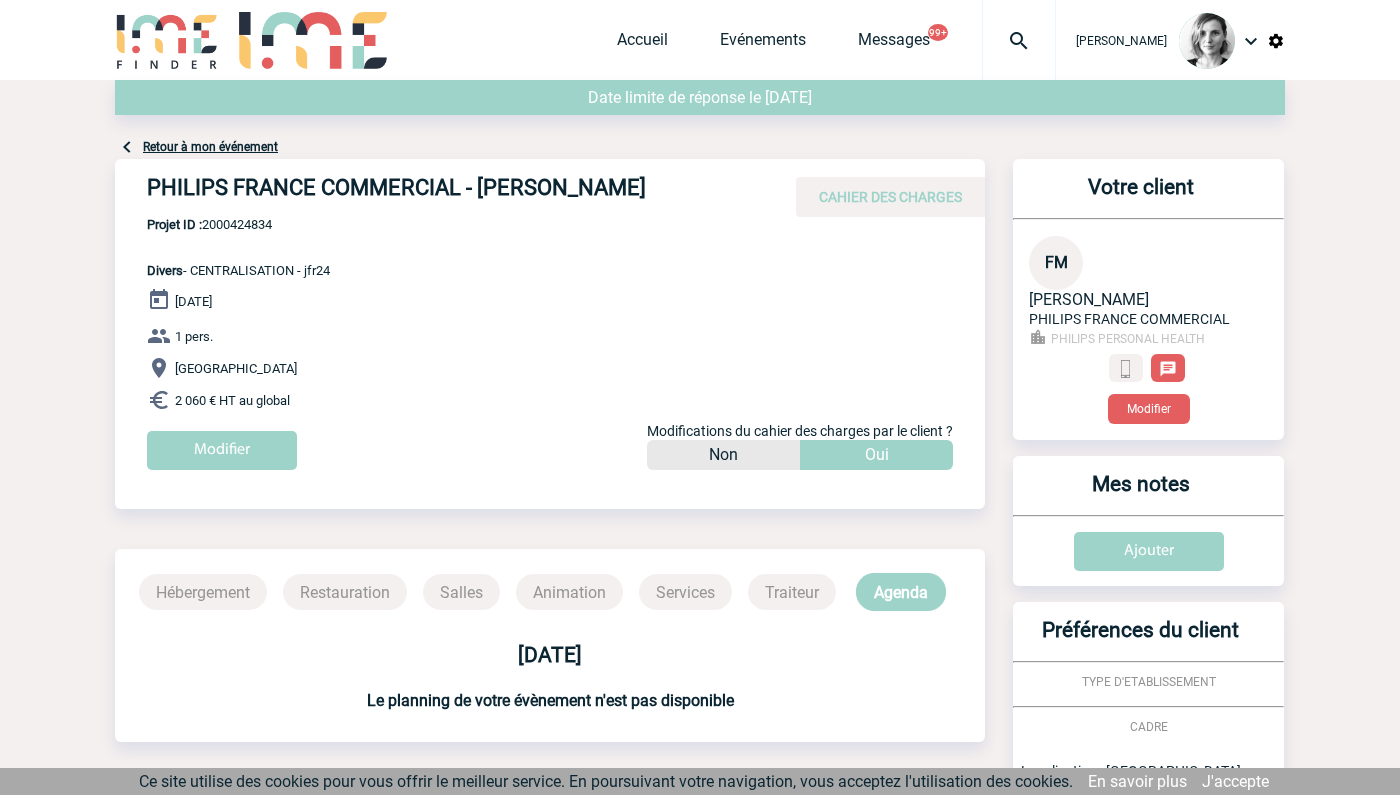 click on "Projet ID :  2000424834" at bounding box center [238, 224] 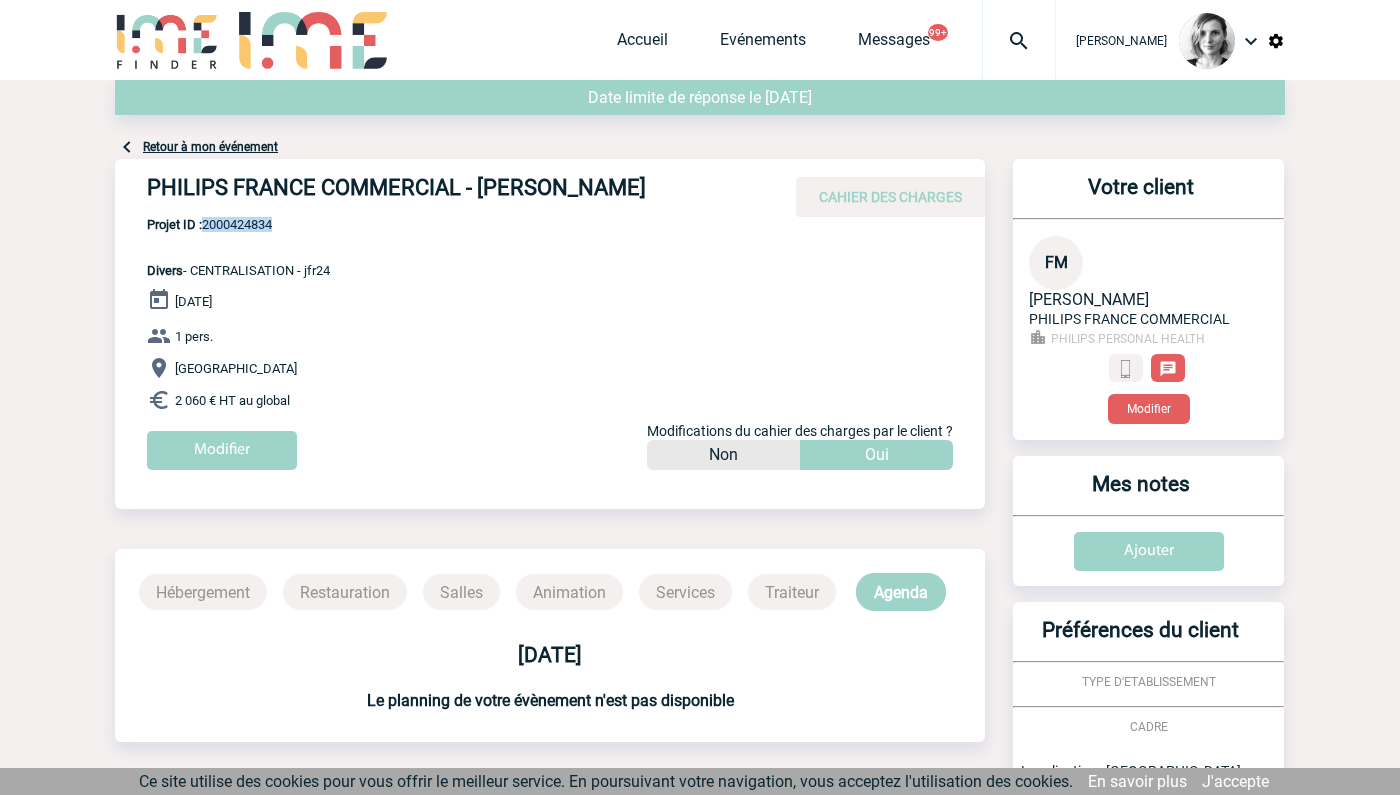 click on "Projet ID :  2000424834" at bounding box center (238, 224) 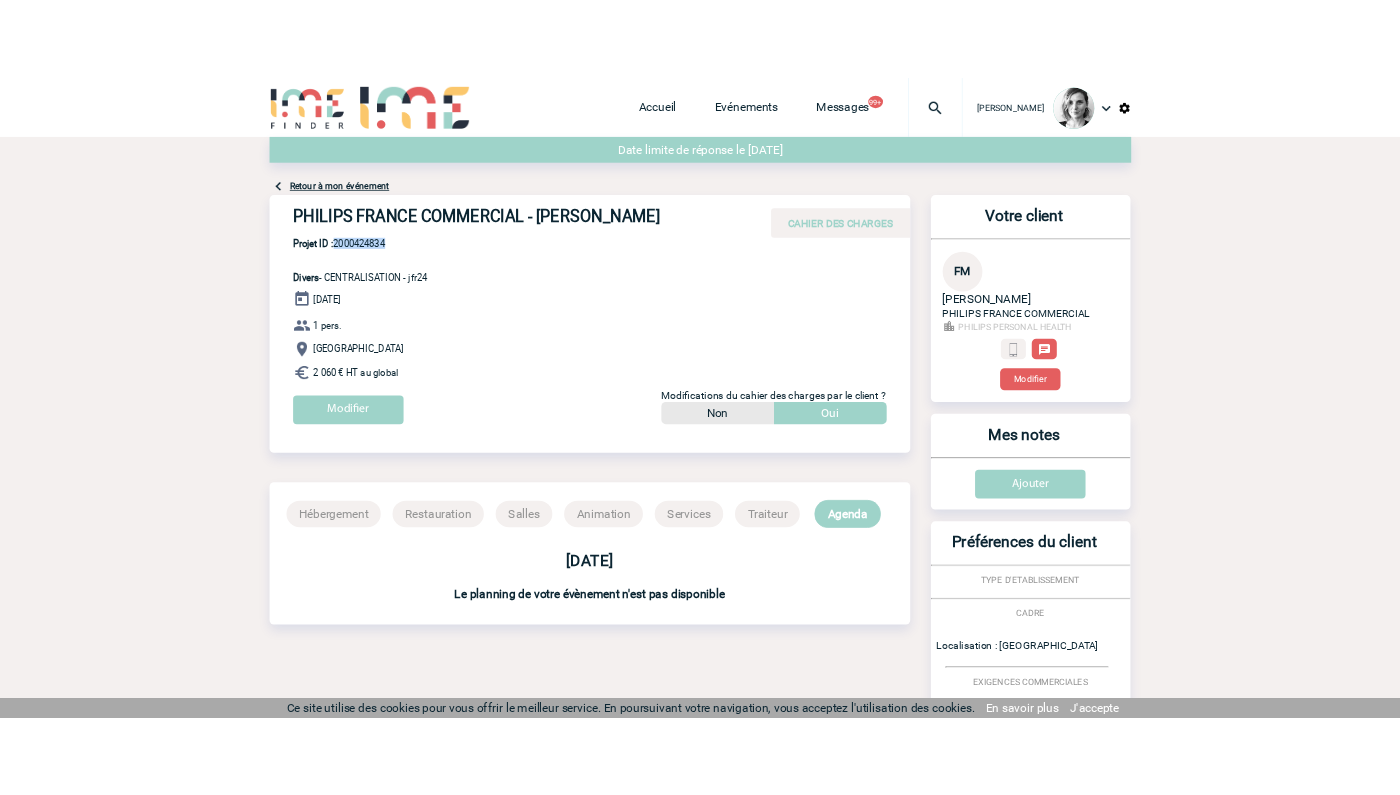 scroll, scrollTop: 337, scrollLeft: 0, axis: vertical 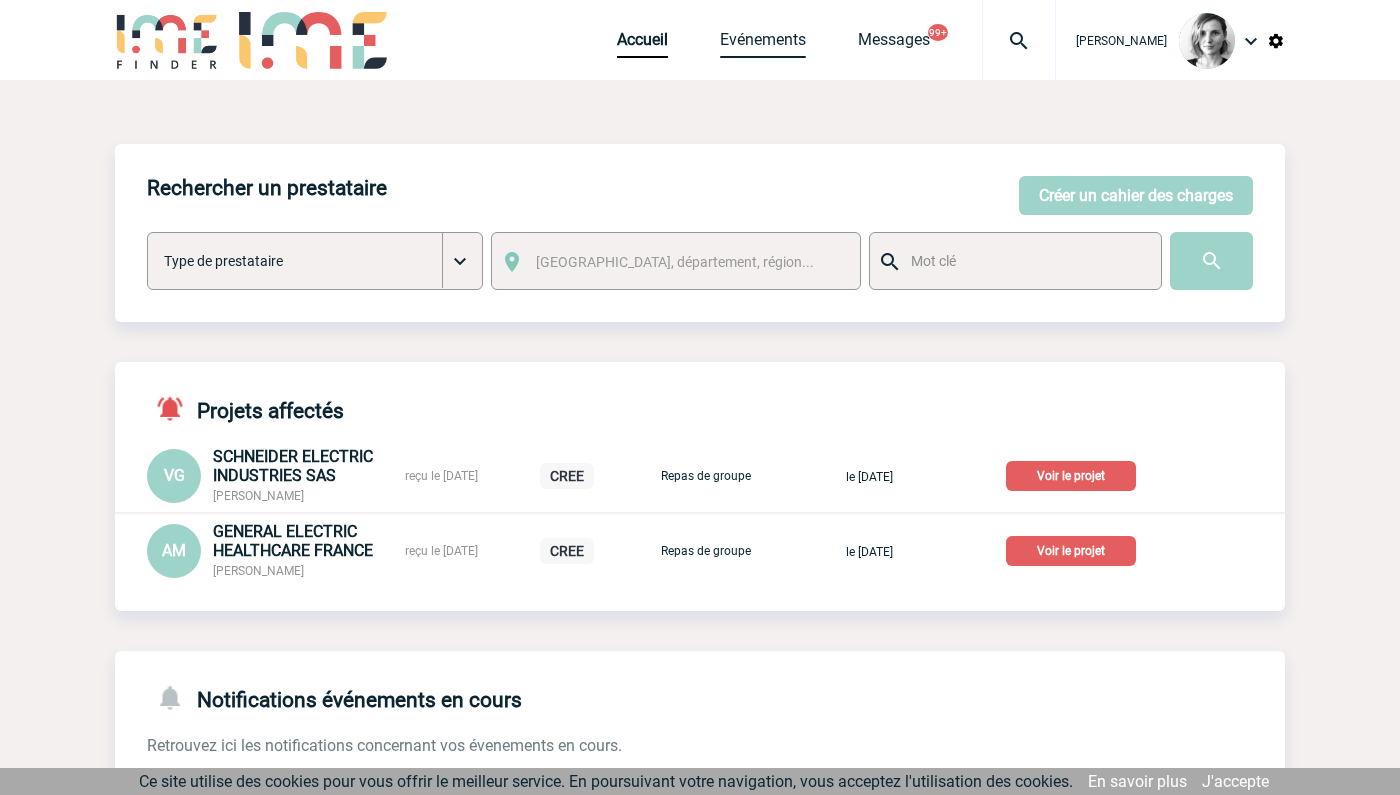 click on "Evénements" at bounding box center (763, 44) 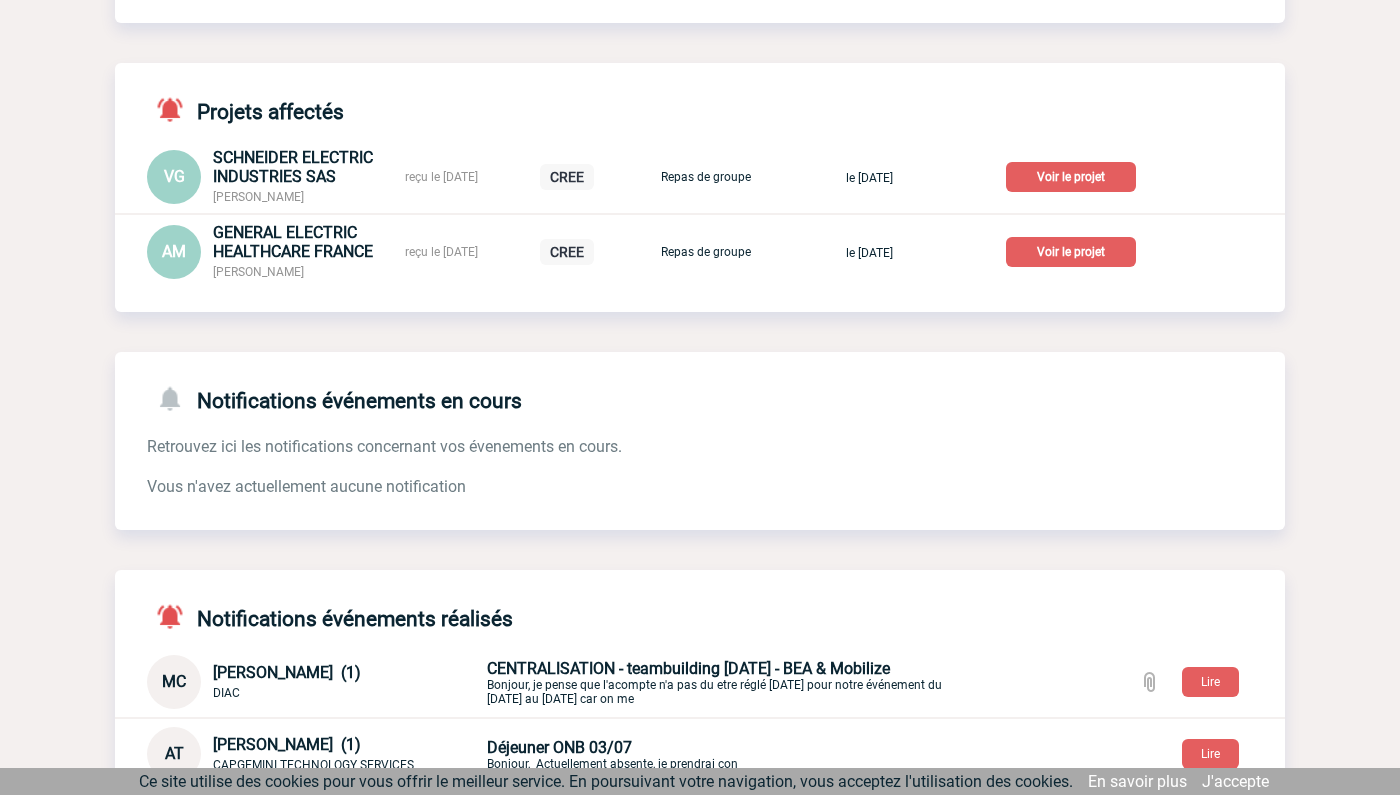 scroll, scrollTop: 544, scrollLeft: 0, axis: vertical 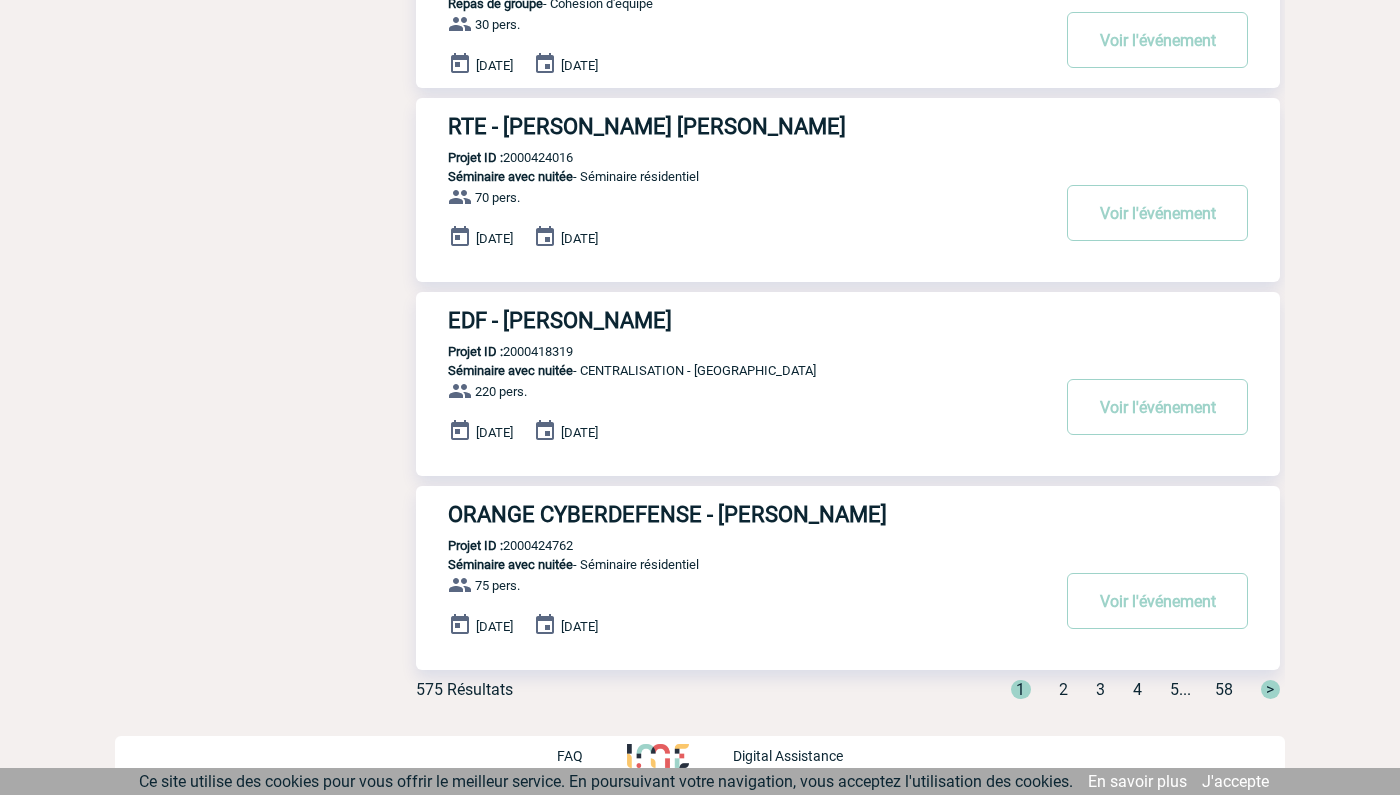 drag, startPoint x: 1078, startPoint y: 690, endPoint x: 1094, endPoint y: 692, distance: 16.124516 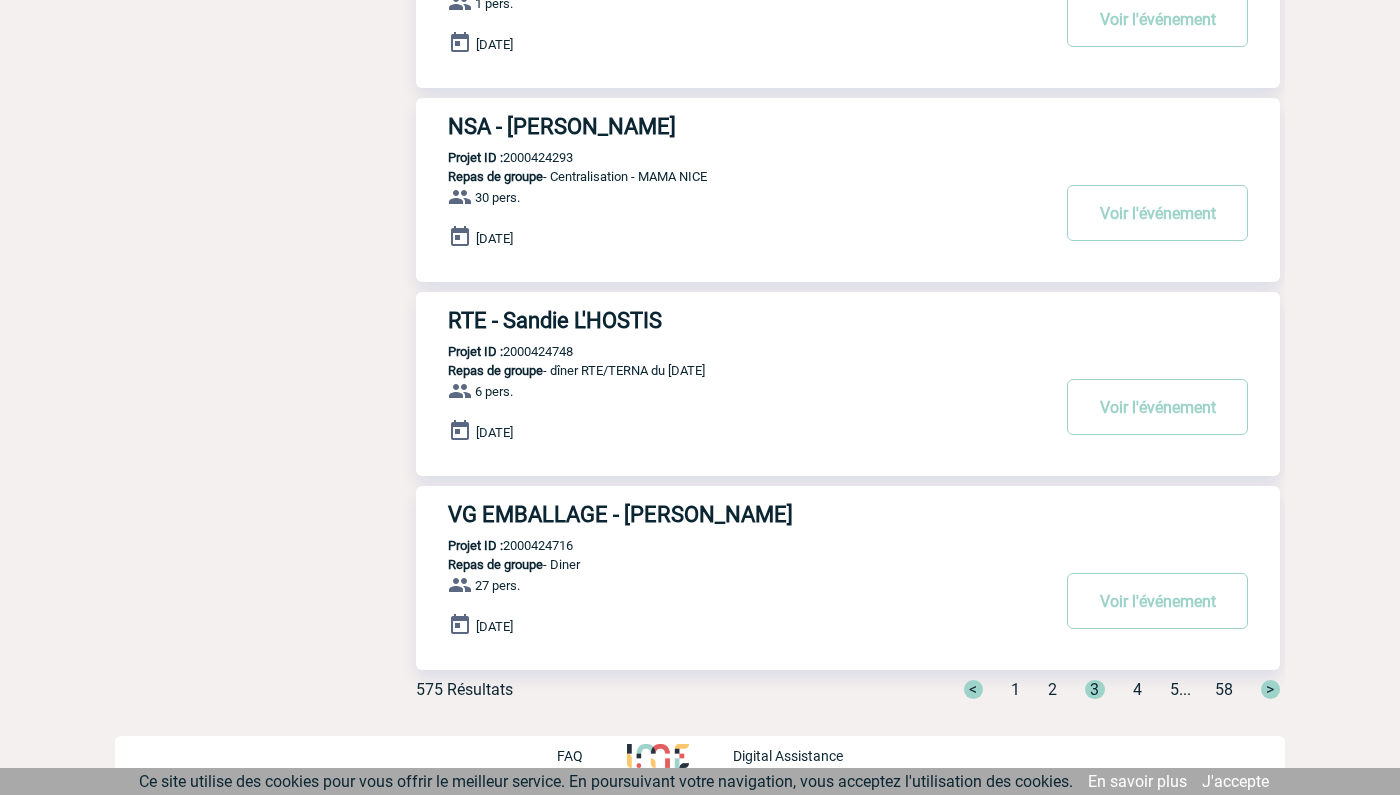 scroll, scrollTop: 1482, scrollLeft: 0, axis: vertical 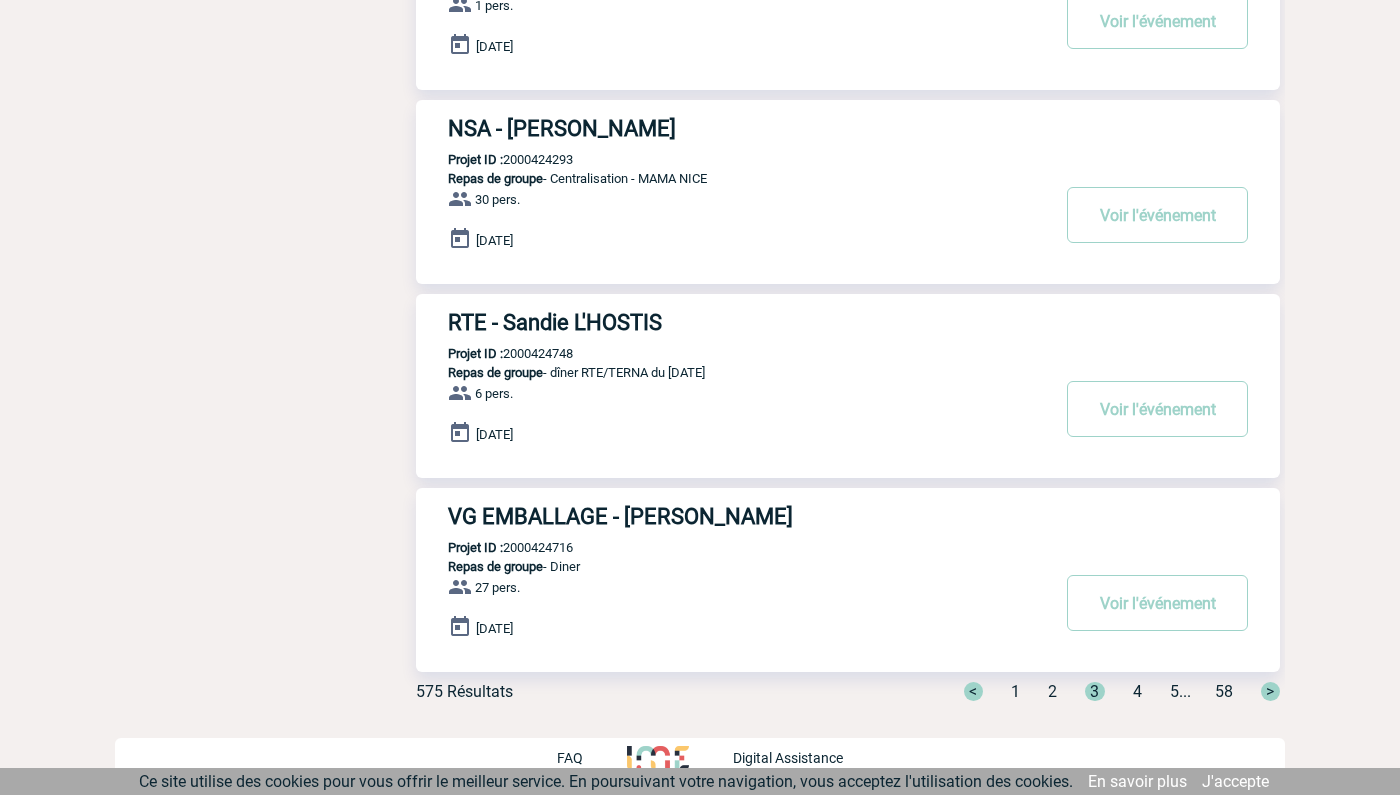 click on "5" at bounding box center [1174, 691] 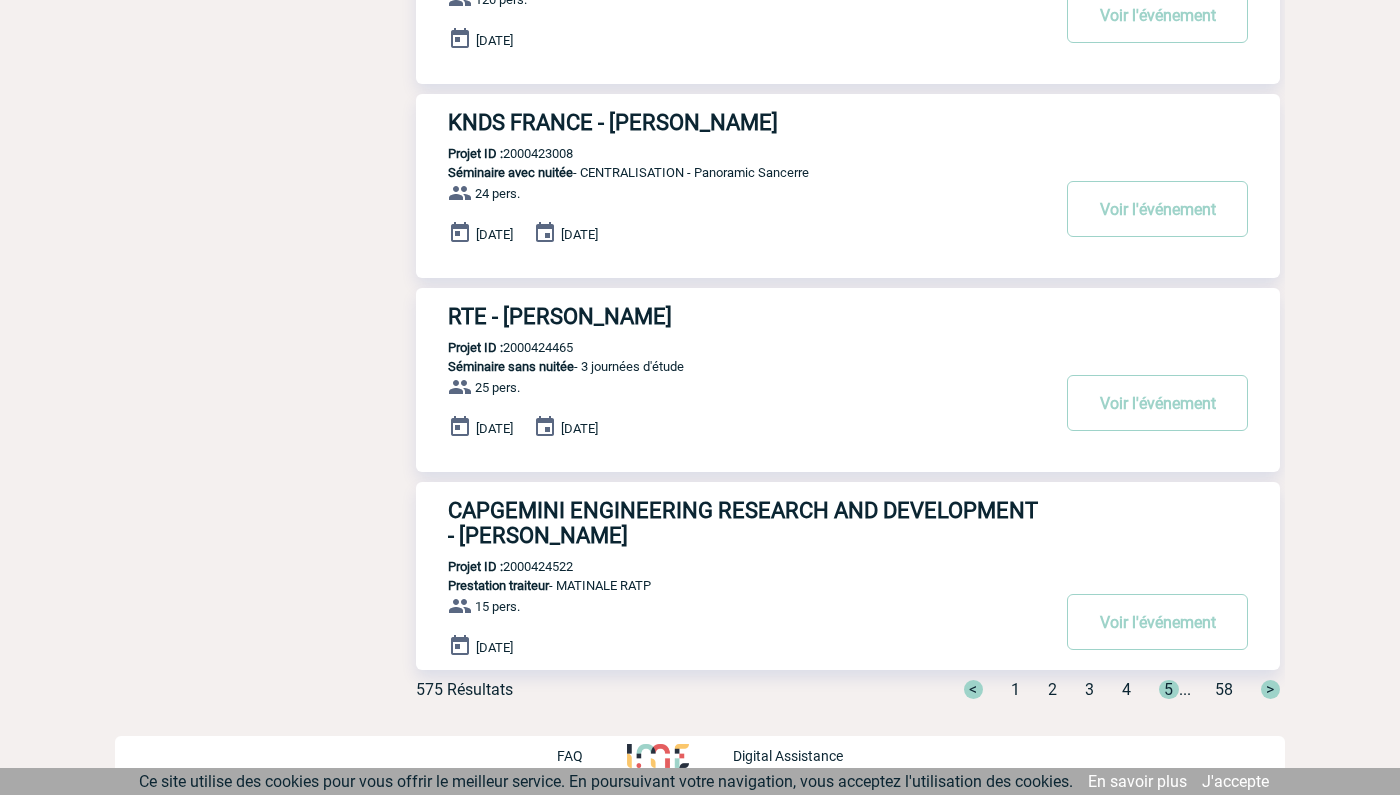 click on "5" at bounding box center [1169, 689] 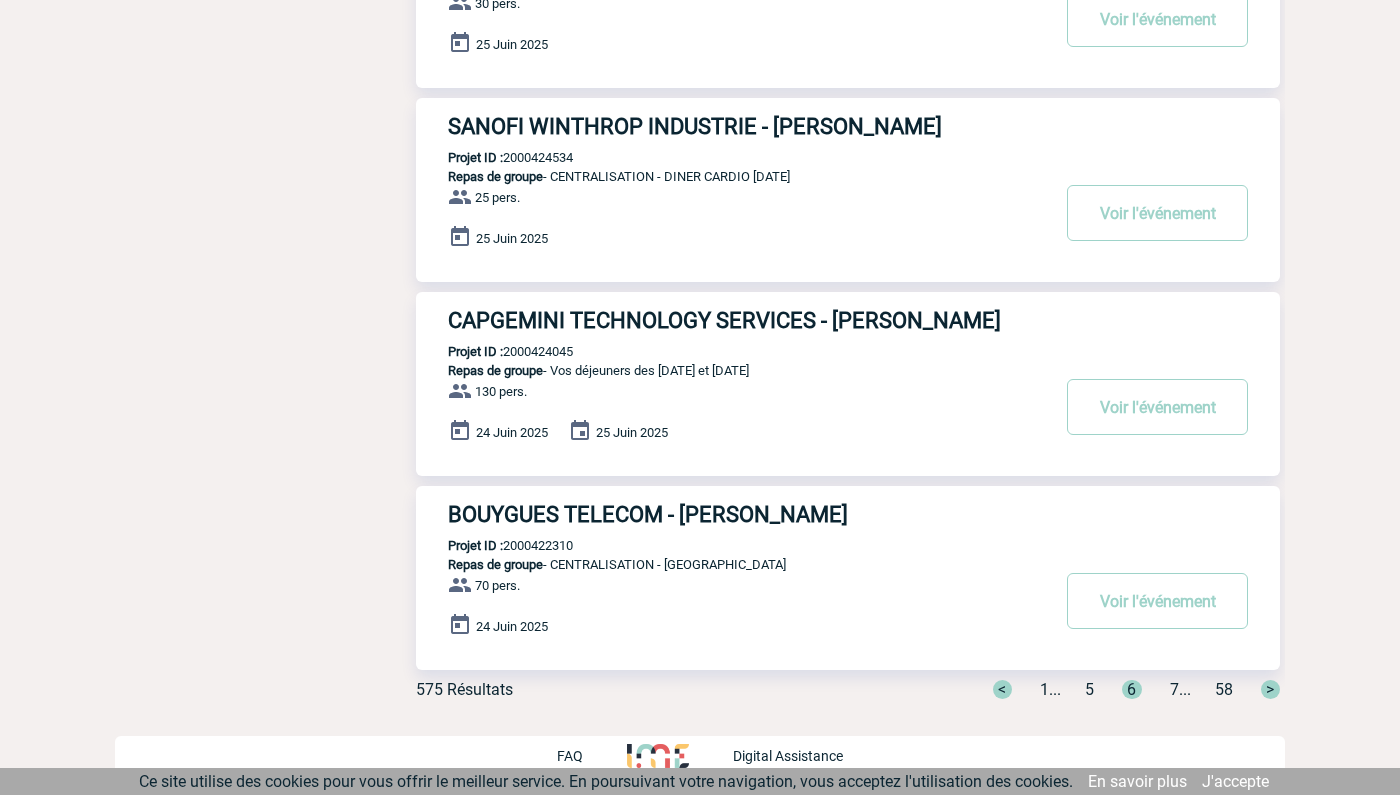 scroll, scrollTop: 1482, scrollLeft: 0, axis: vertical 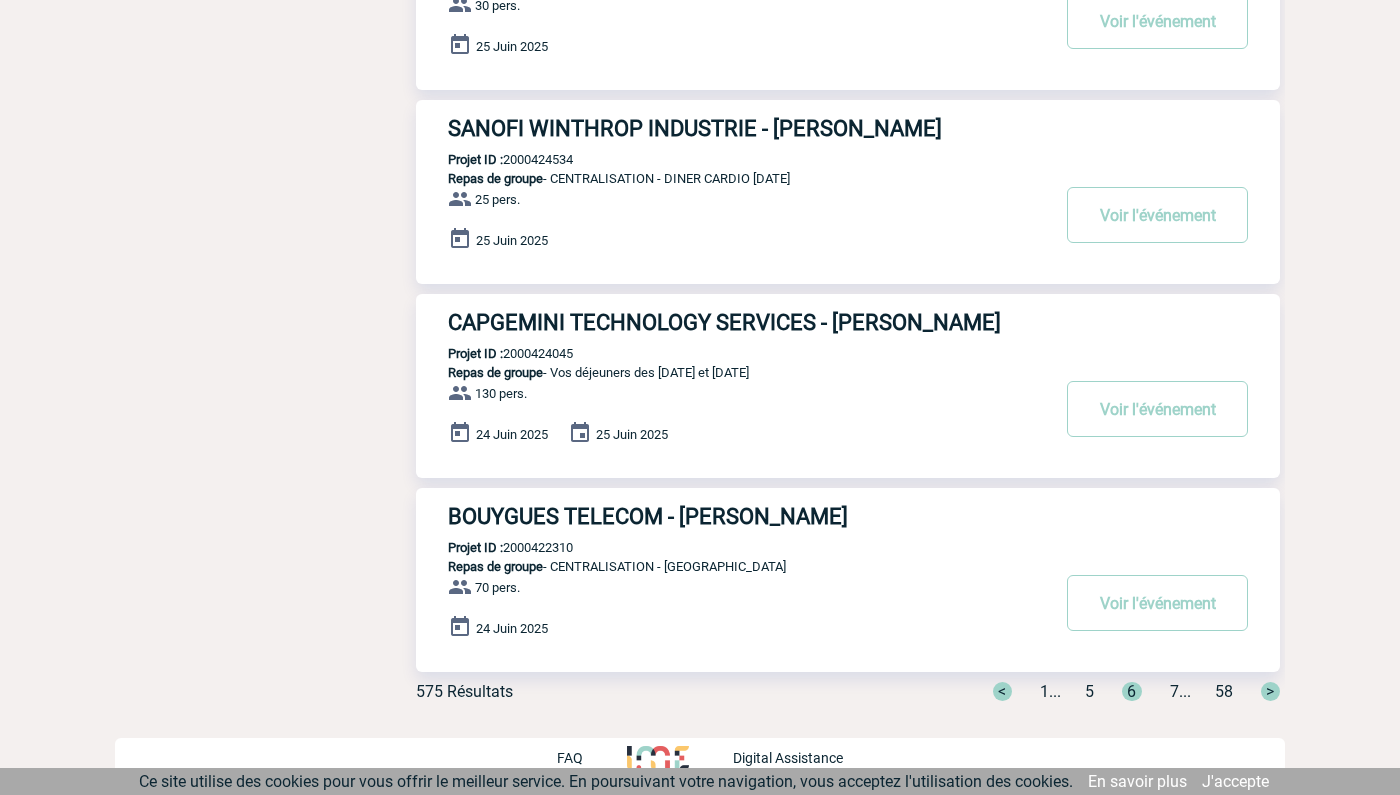 click on ">" at bounding box center (1270, 691) 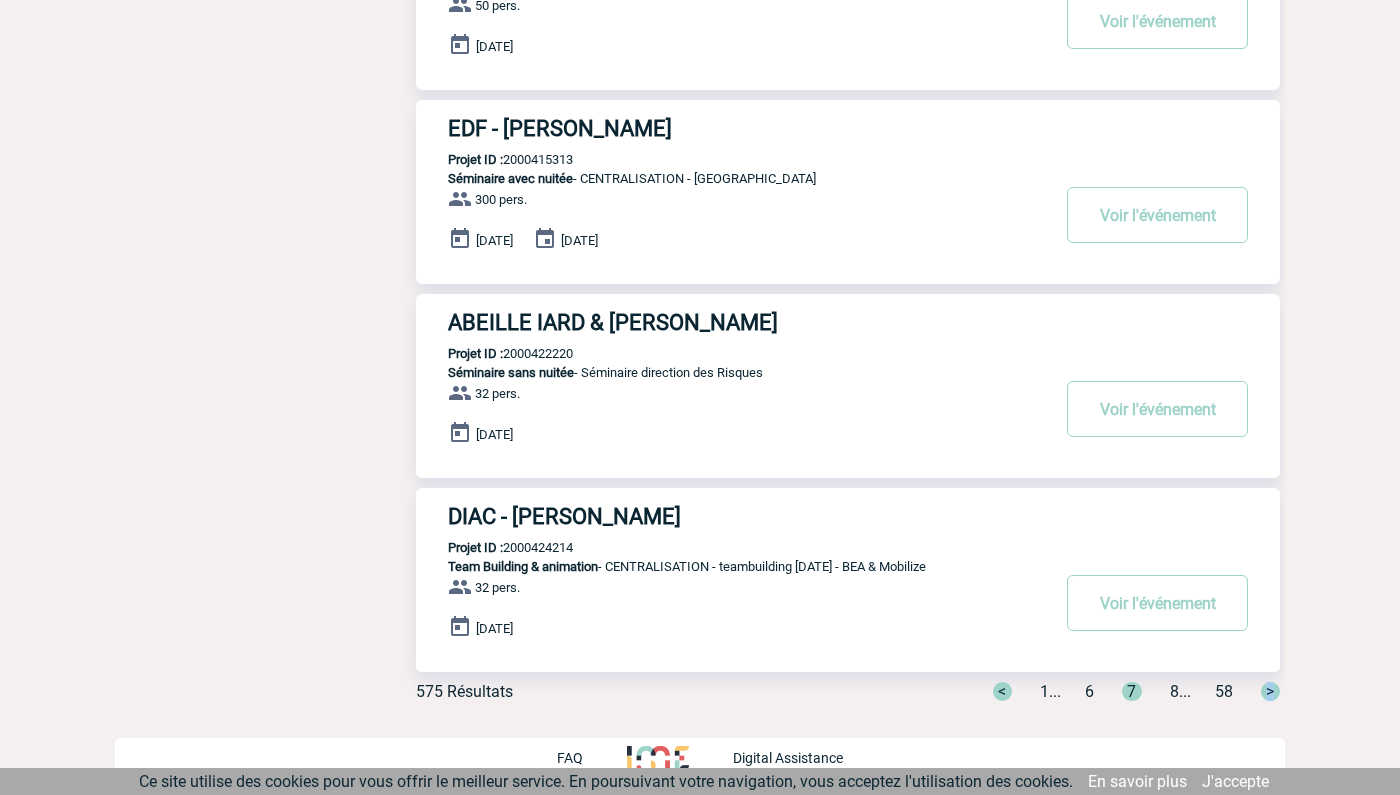 click on ">" at bounding box center [1270, 691] 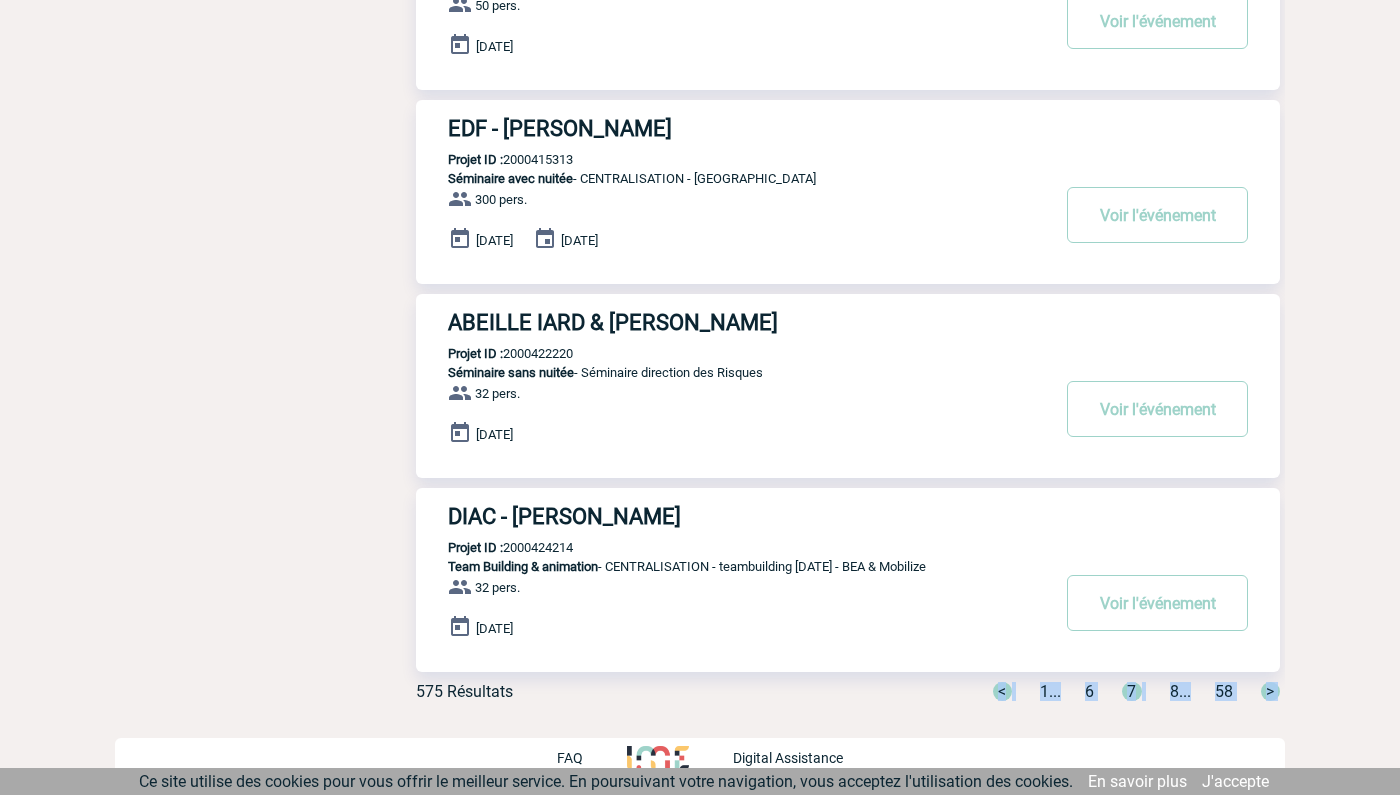 click on ">" at bounding box center [1270, 691] 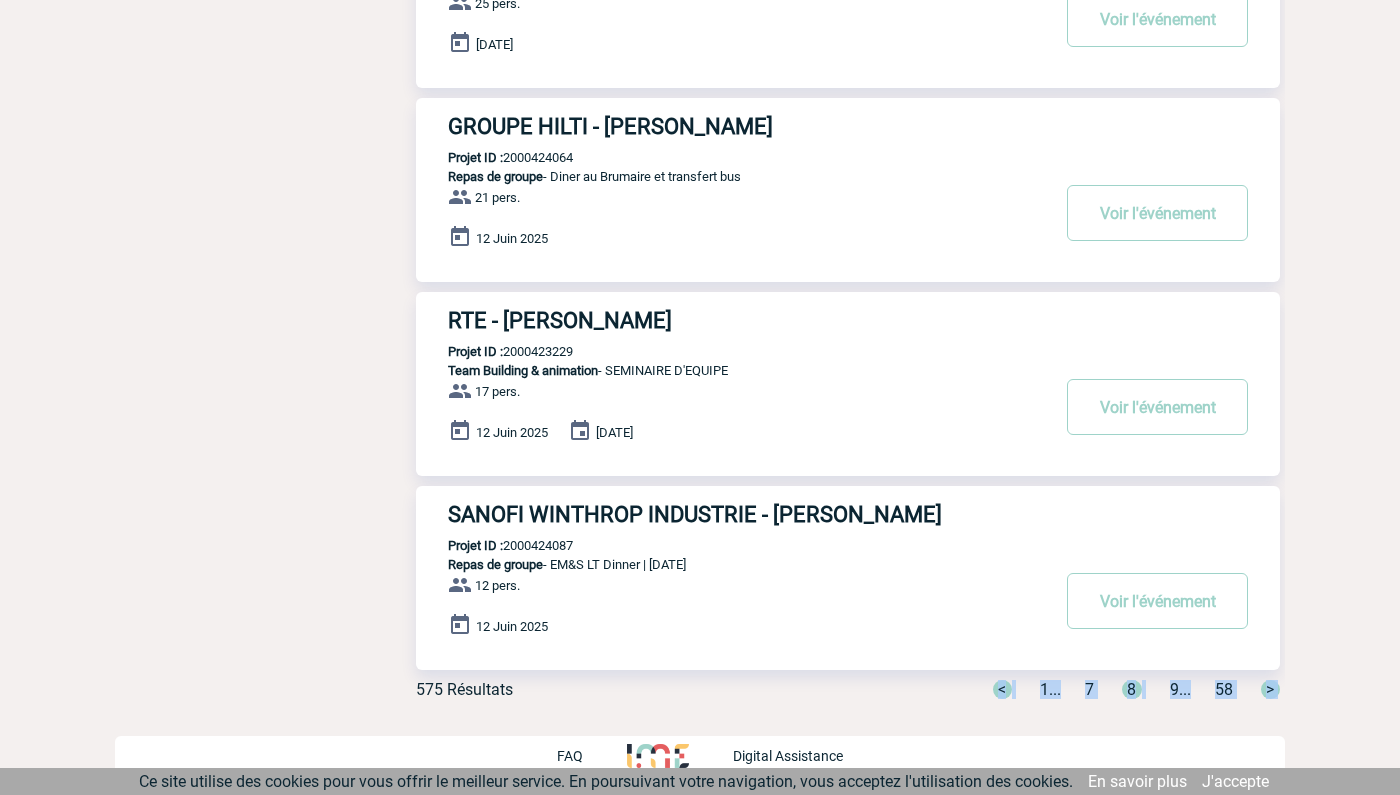 scroll, scrollTop: 1482, scrollLeft: 0, axis: vertical 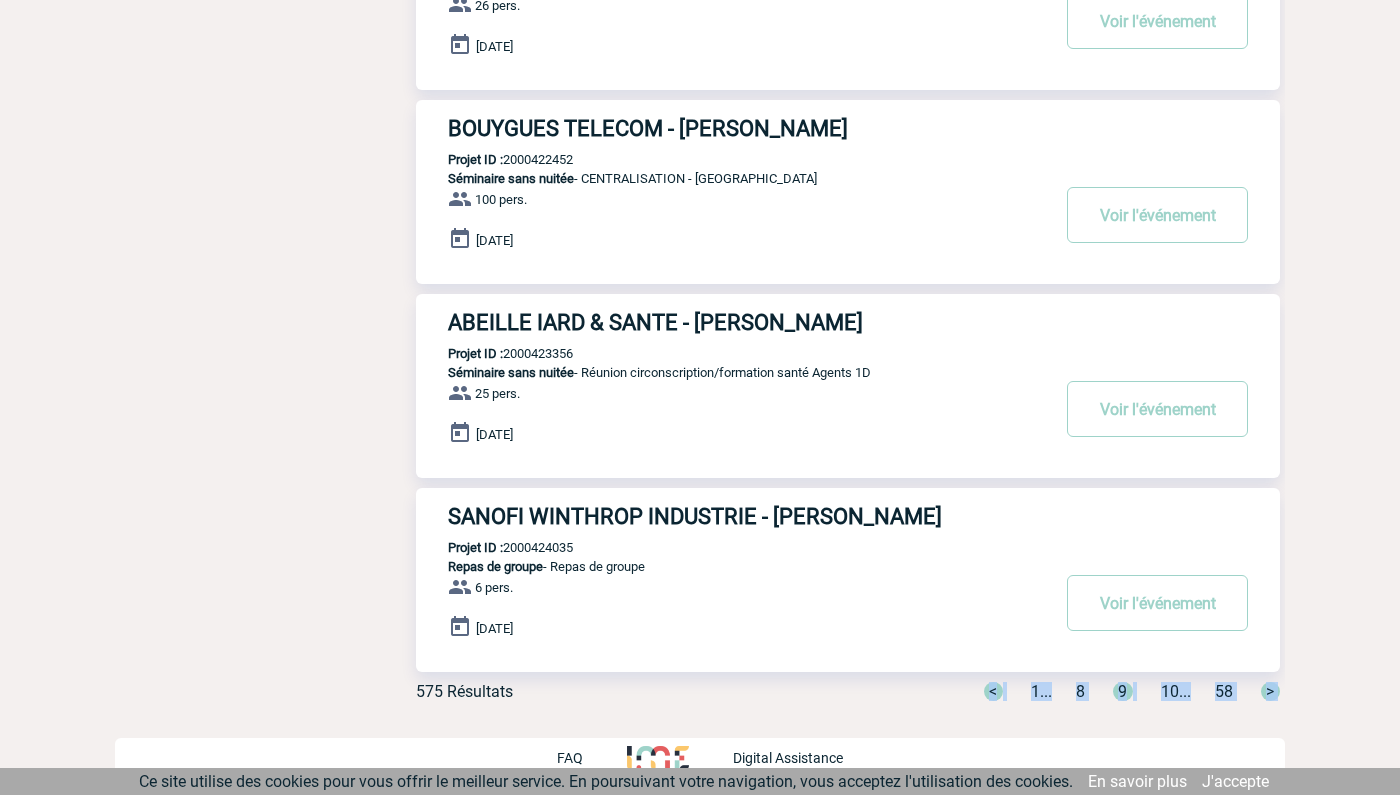 click on ">" at bounding box center (1270, 691) 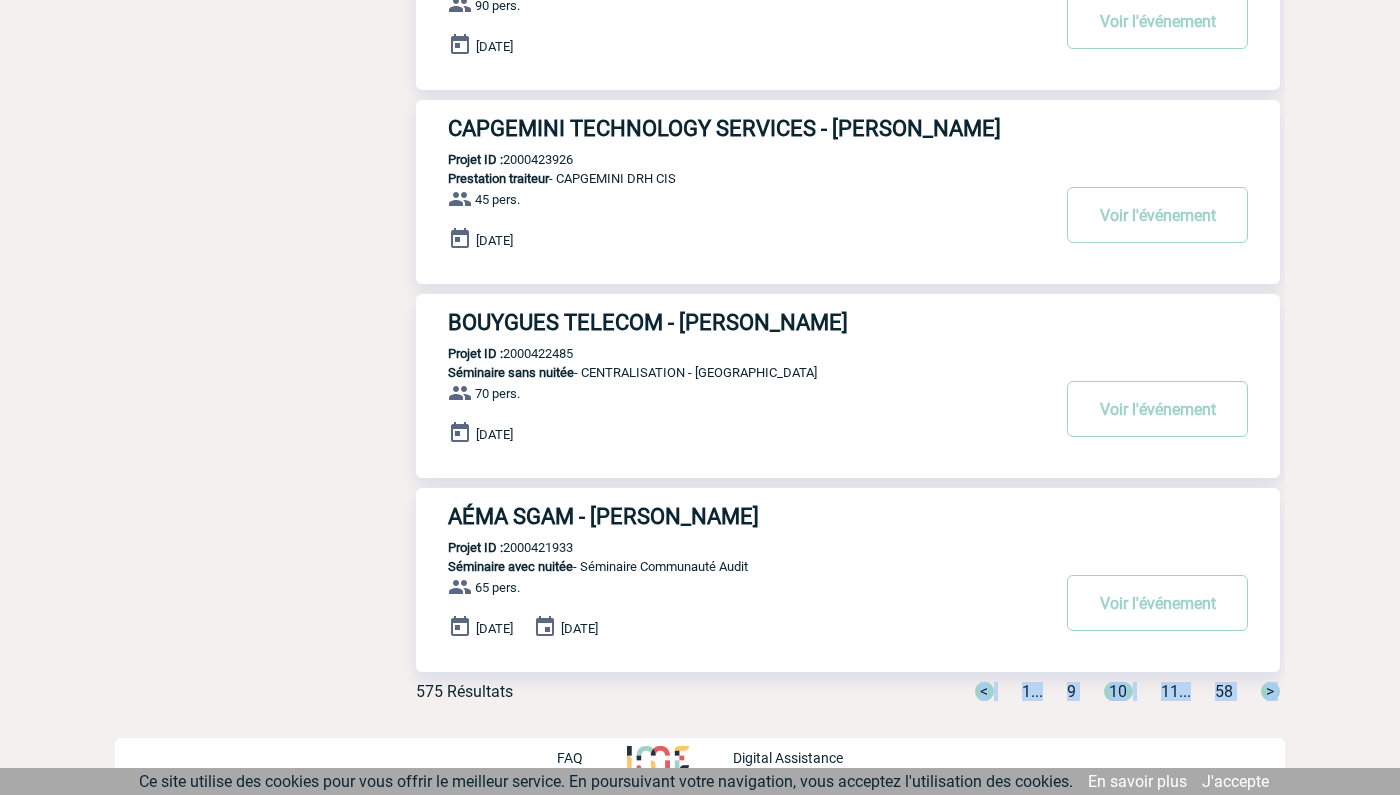 click on ">" at bounding box center [1270, 691] 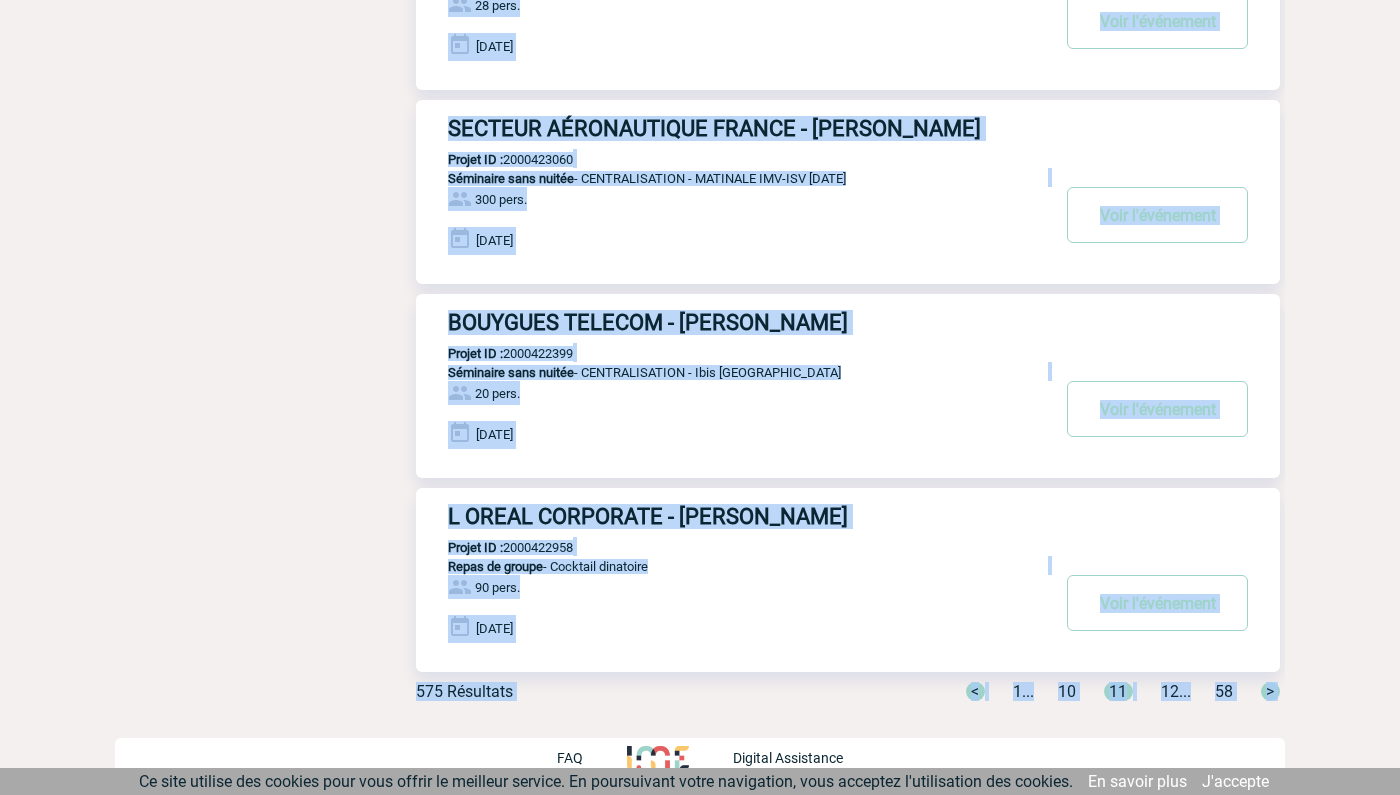 click on "[PERSON_NAME]
Accueil
Evénements" at bounding box center (700, -343) 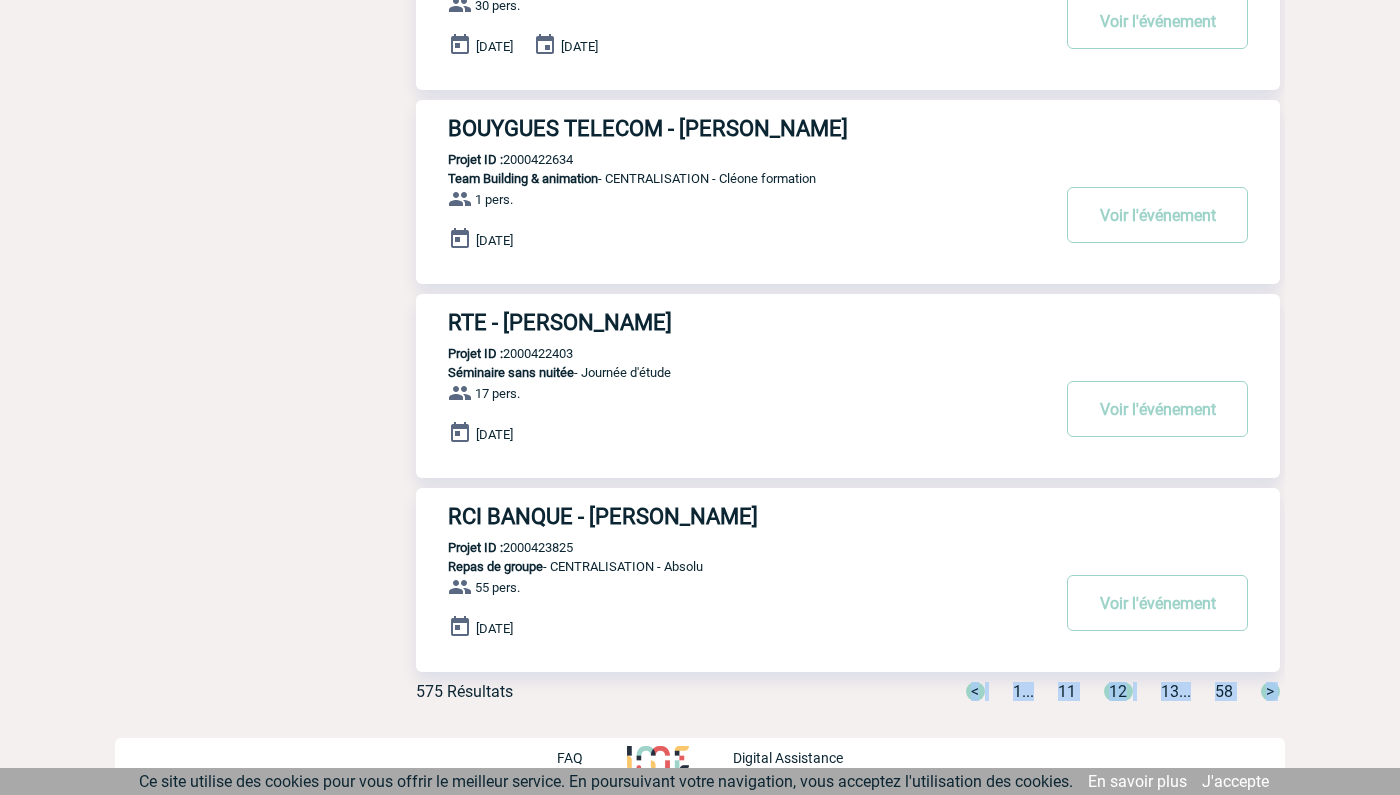 click on ">" at bounding box center (1270, 691) 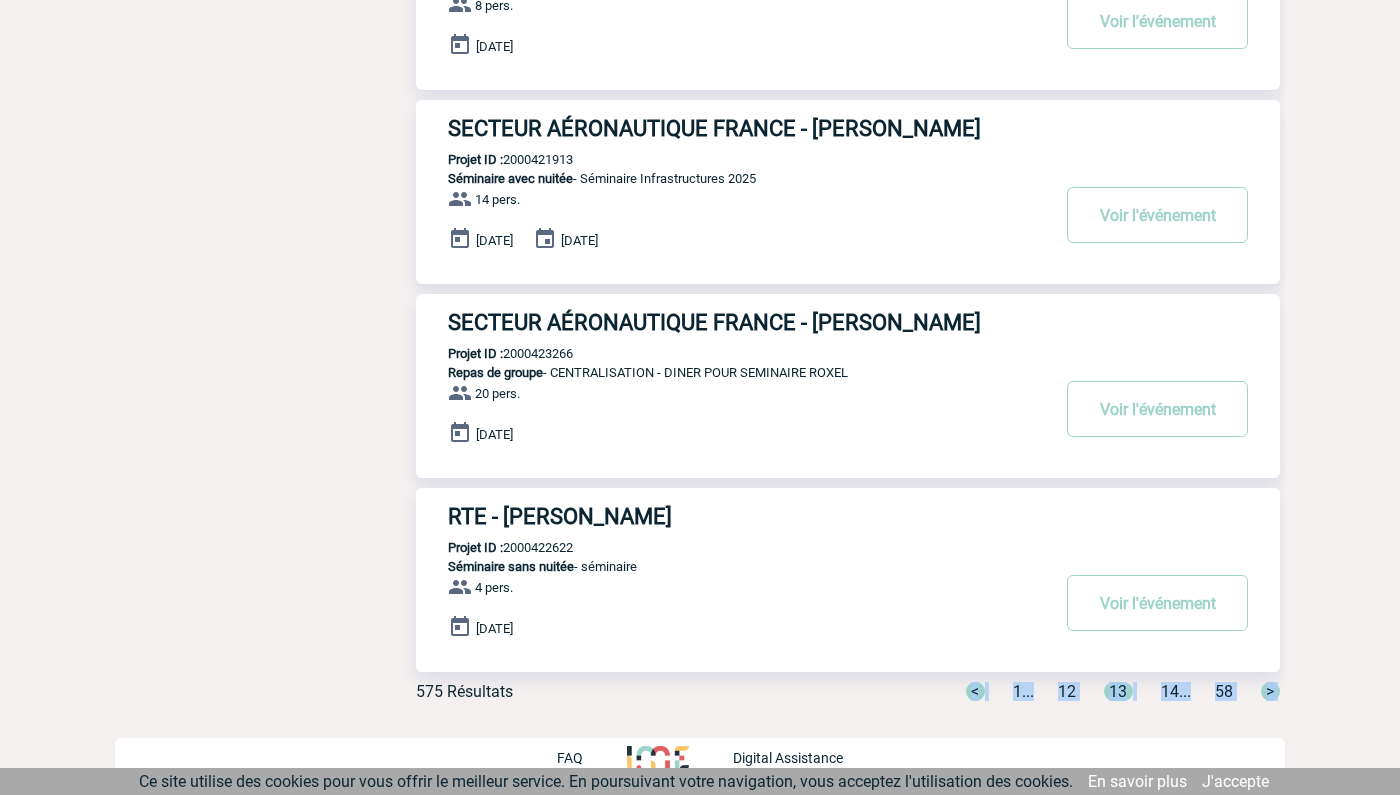 click on ">" at bounding box center (1270, 691) 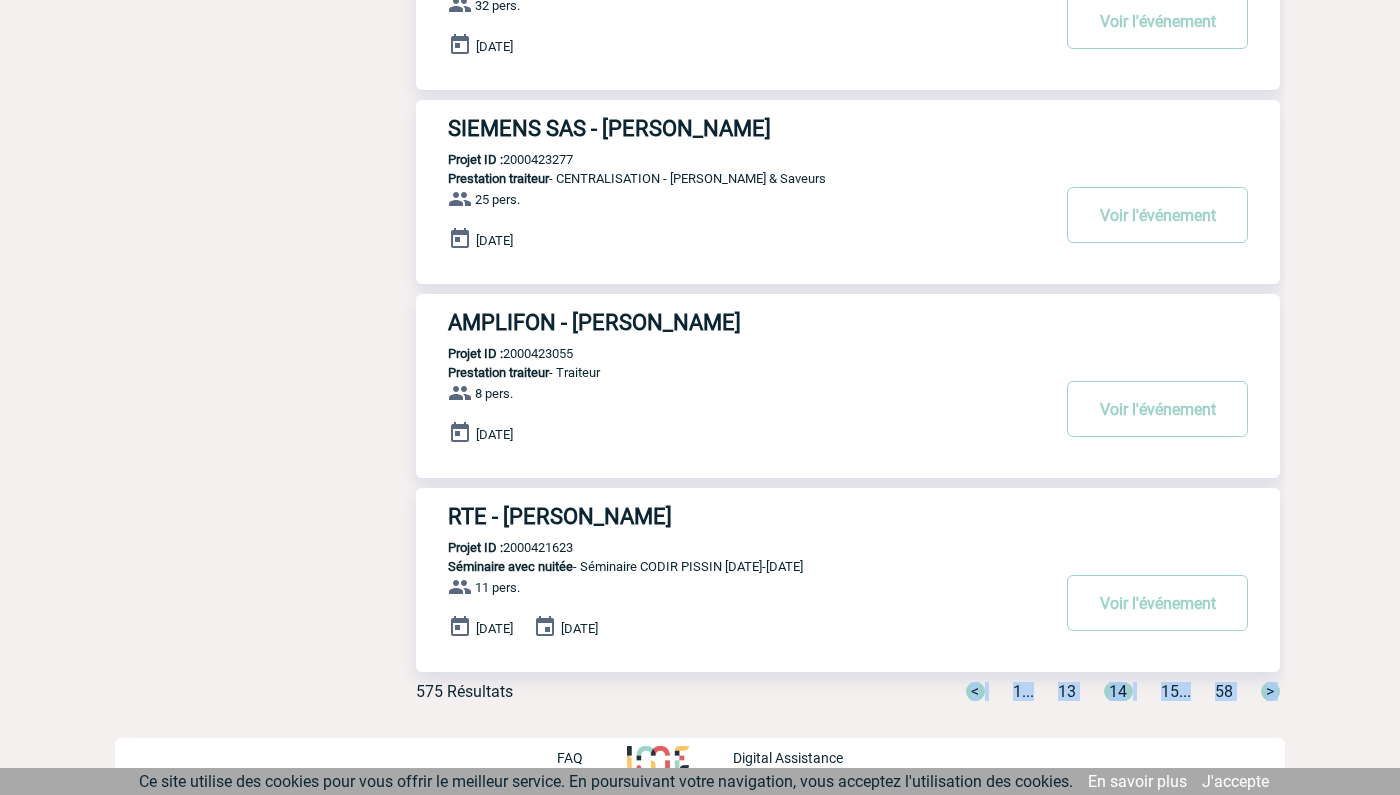 click on ">" at bounding box center [1270, 691] 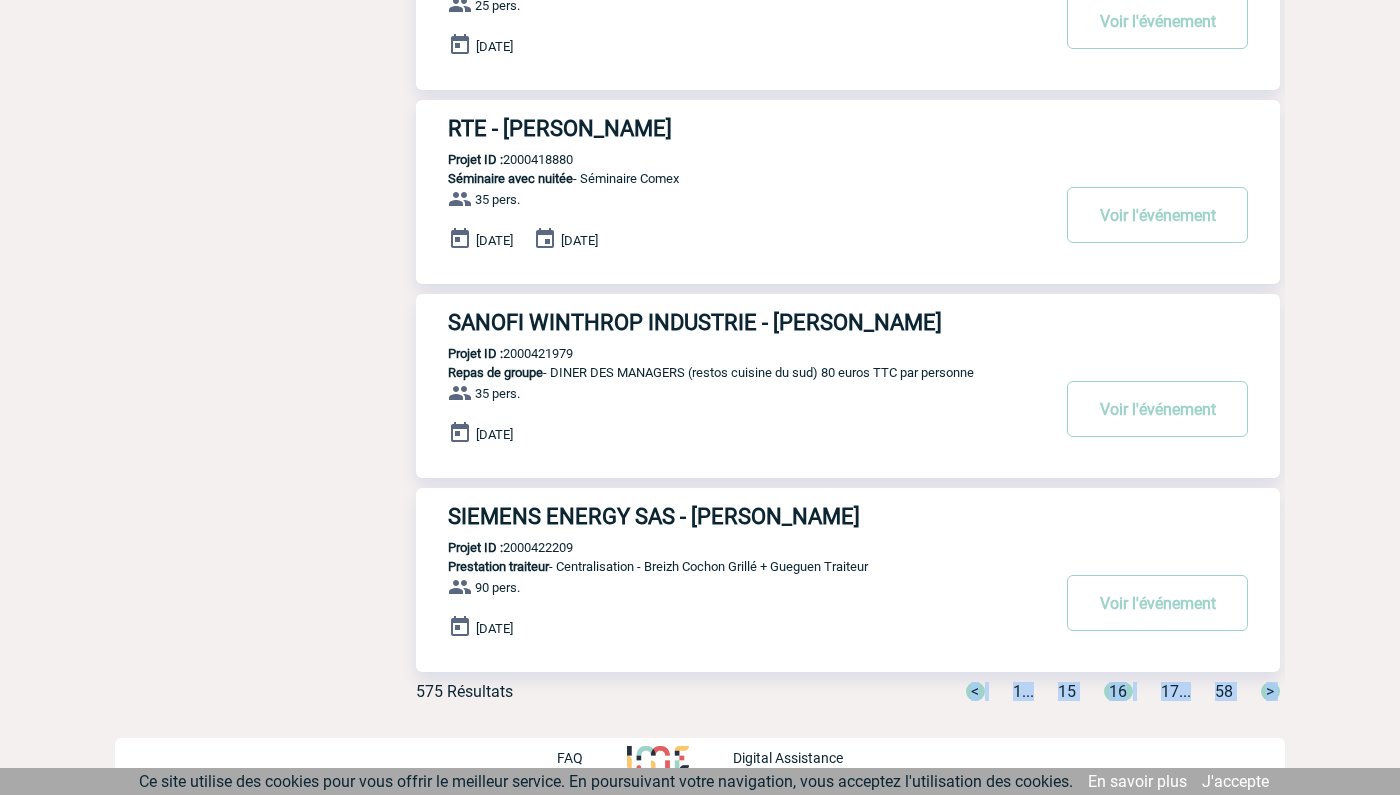 click on ">" at bounding box center (1270, 691) 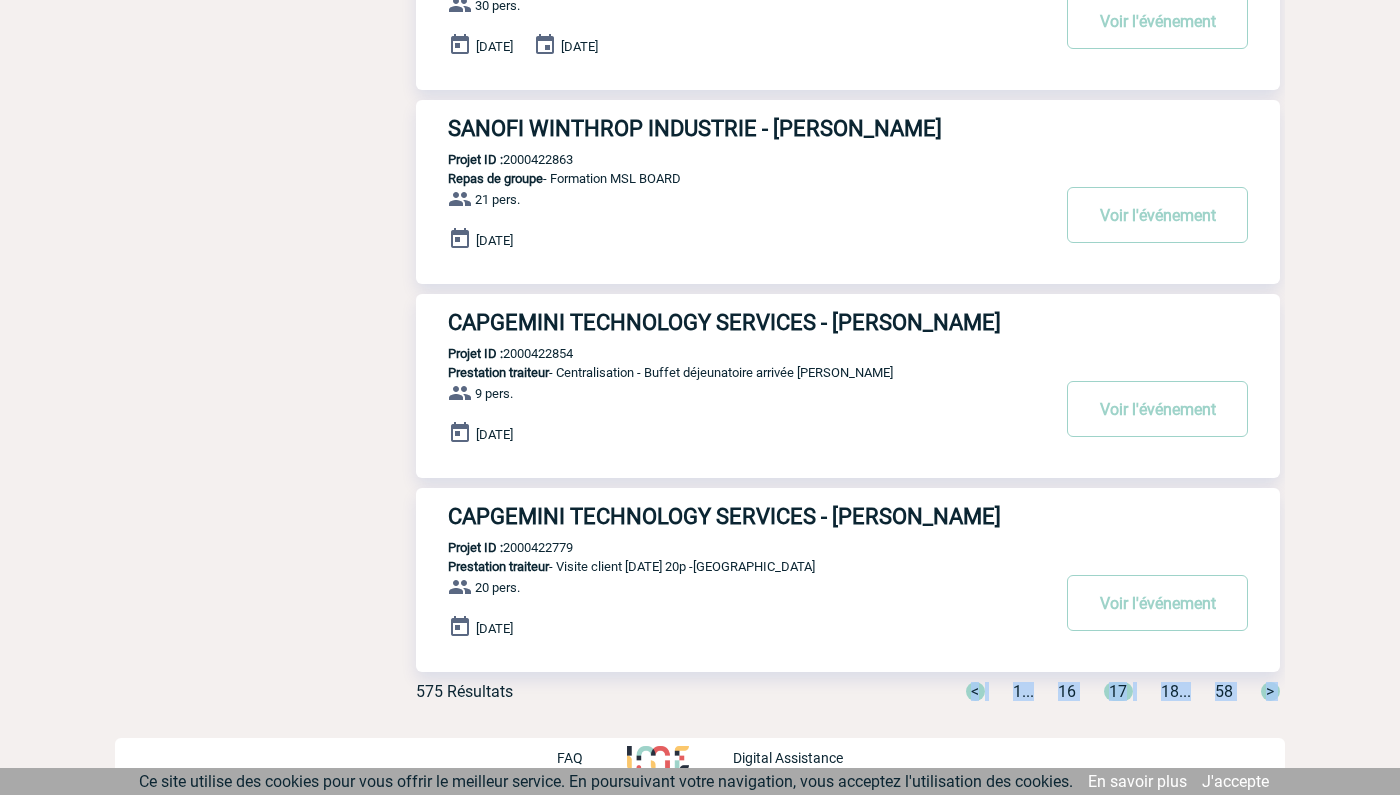 click on ">" at bounding box center [1270, 691] 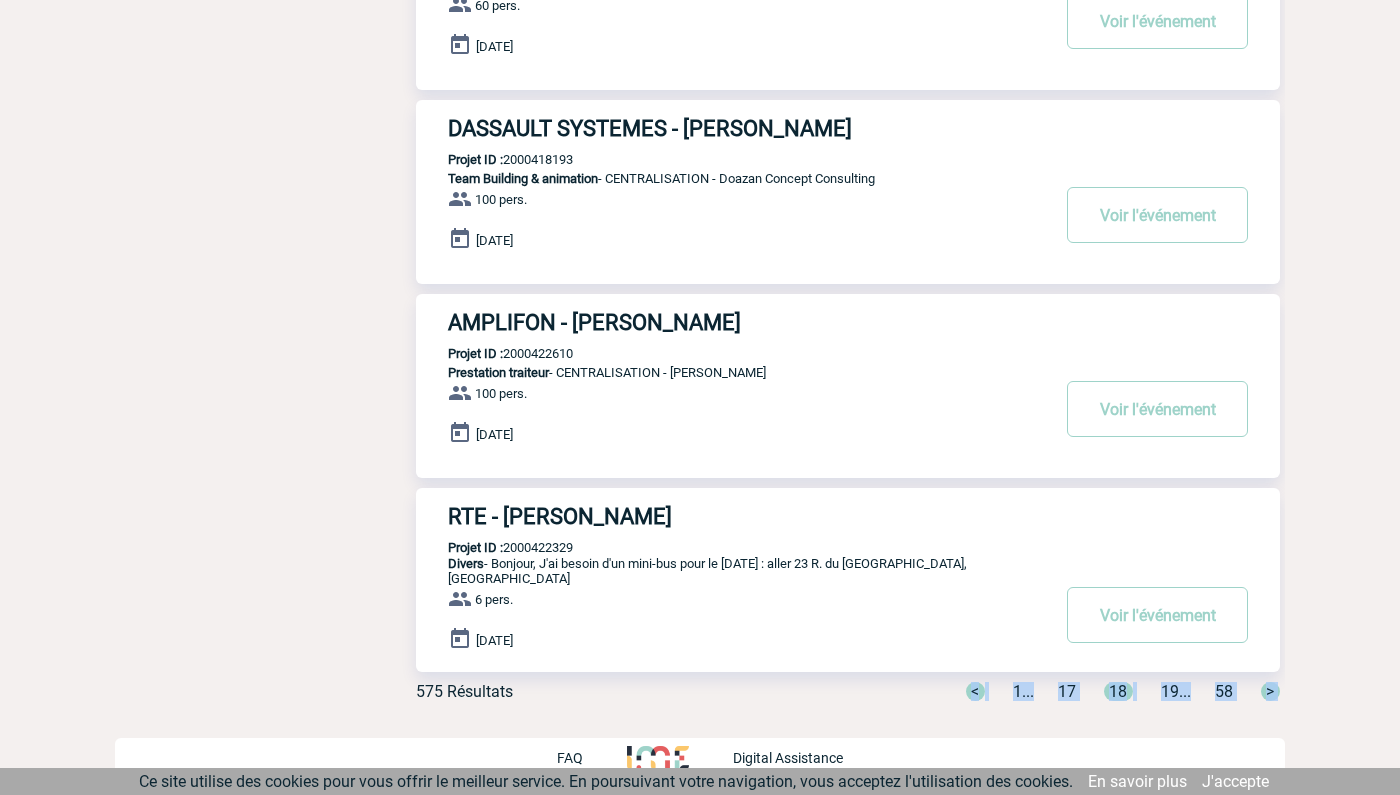 click on ">" at bounding box center [1270, 691] 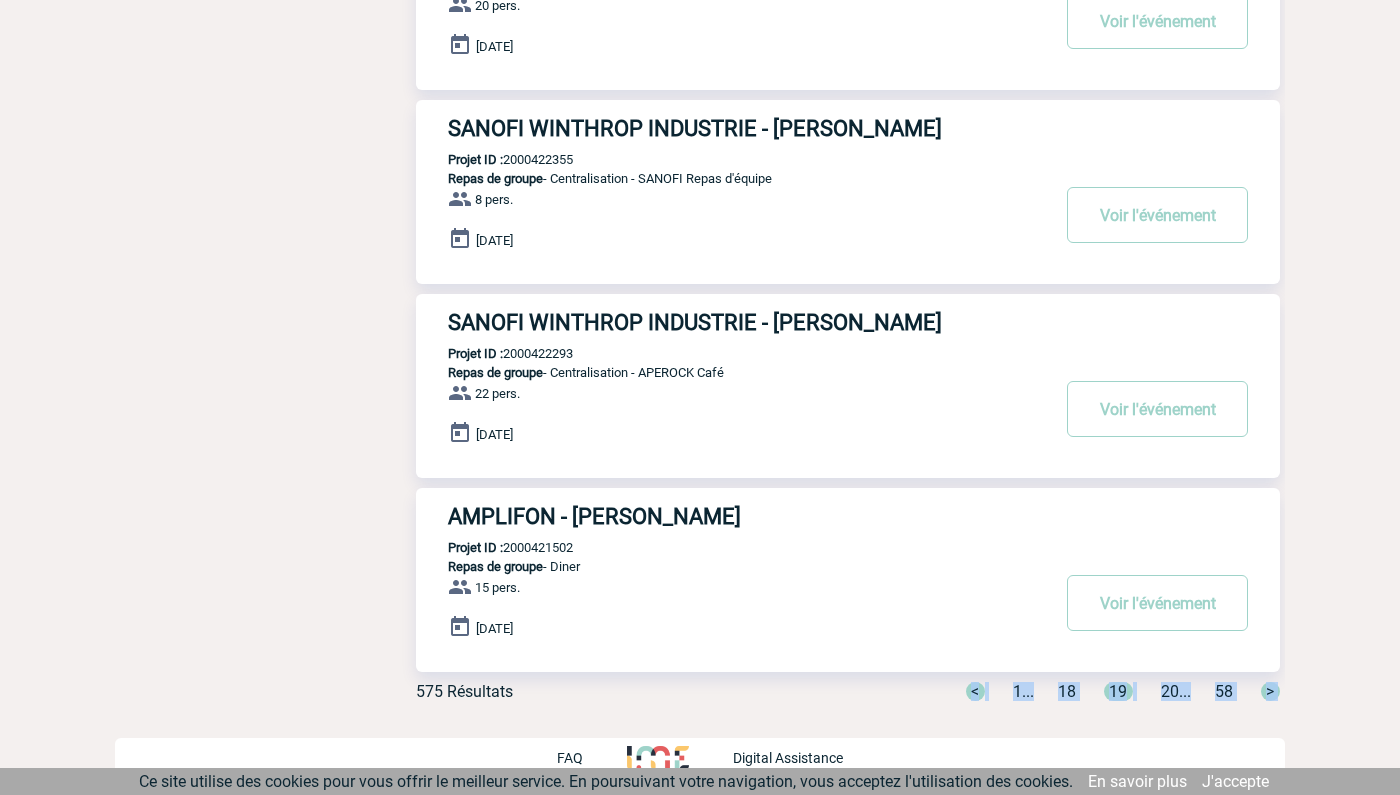 click on ">" at bounding box center (1270, 691) 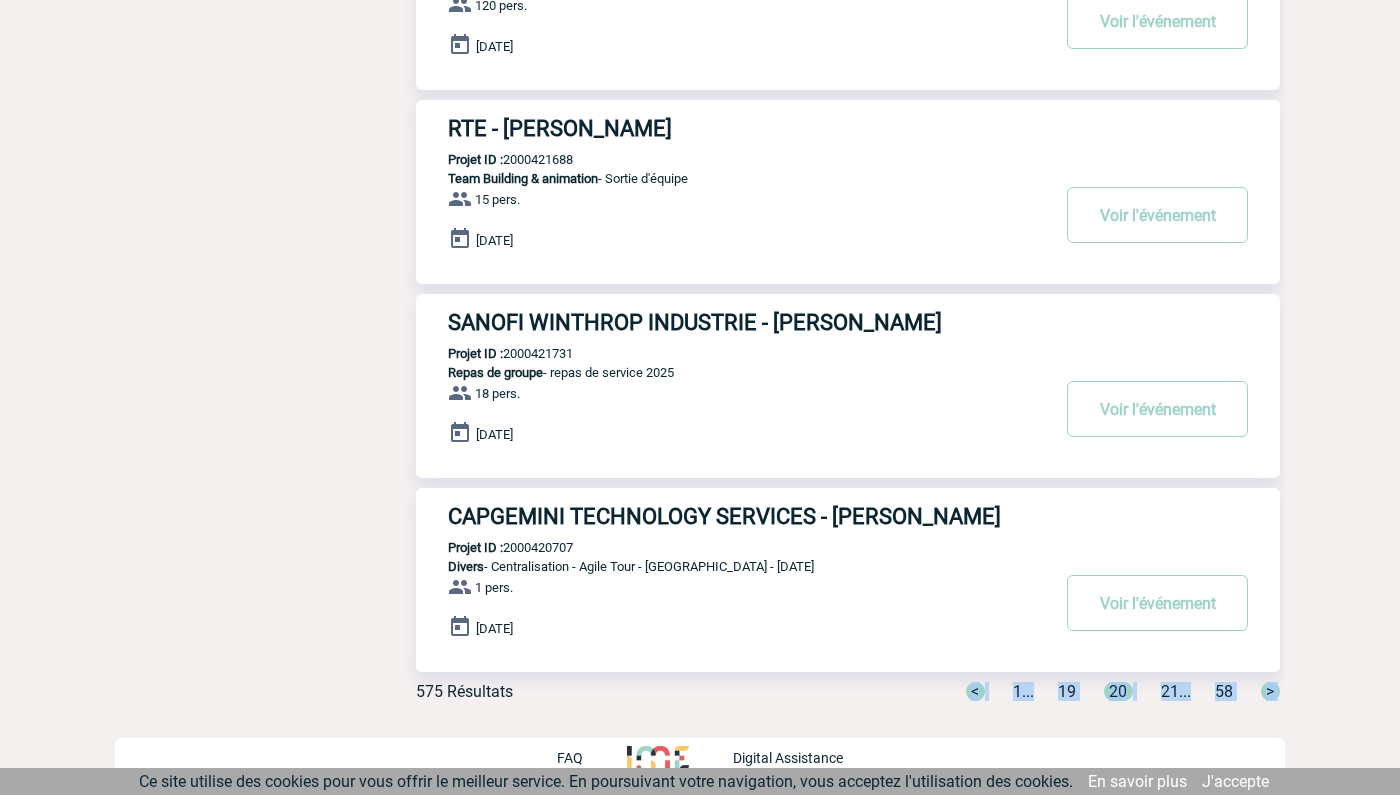 click on ">" at bounding box center (1270, 691) 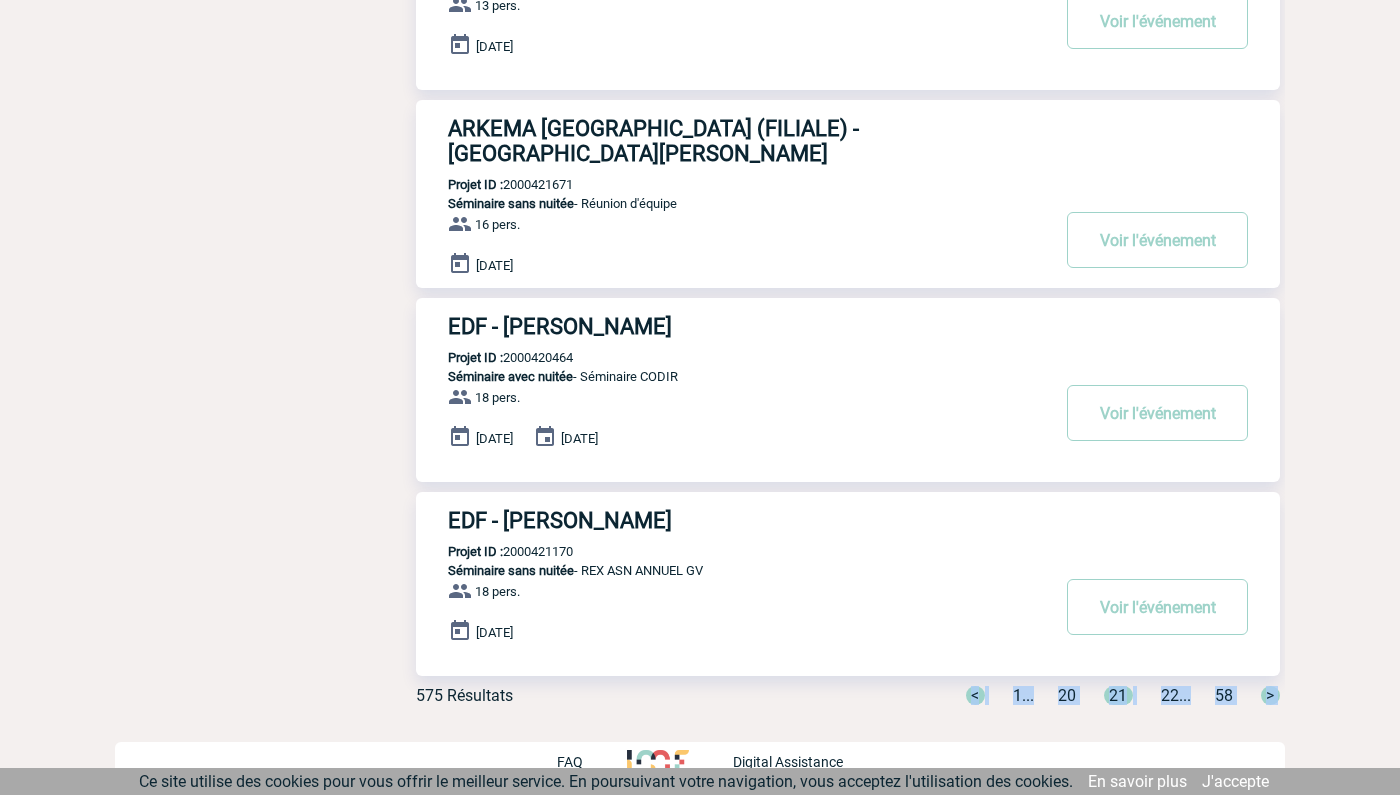 click on ">" at bounding box center [1270, 695] 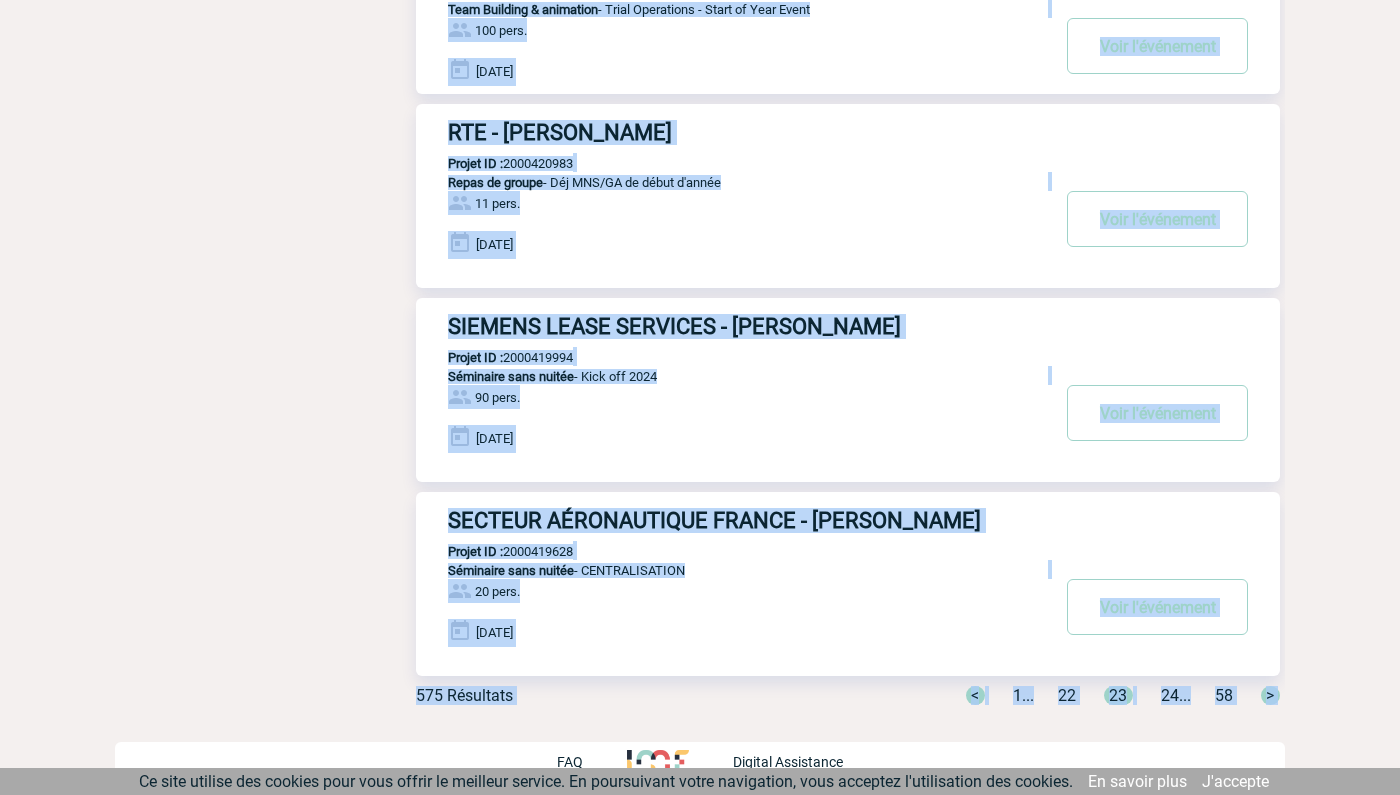 scroll, scrollTop: 1490, scrollLeft: 0, axis: vertical 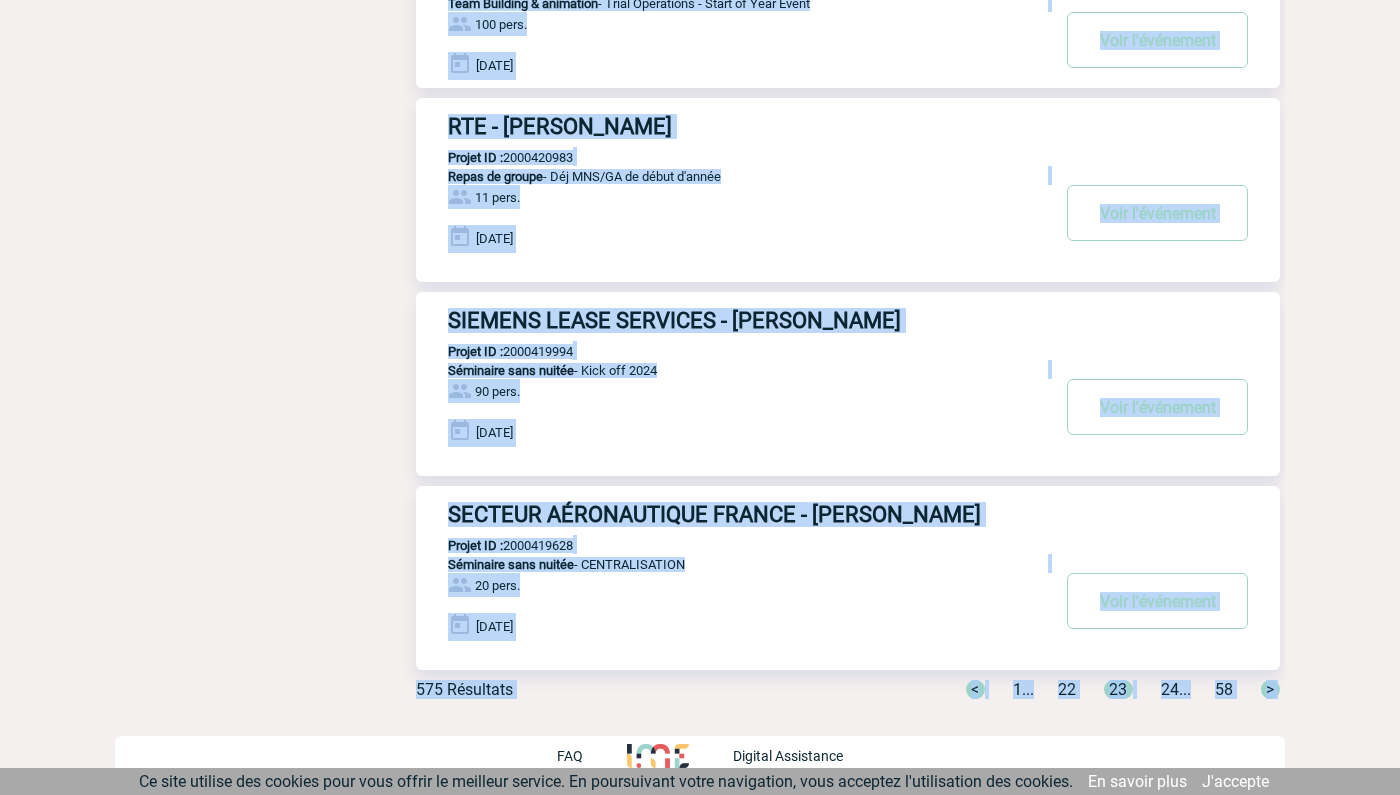 click on "SECTEUR AÉRONAUTIQUE FRANCE                    - [PERSON_NAME]" at bounding box center [848, 514] 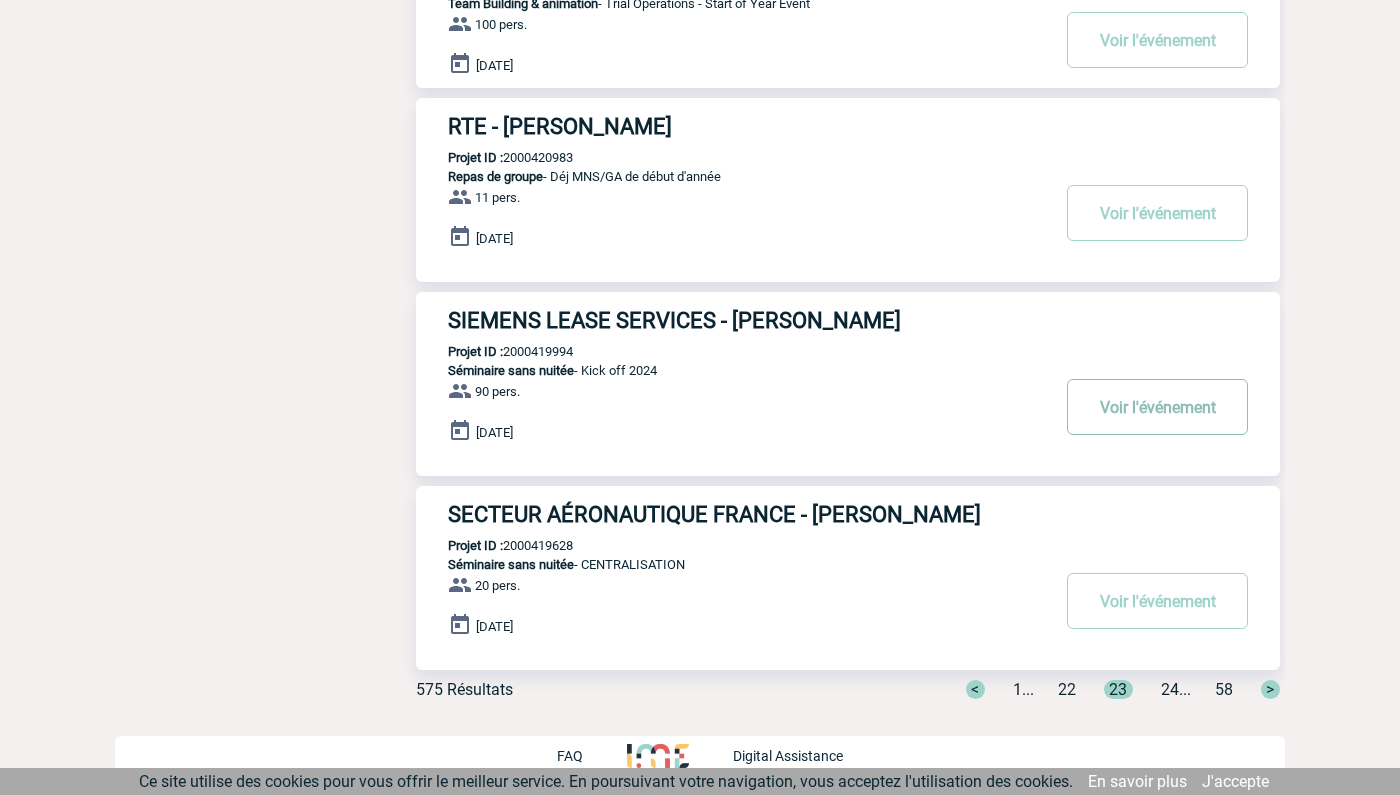 click on "Voir l'événement" at bounding box center [1157, 407] 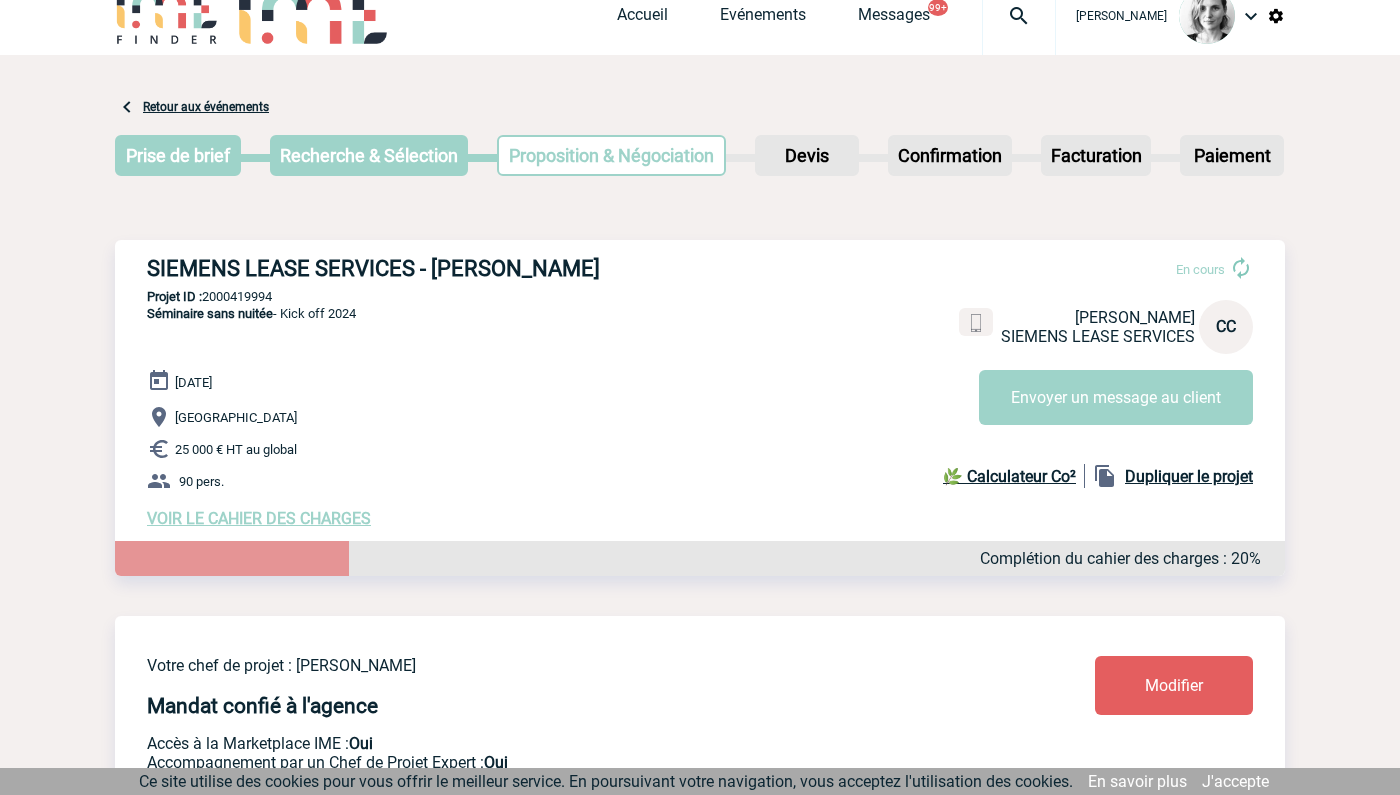 scroll, scrollTop: 0, scrollLeft: 0, axis: both 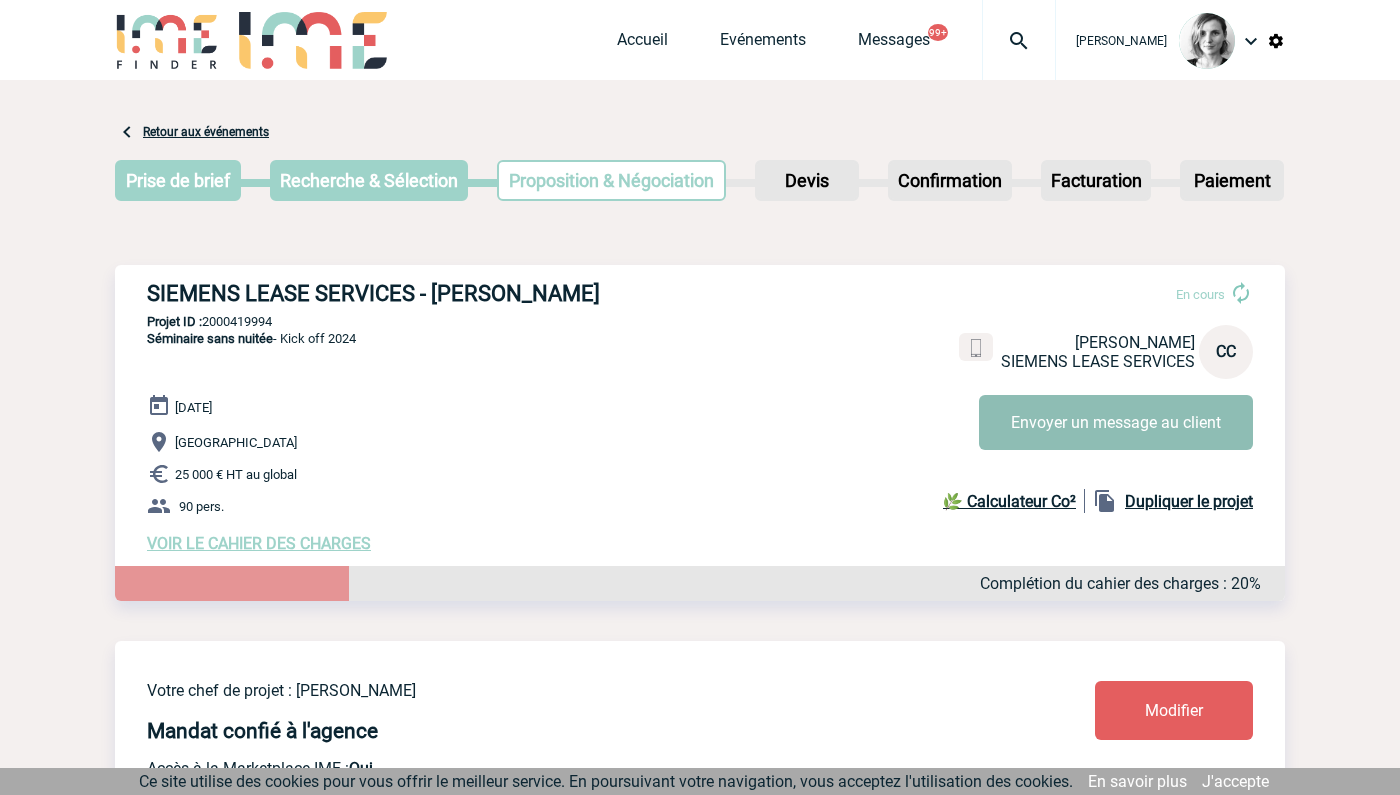 click on "Envoyer un message au client" at bounding box center [1116, 422] 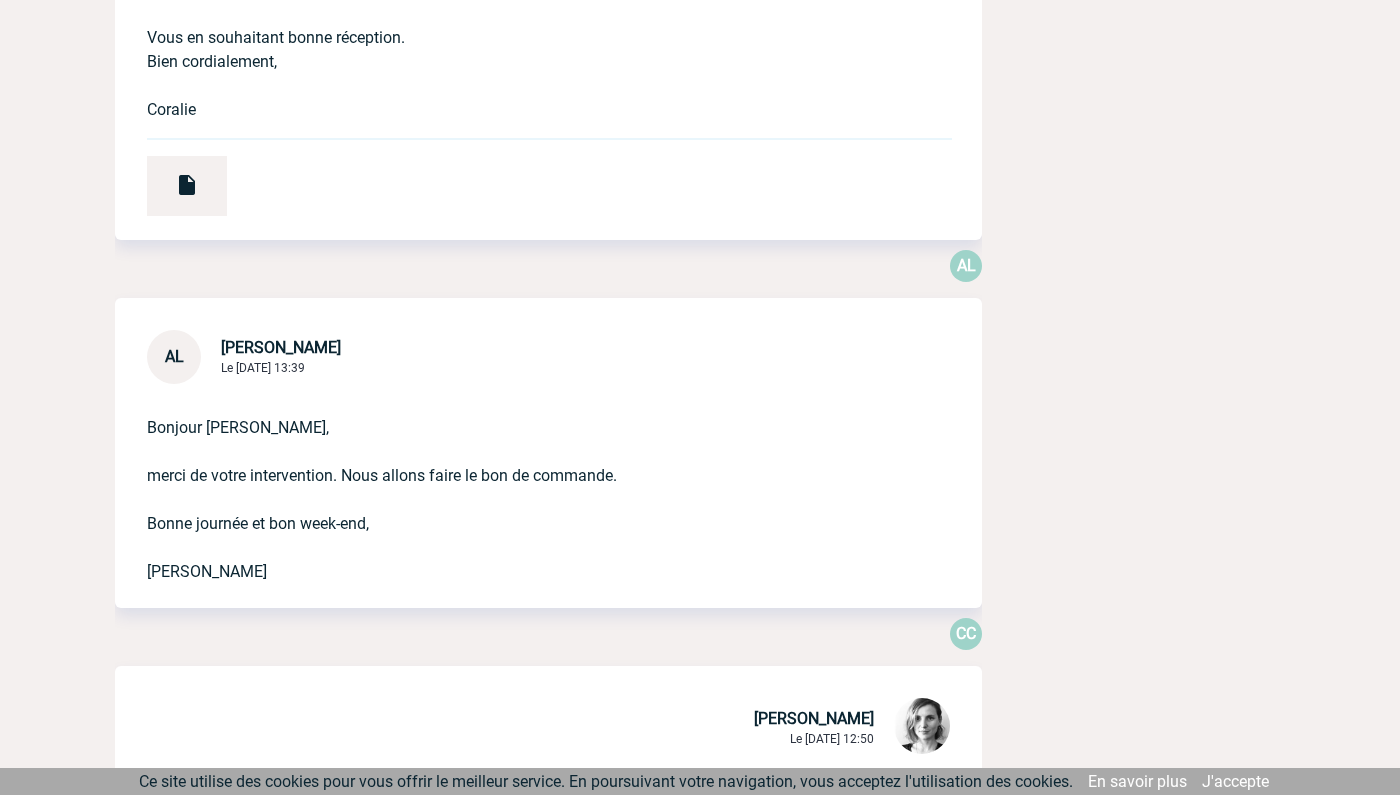 scroll, scrollTop: 18878, scrollLeft: 0, axis: vertical 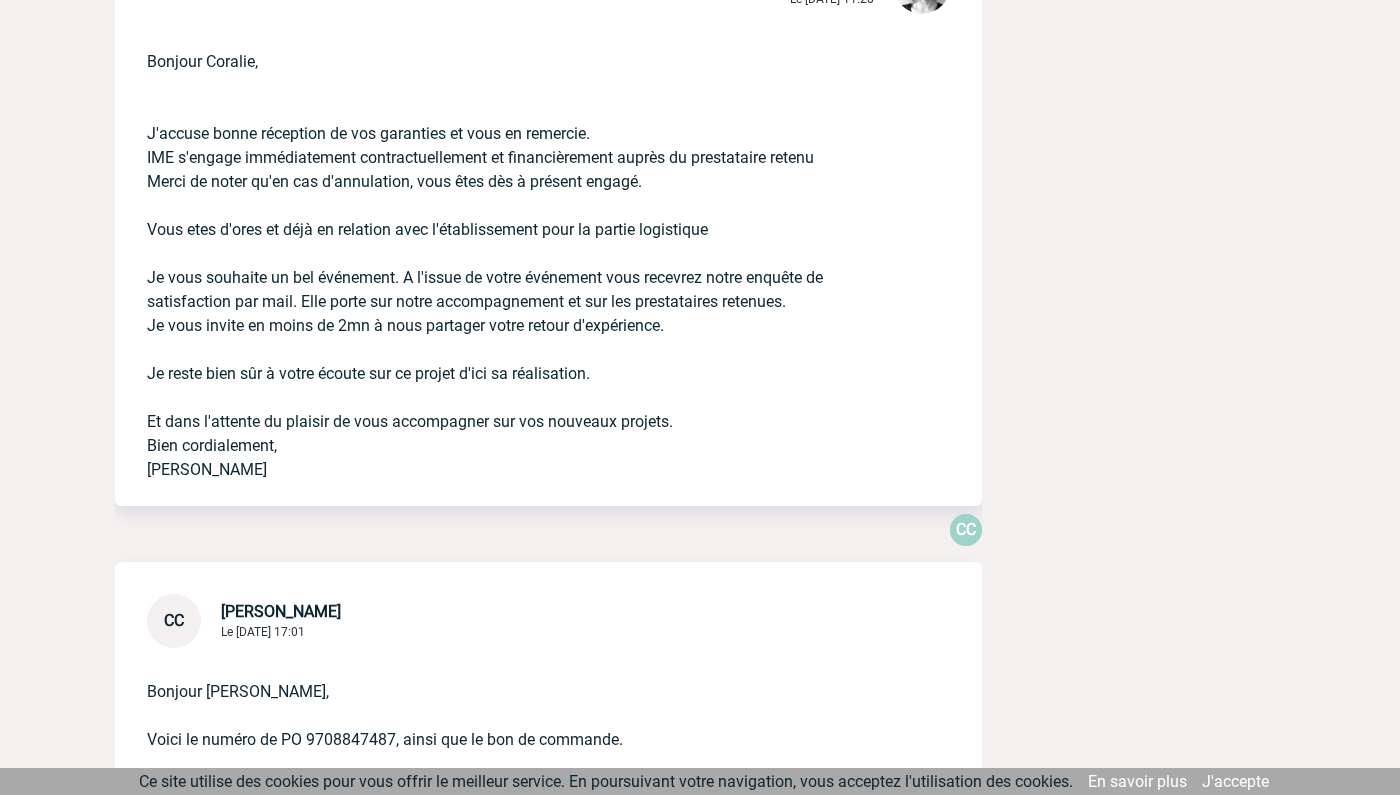drag, startPoint x: 140, startPoint y: 154, endPoint x: 740, endPoint y: 215, distance: 603.09283 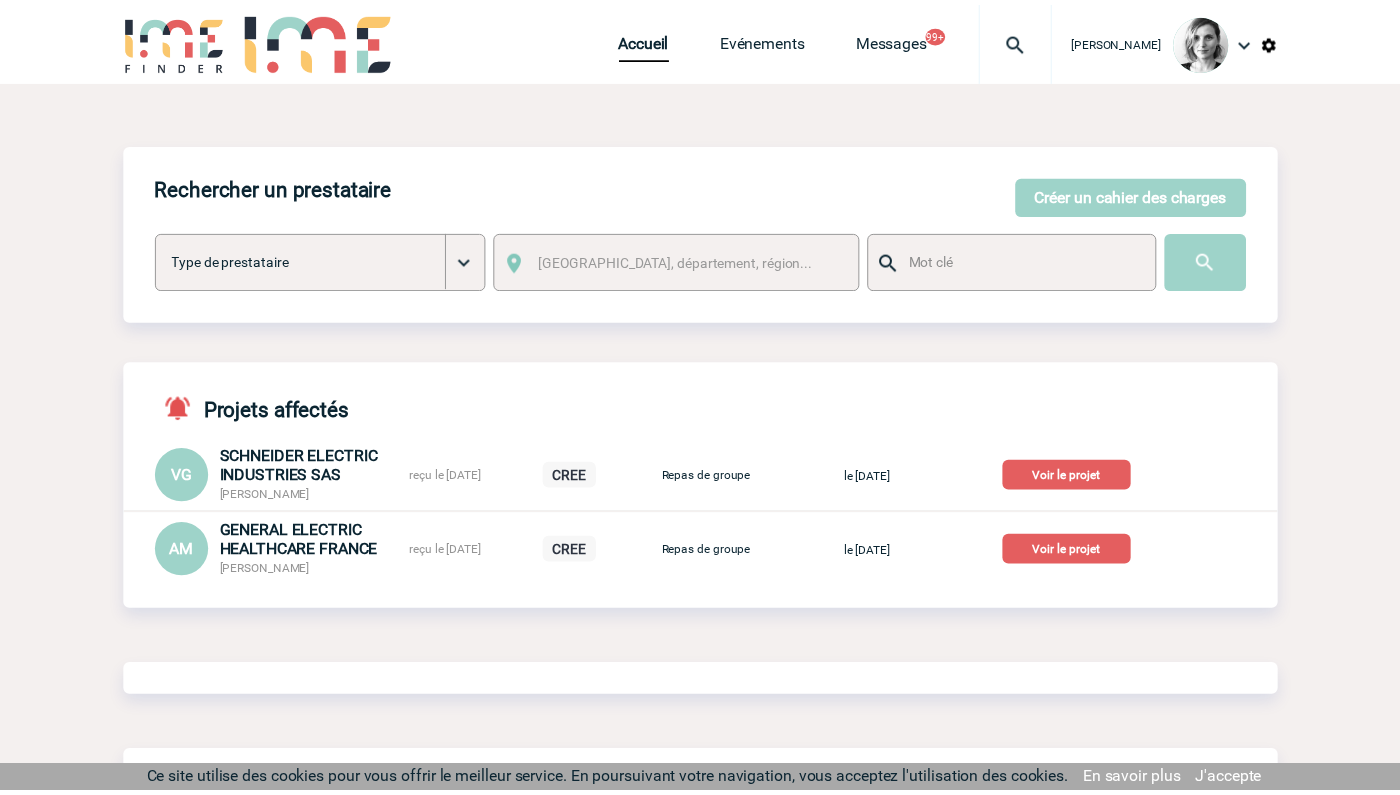 scroll, scrollTop: 0, scrollLeft: 0, axis: both 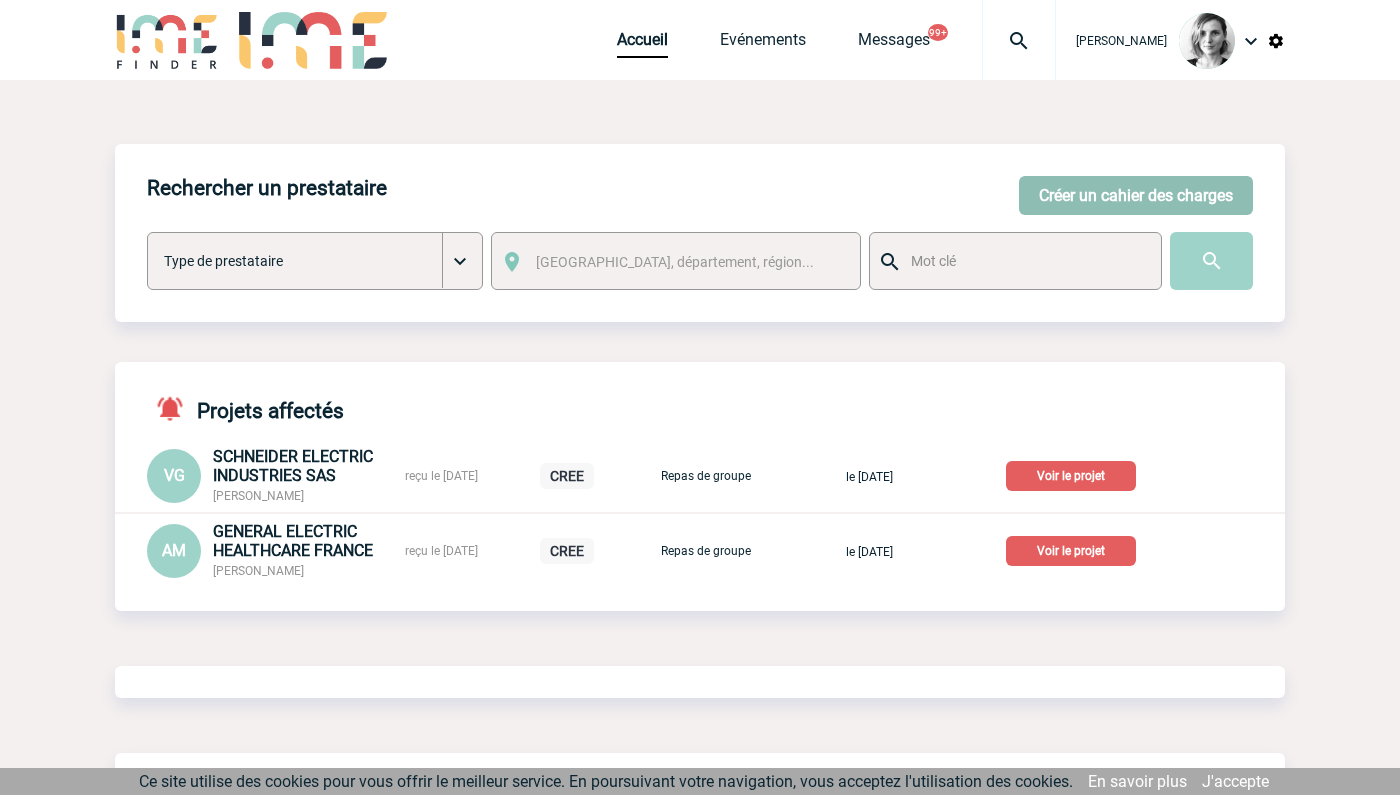 click on "Créer un cahier des charges" at bounding box center [1136, 195] 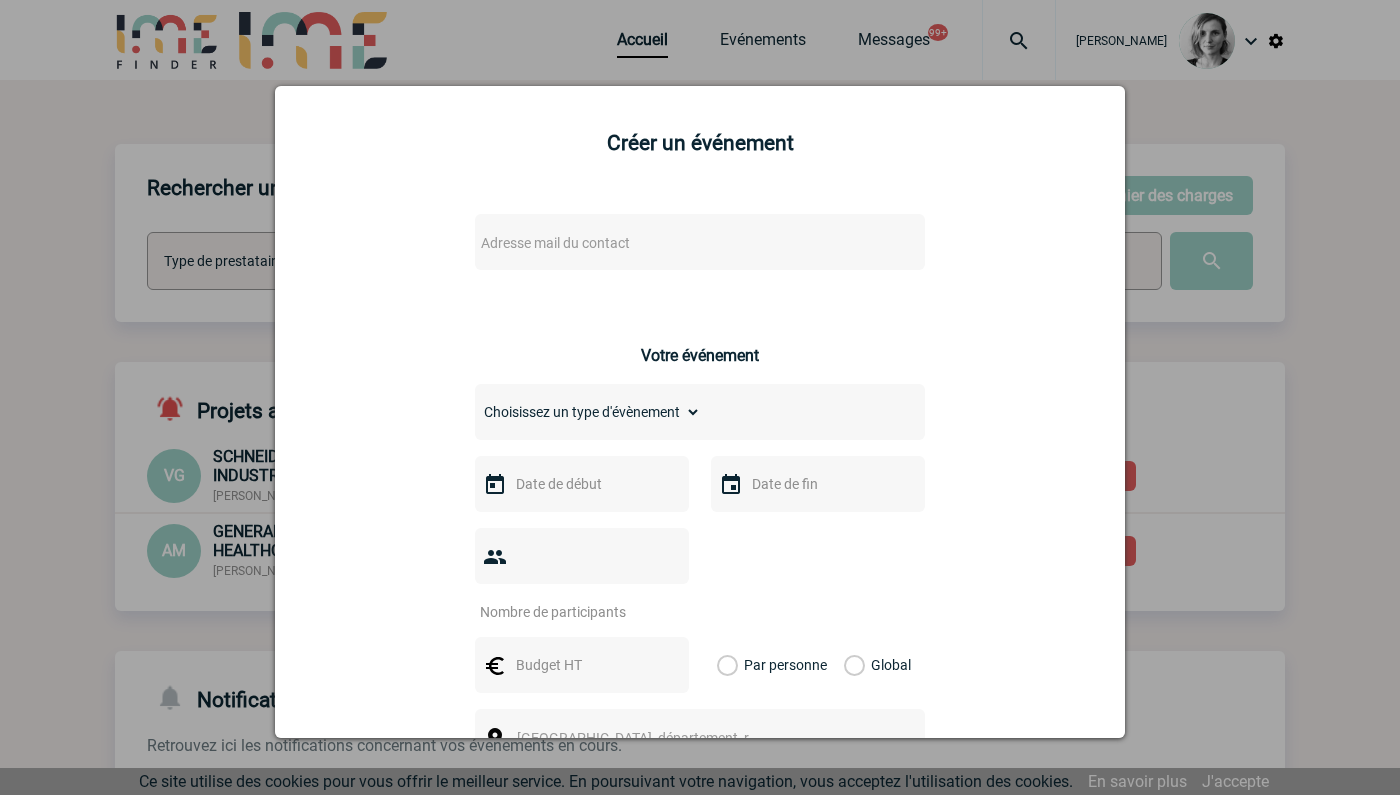 click on "Adresse mail du contact" at bounding box center (555, 243) 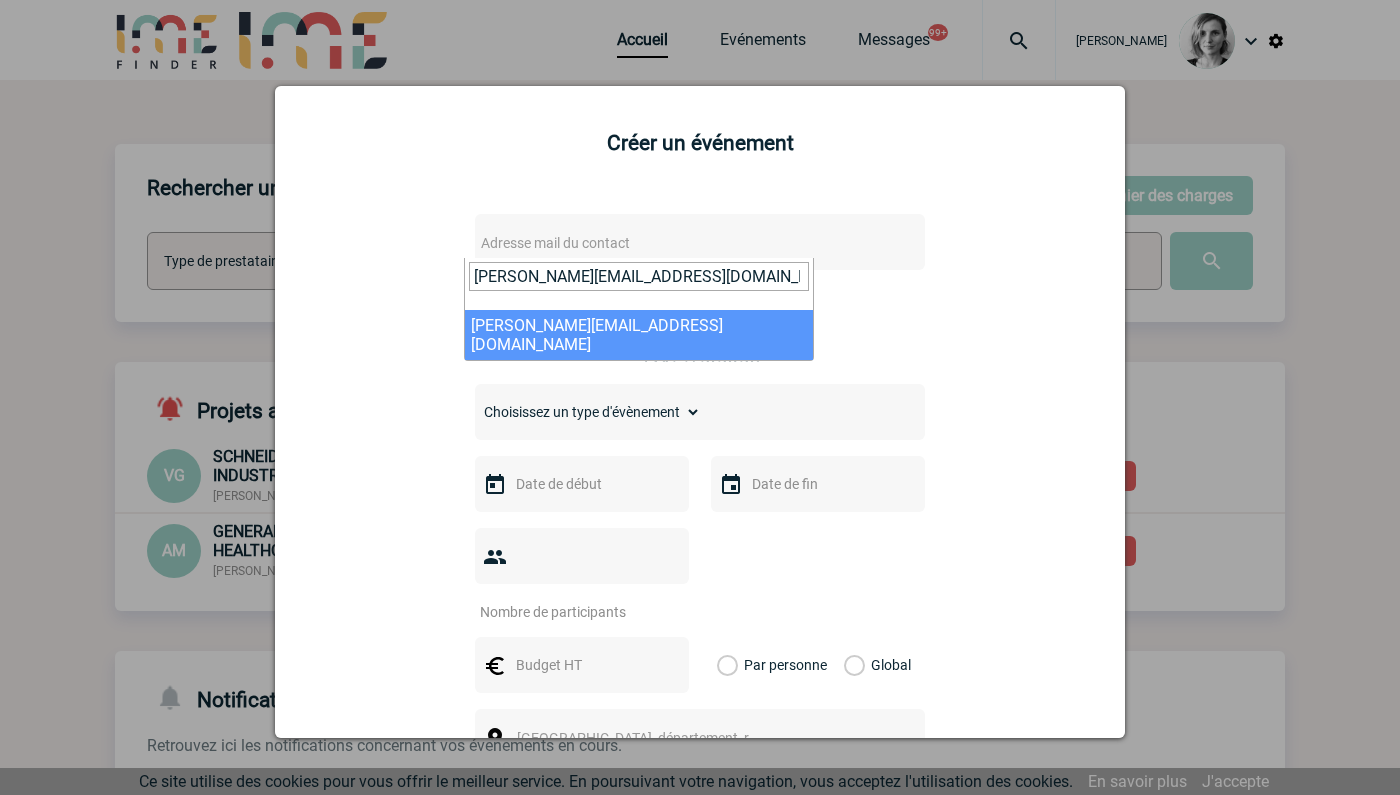 type on "juliette.laot-gargam@allianz.fr" 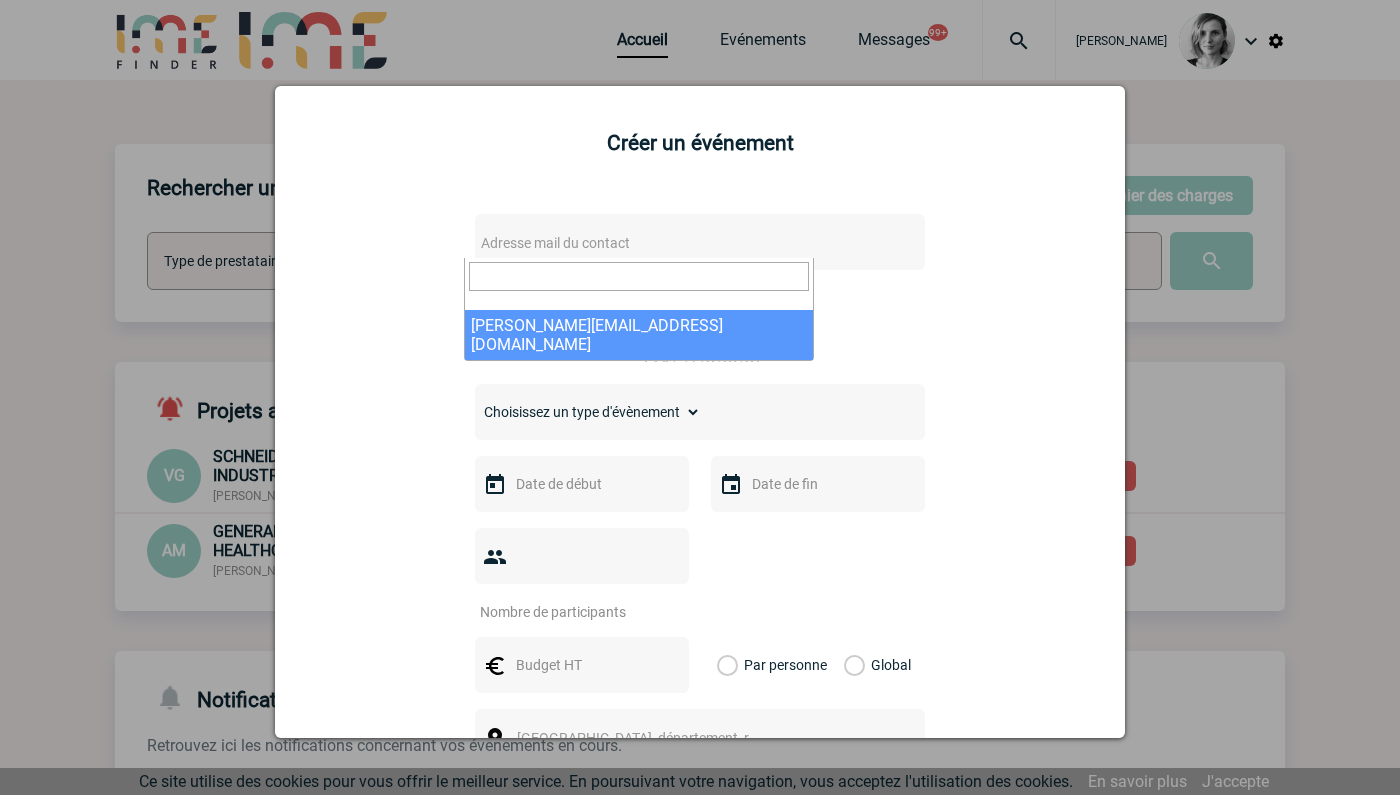 select on "132592" 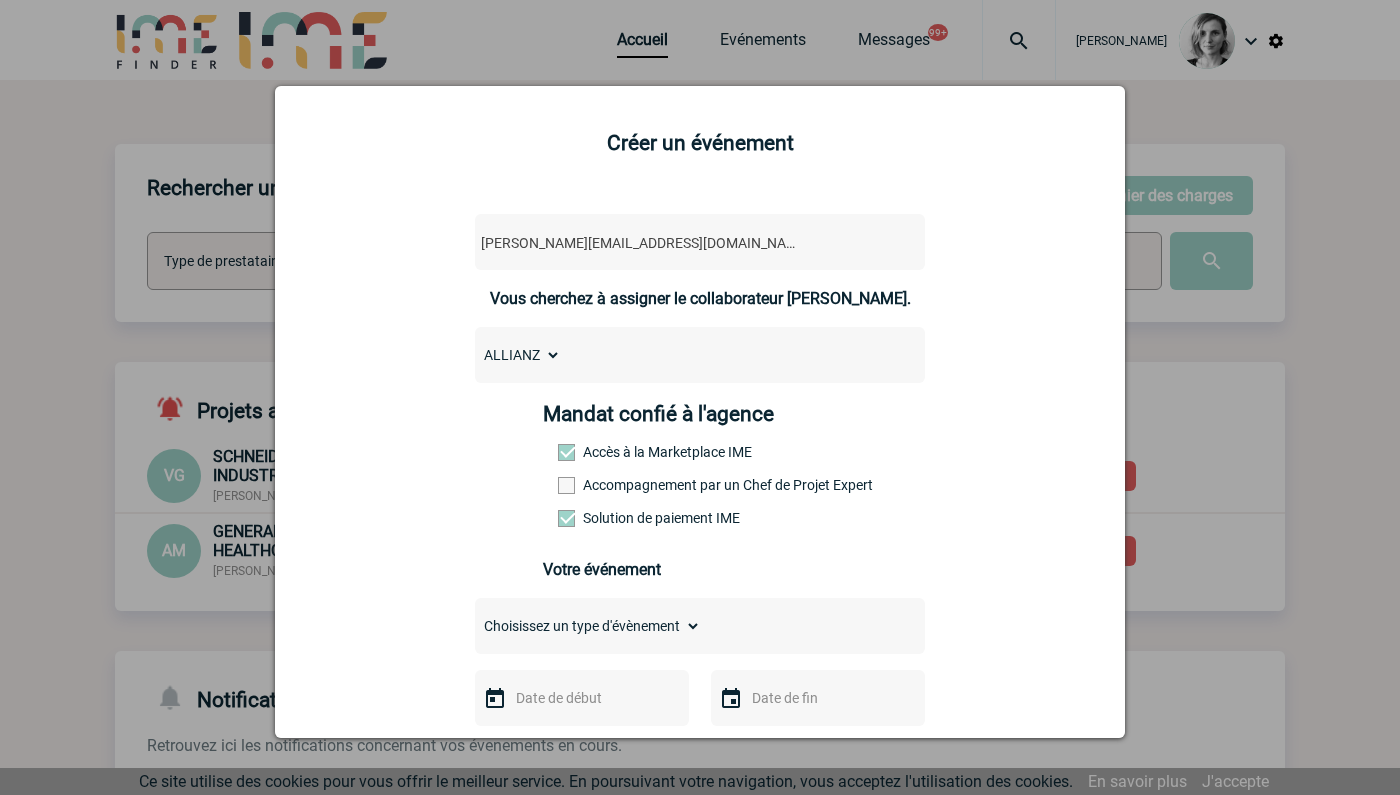 click on "Accompagnement par un Chef de Projet Expert" at bounding box center [602, 485] 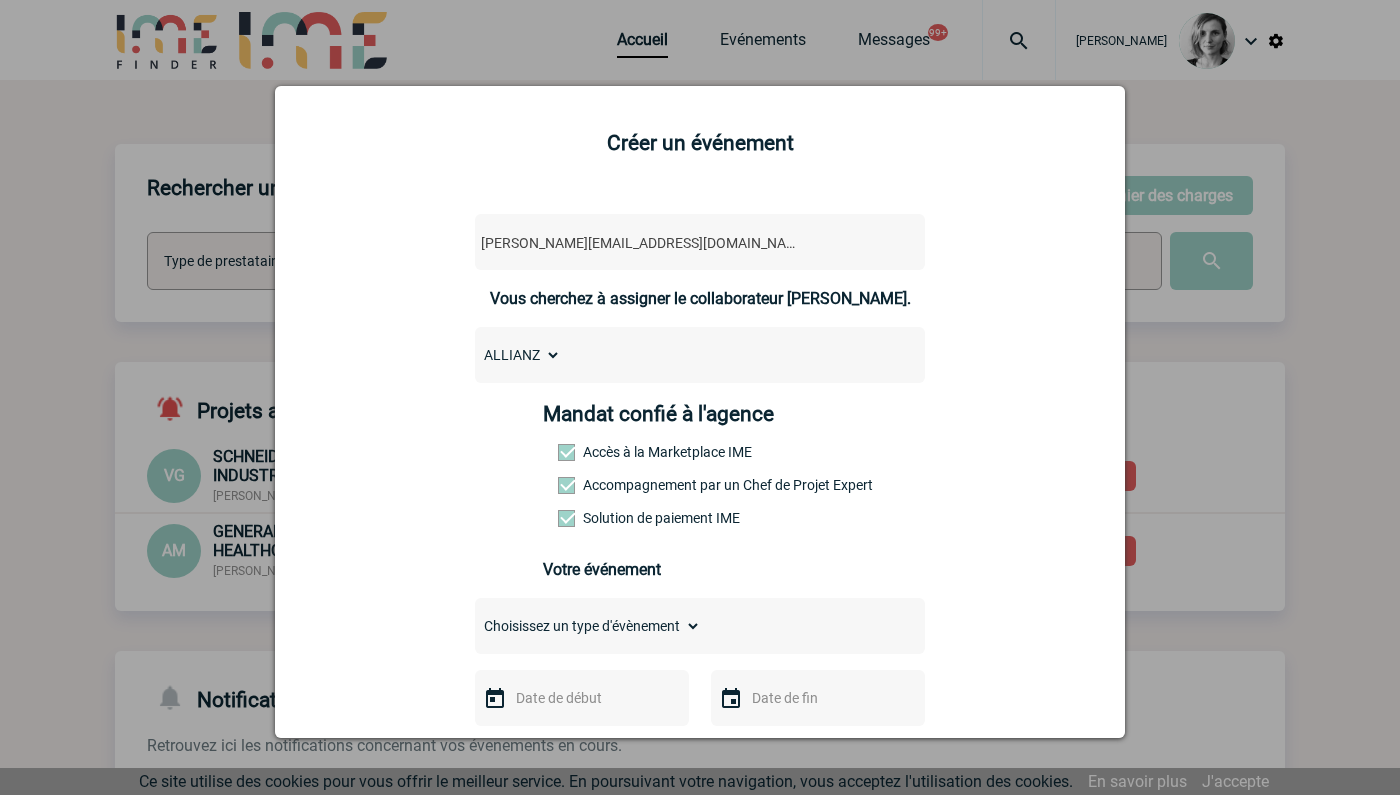 scroll, scrollTop: 500, scrollLeft: 0, axis: vertical 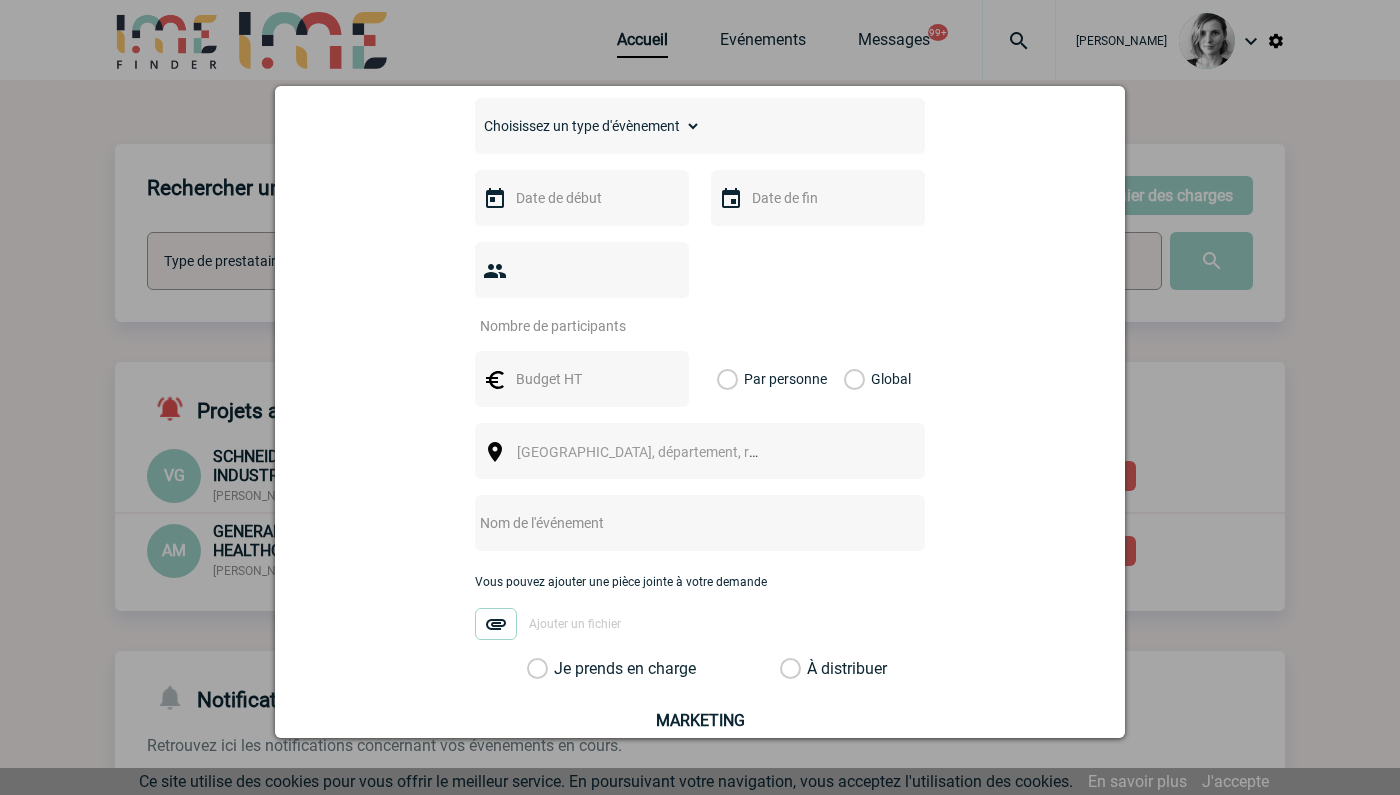 click on "Choisissez un type d'évènement
Séminaire avec nuitée Séminaire sans nuitée Repas de groupe Team Building & animation Prestation traiteur Divers" at bounding box center [588, 126] 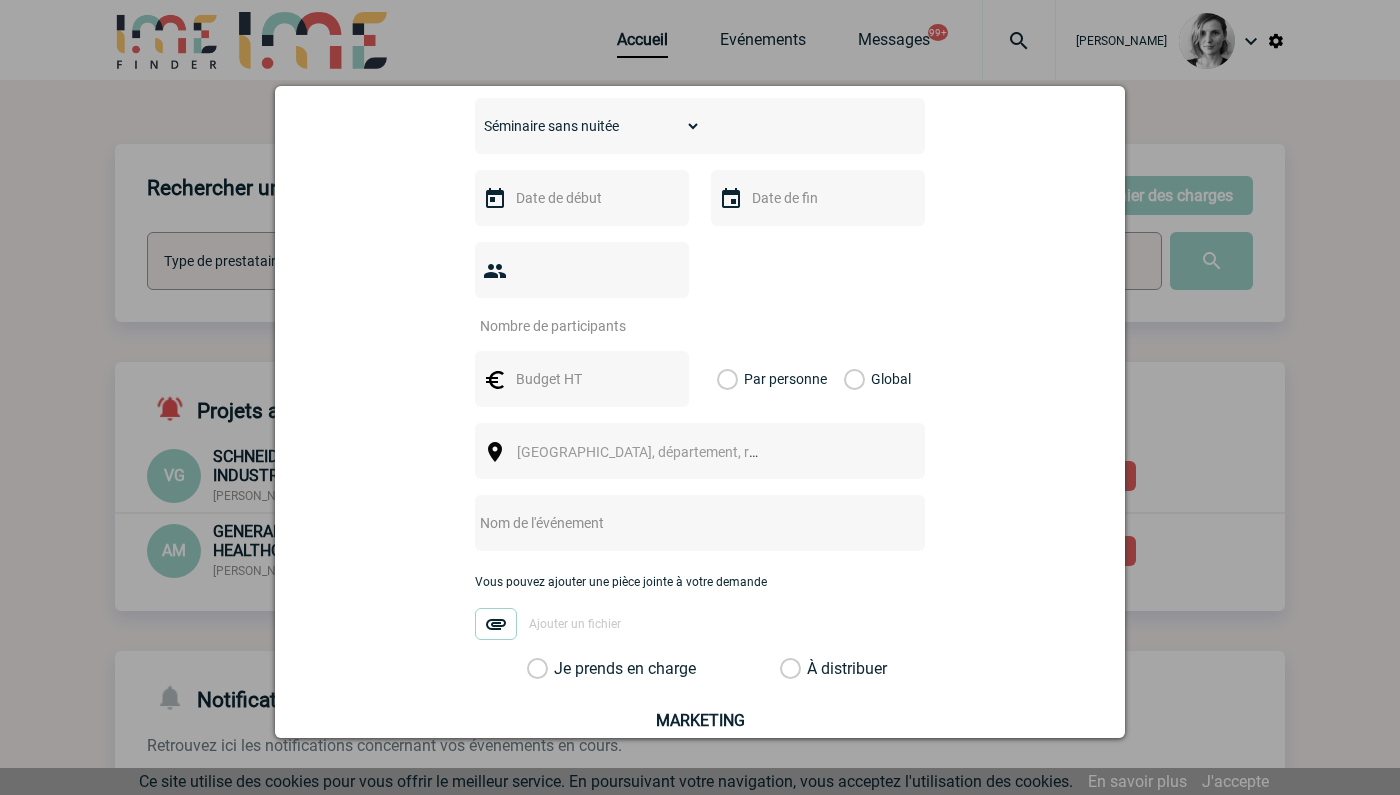 click on "Choisissez un type d'évènement
Séminaire avec nuitée Séminaire sans nuitée Repas de groupe Team Building & animation Prestation traiteur Divers" at bounding box center (588, 126) 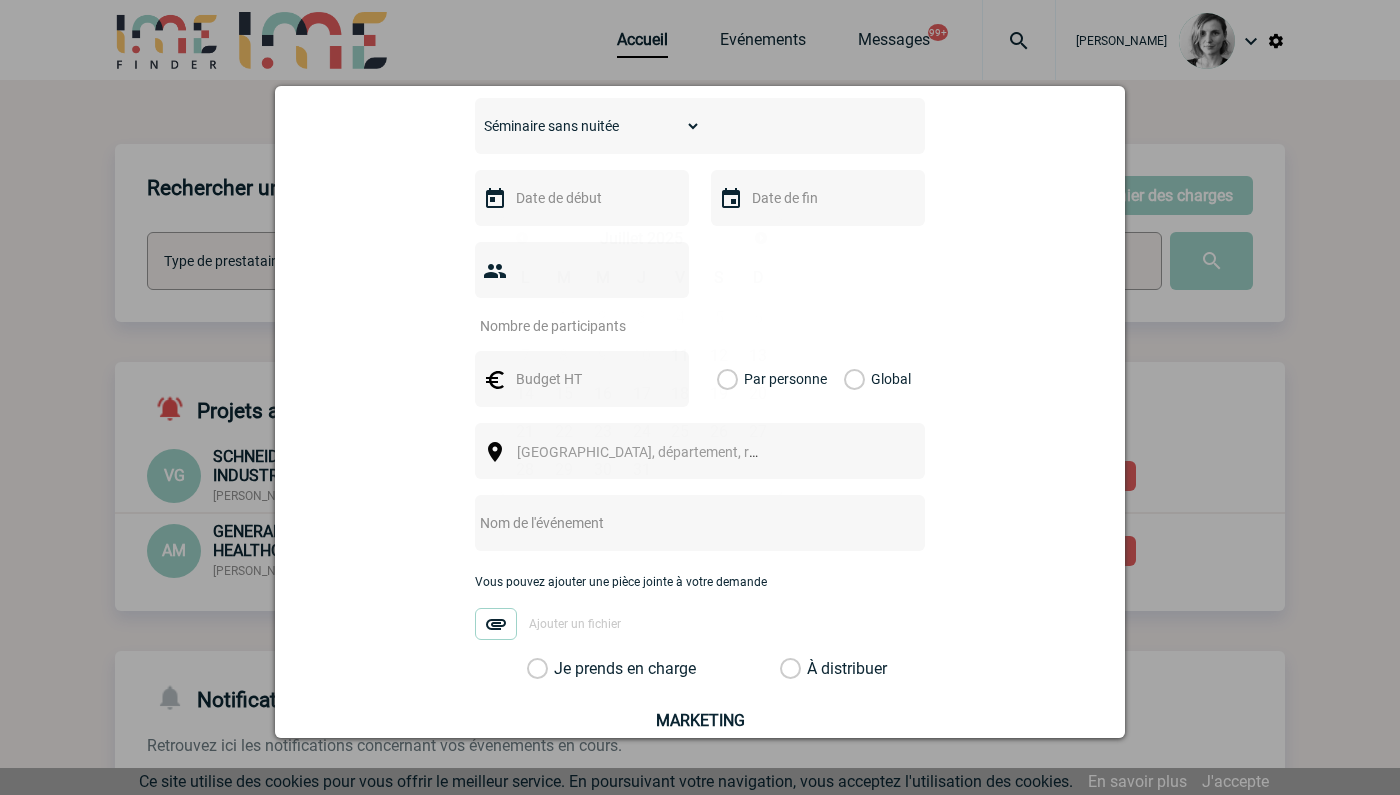 click at bounding box center [580, 198] 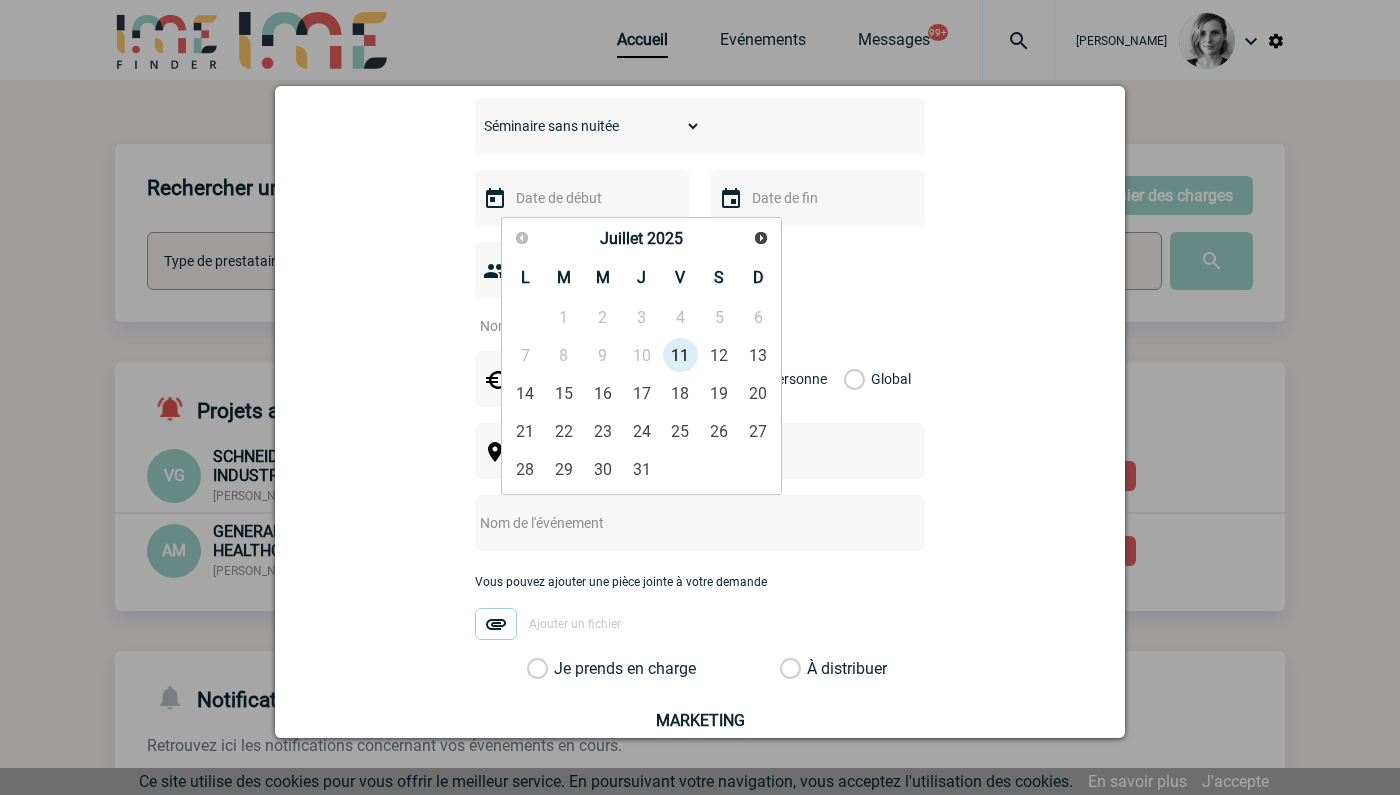 click on "Suivant" at bounding box center (761, 238) 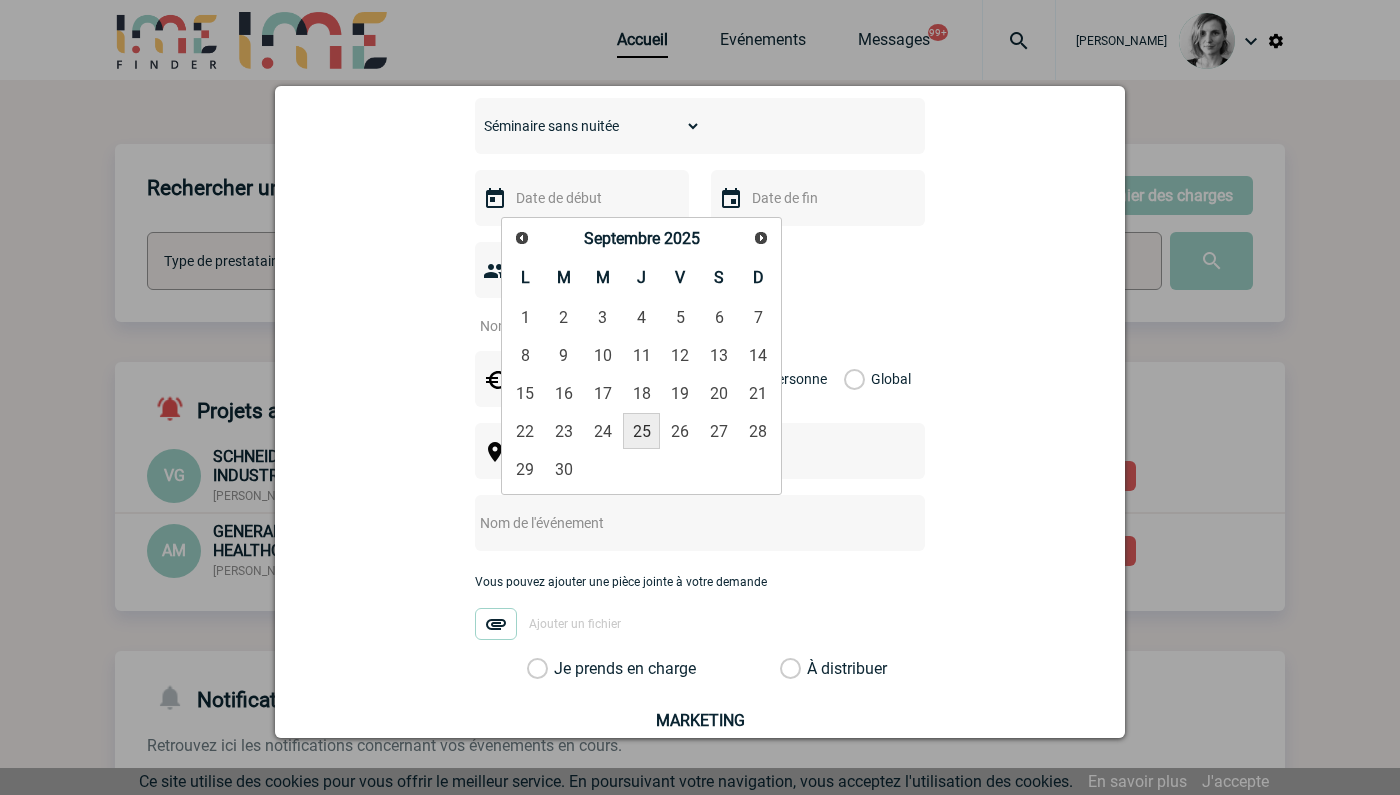 click on "25" at bounding box center [641, 431] 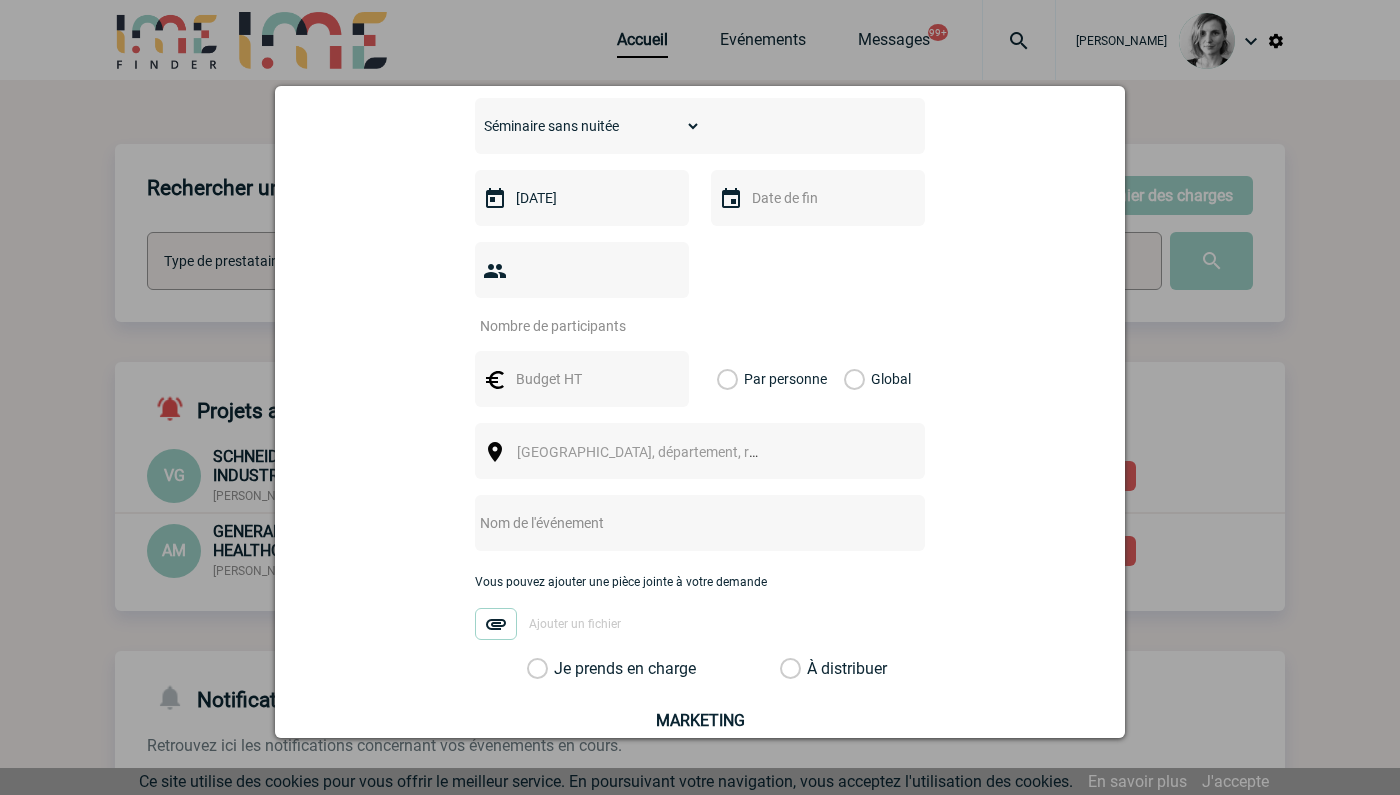 click at bounding box center (569, 326) 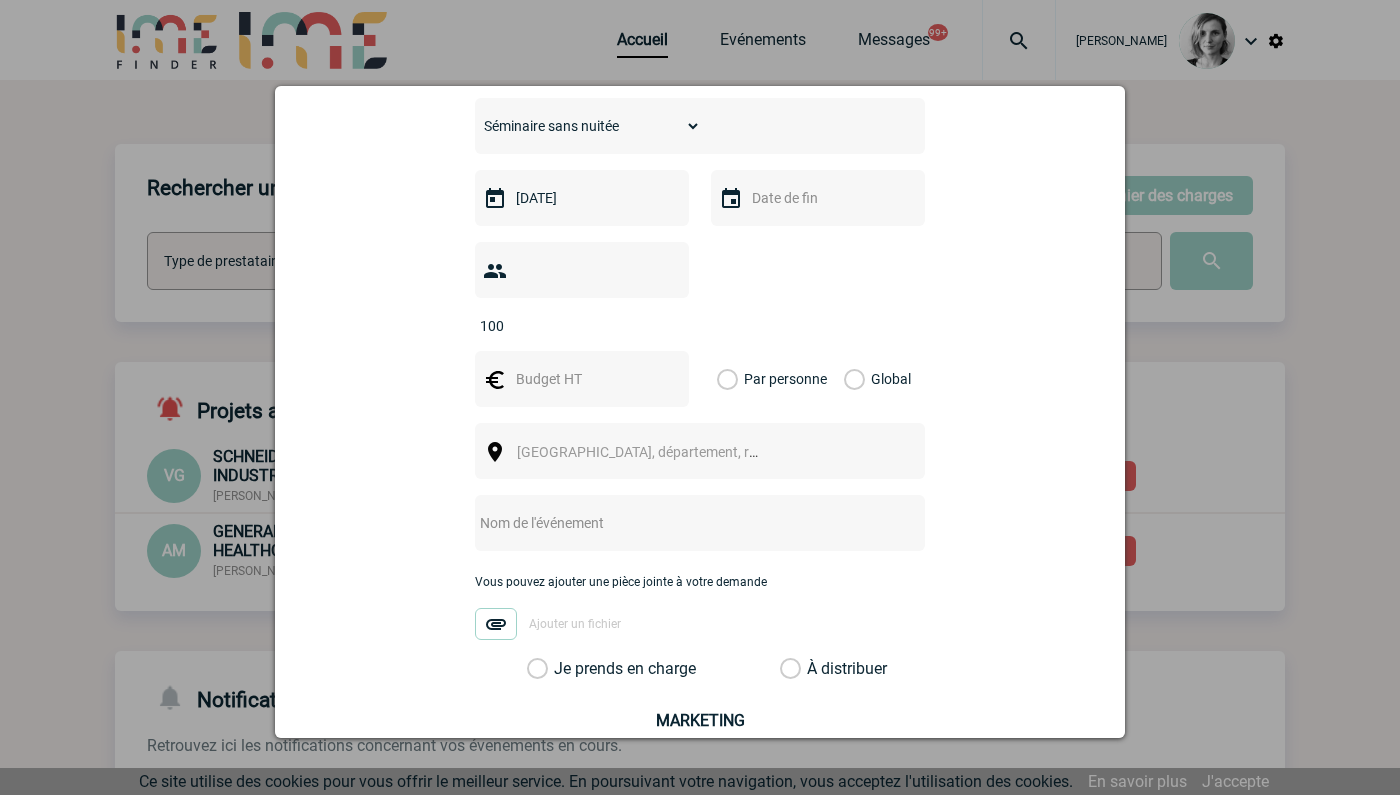 type on "100" 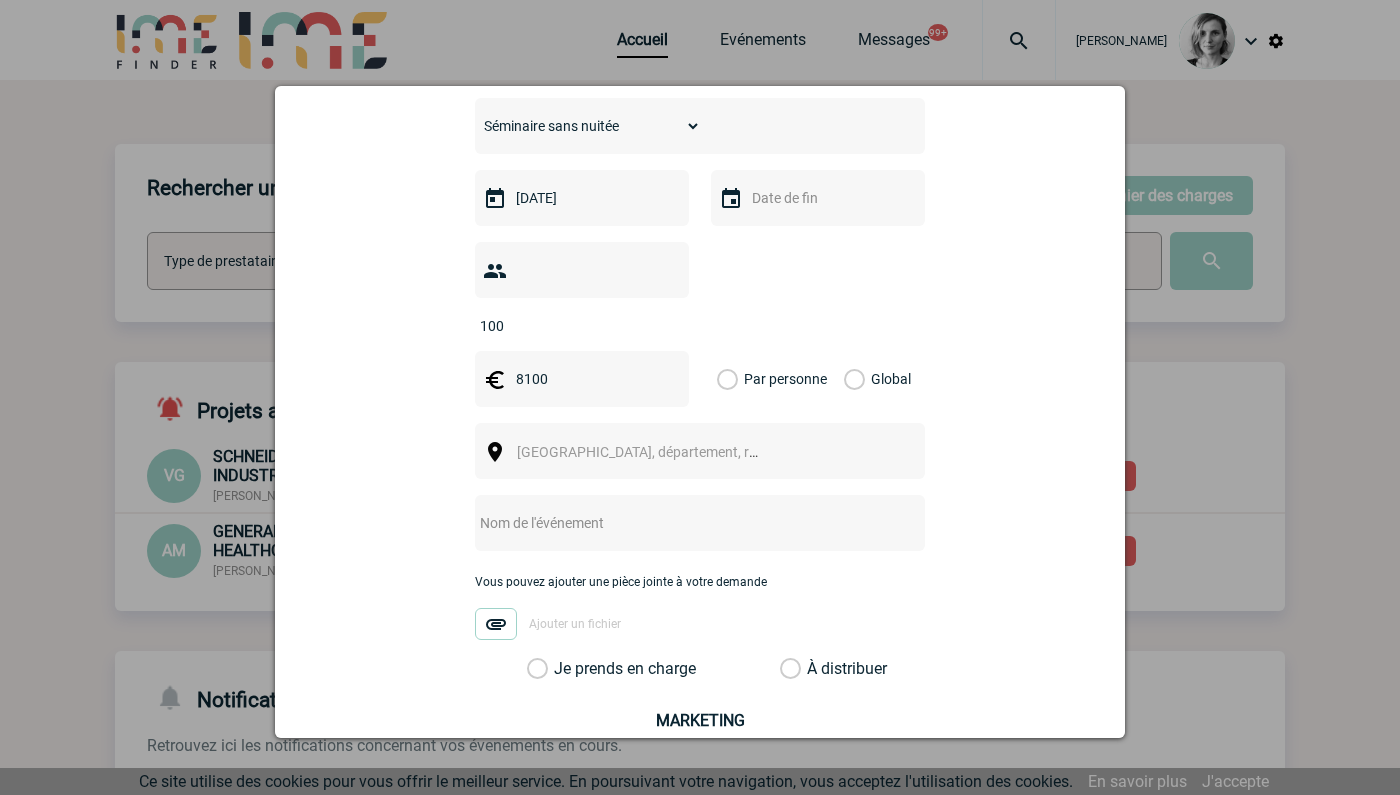 type on "8100" 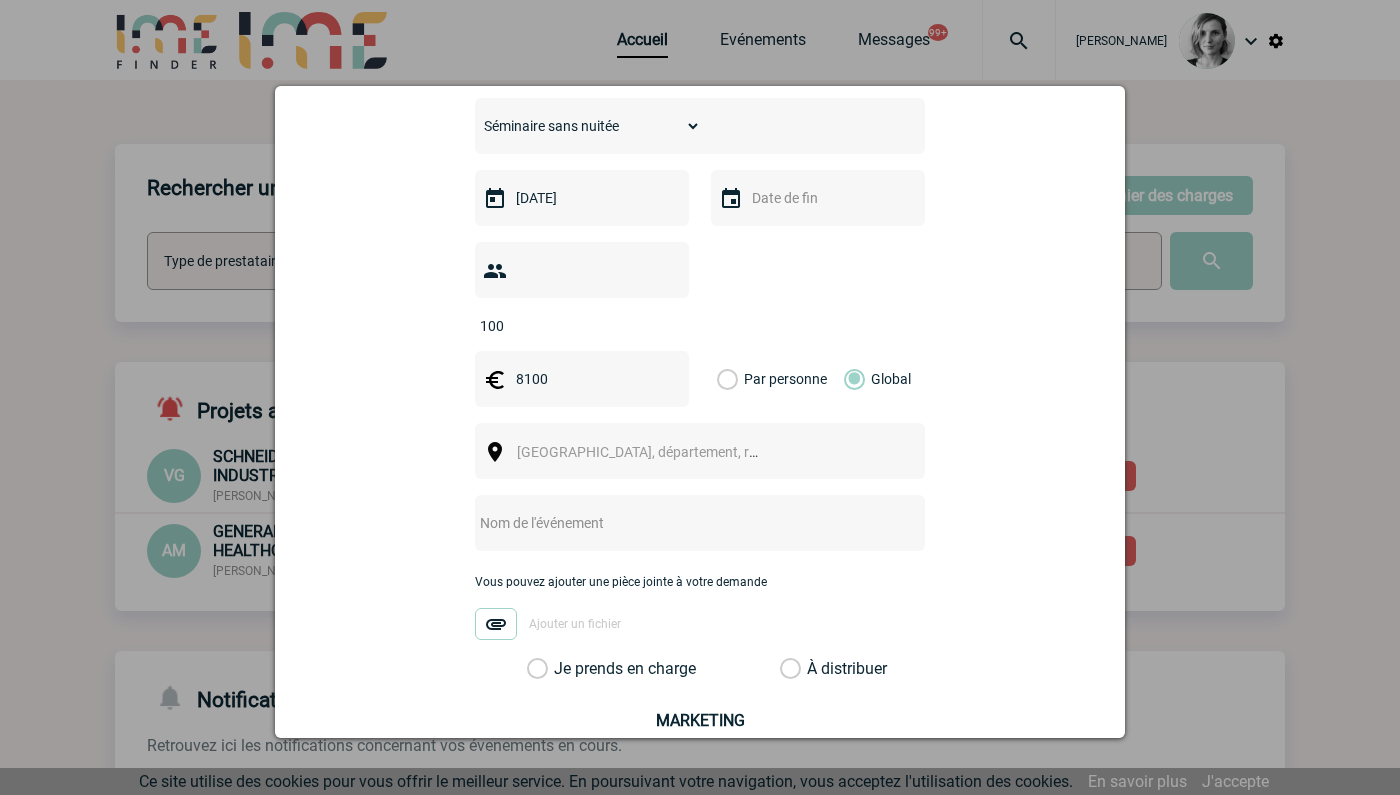 click on "Ville, département, région..." at bounding box center (646, 452) 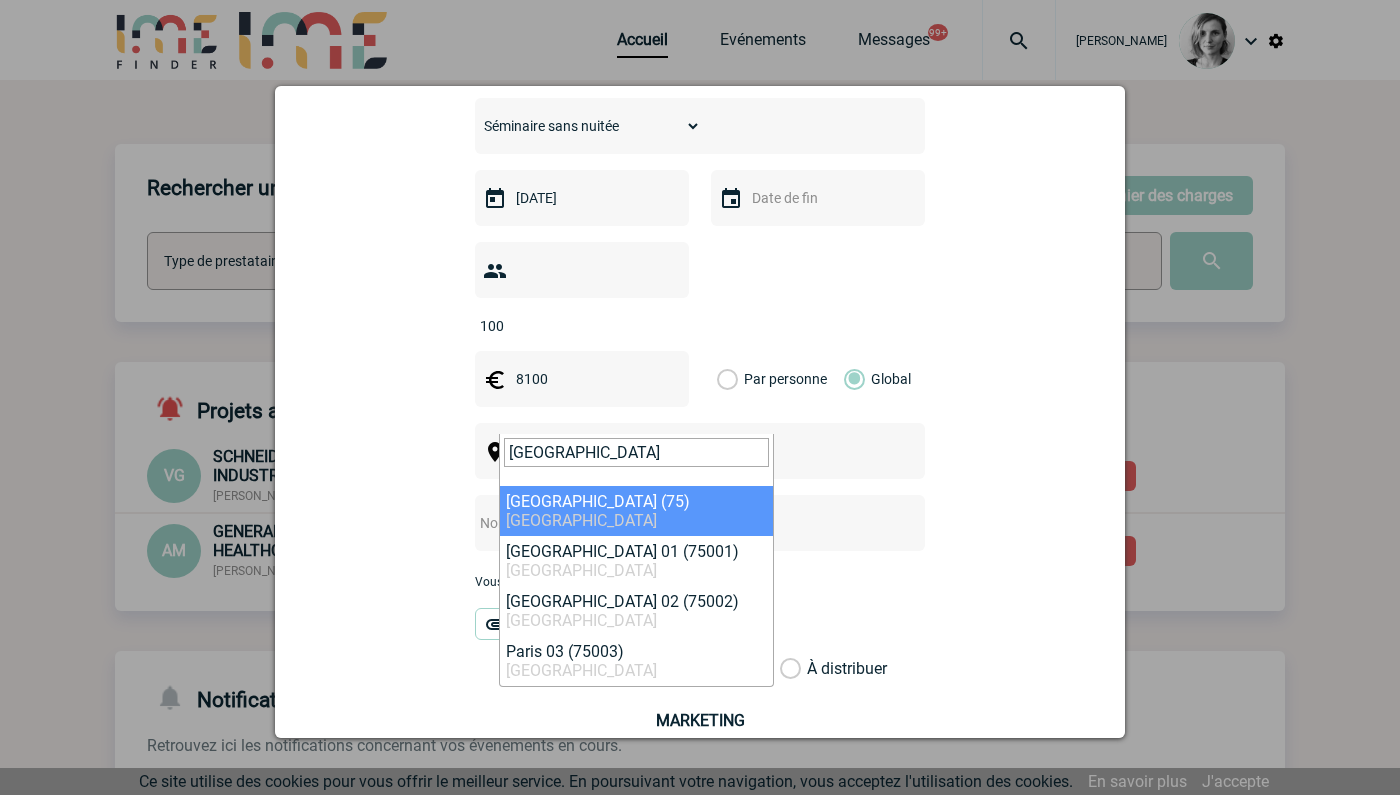 type on "paris" 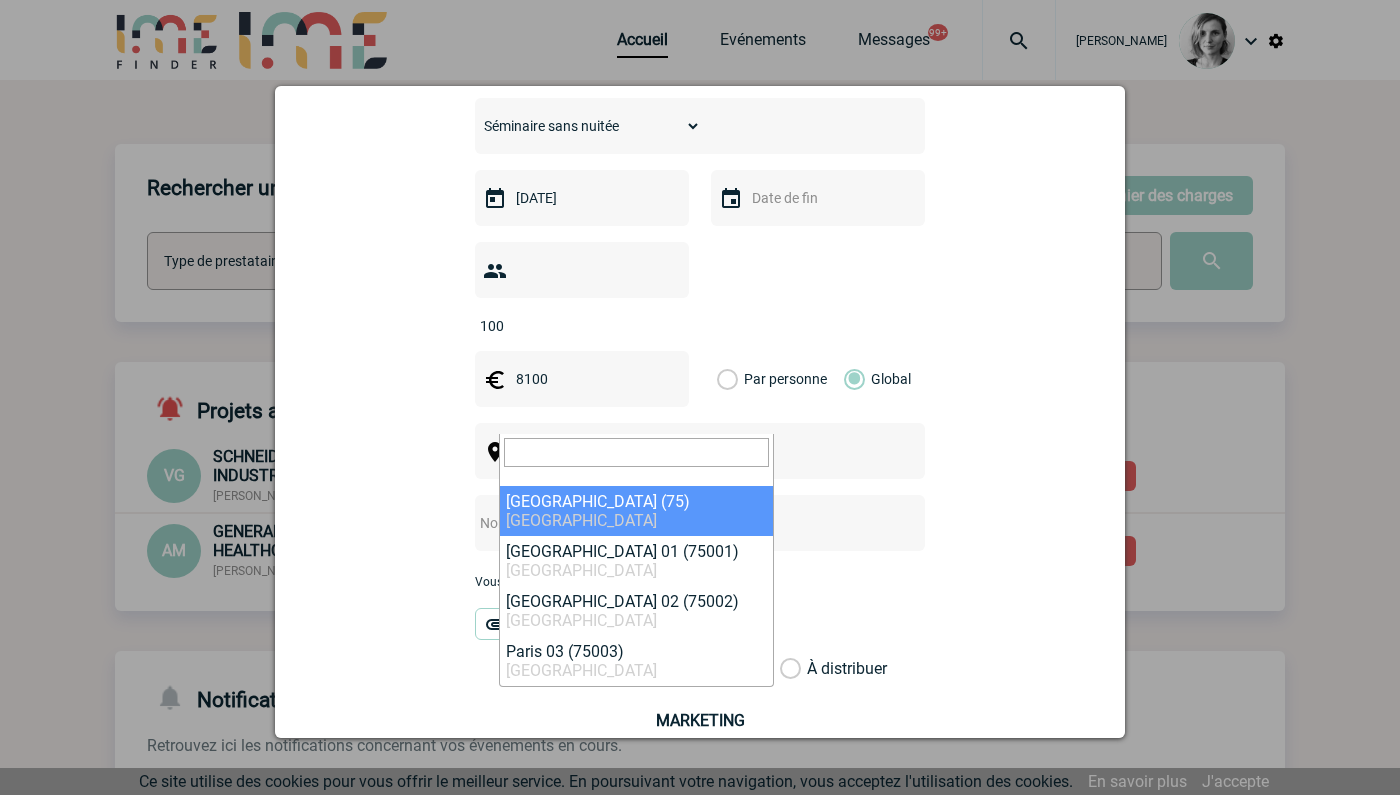 select on "3" 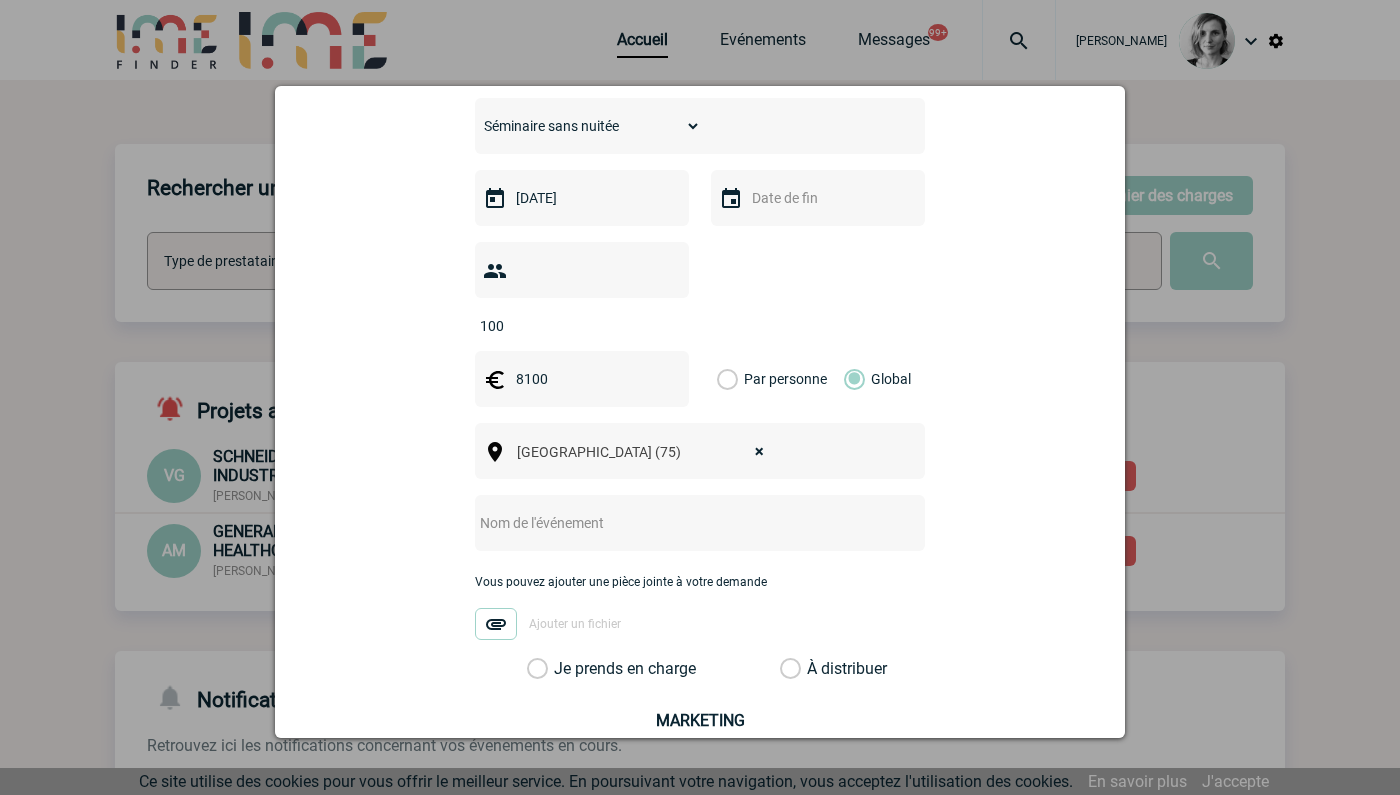 click at bounding box center [673, 523] 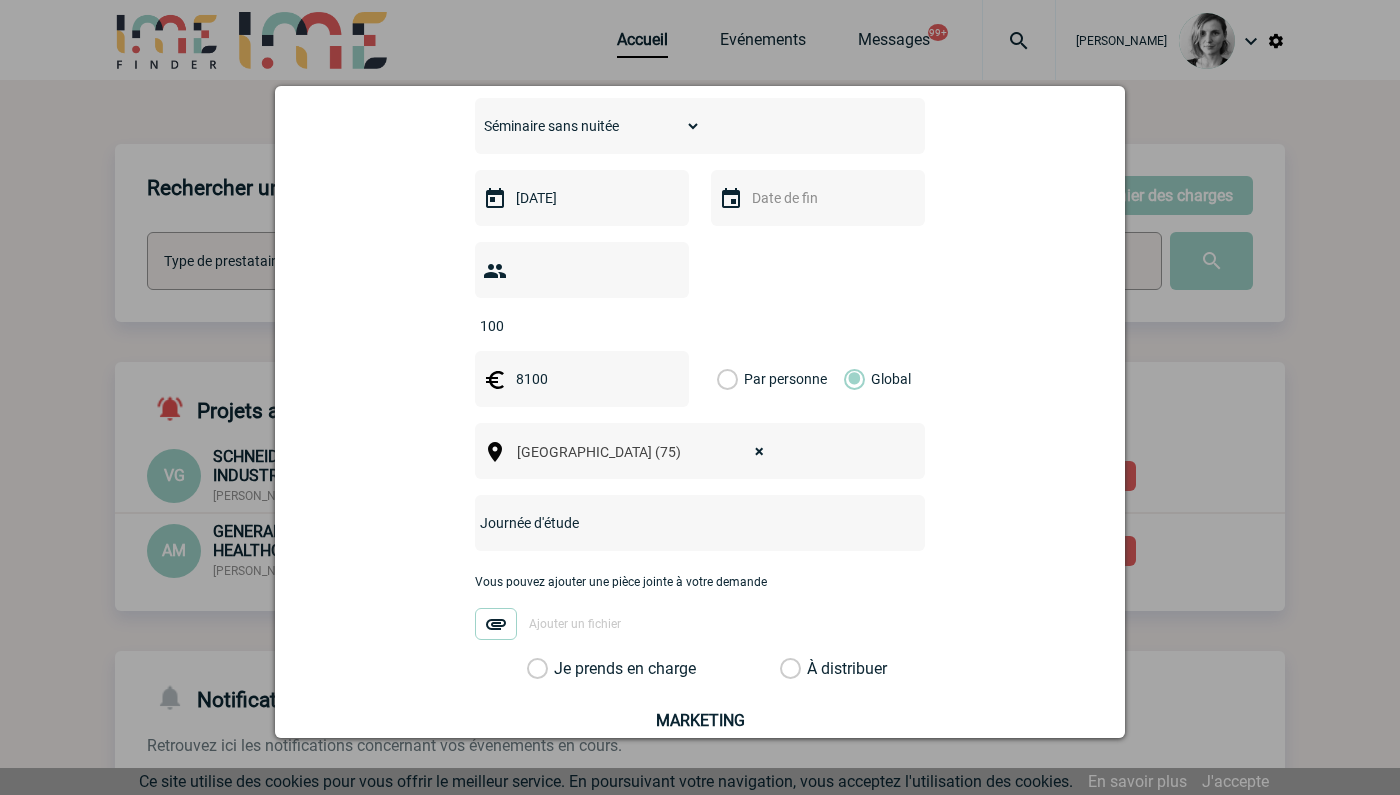 type on "Journée d'étude" 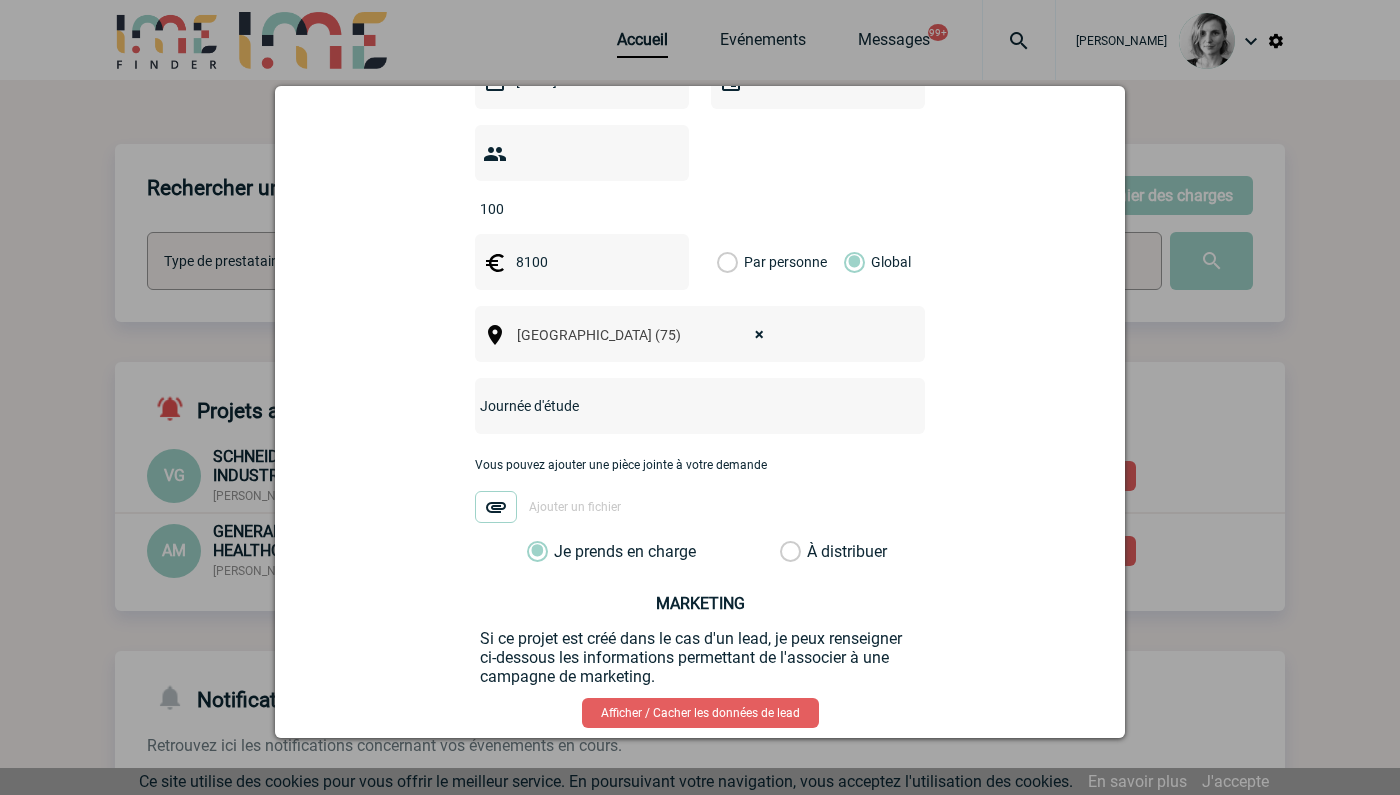 scroll, scrollTop: 701, scrollLeft: 0, axis: vertical 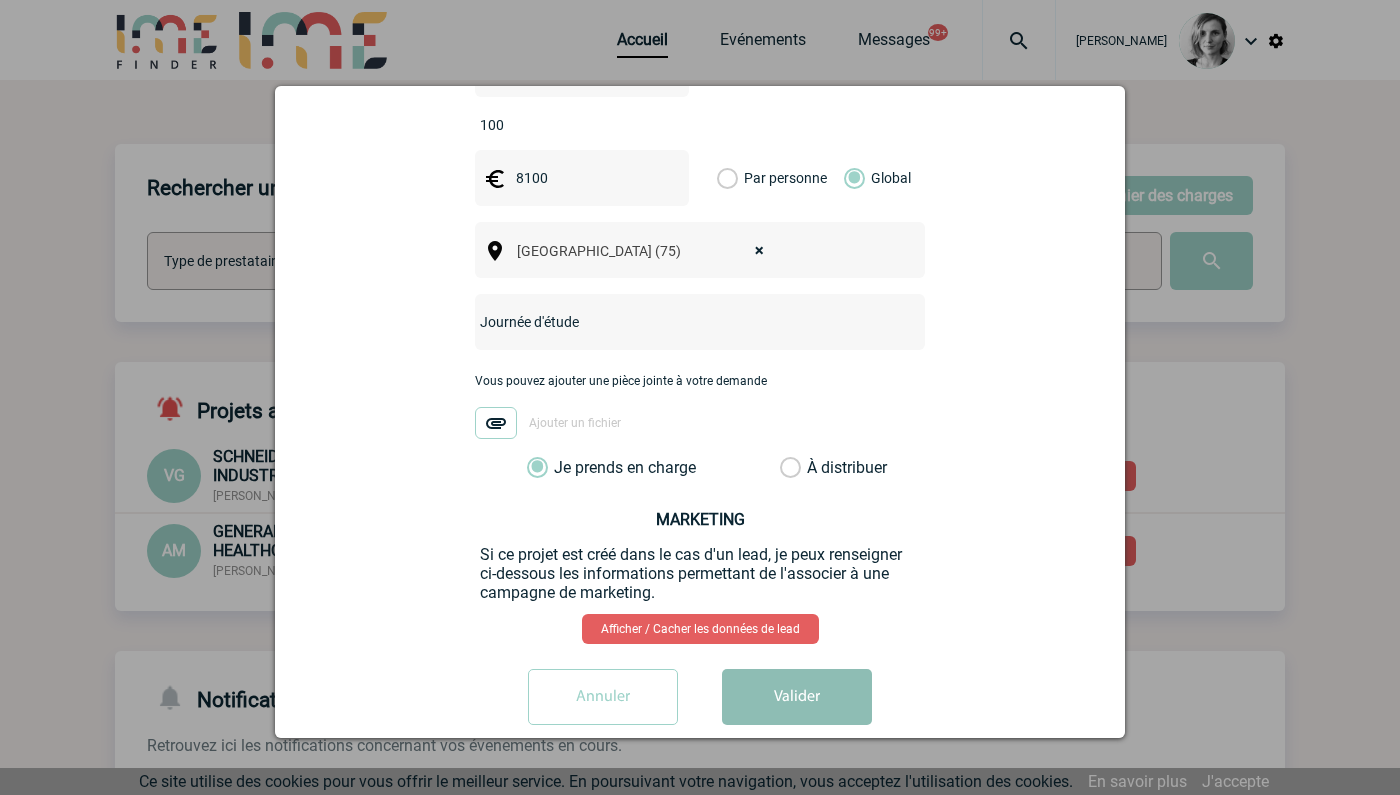 click on "Valider" at bounding box center (797, 697) 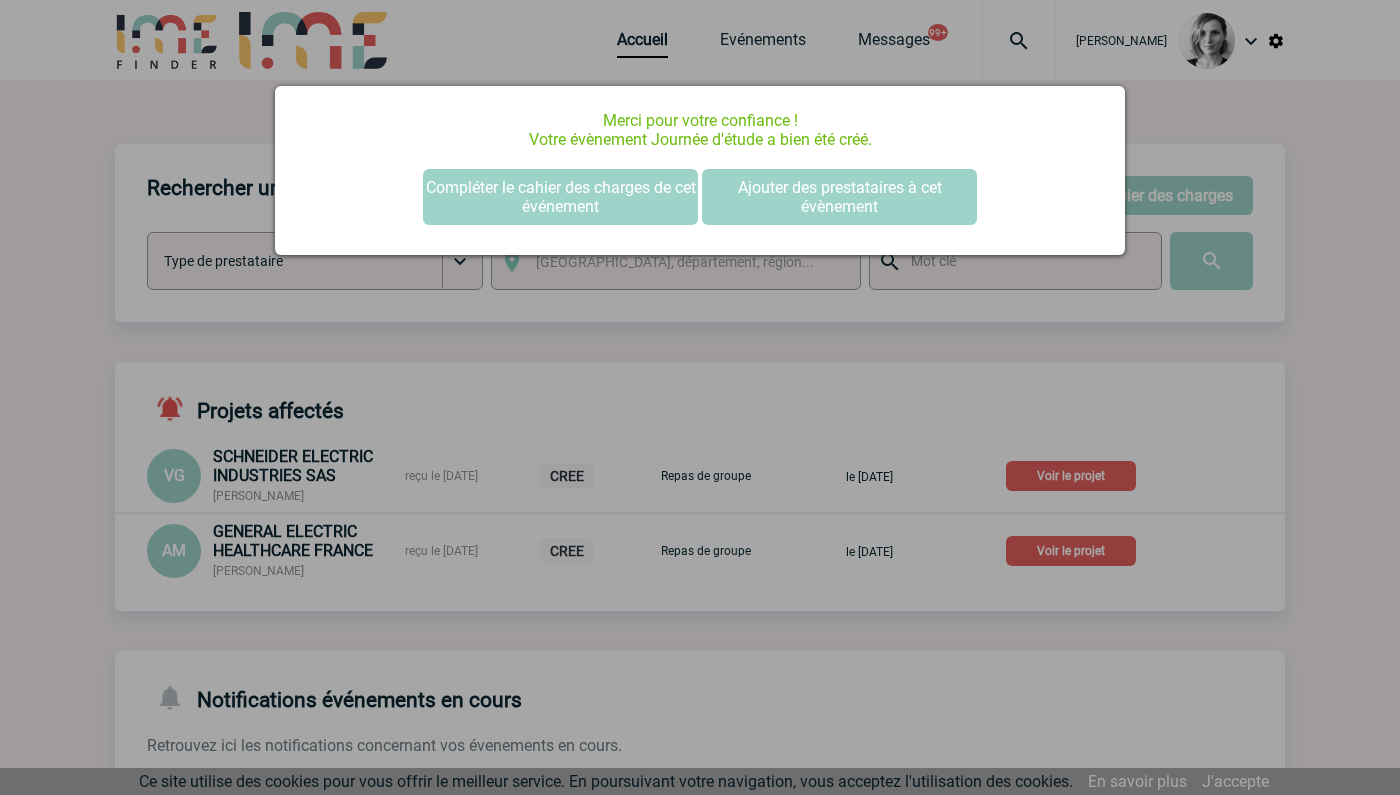 scroll, scrollTop: 0, scrollLeft: 0, axis: both 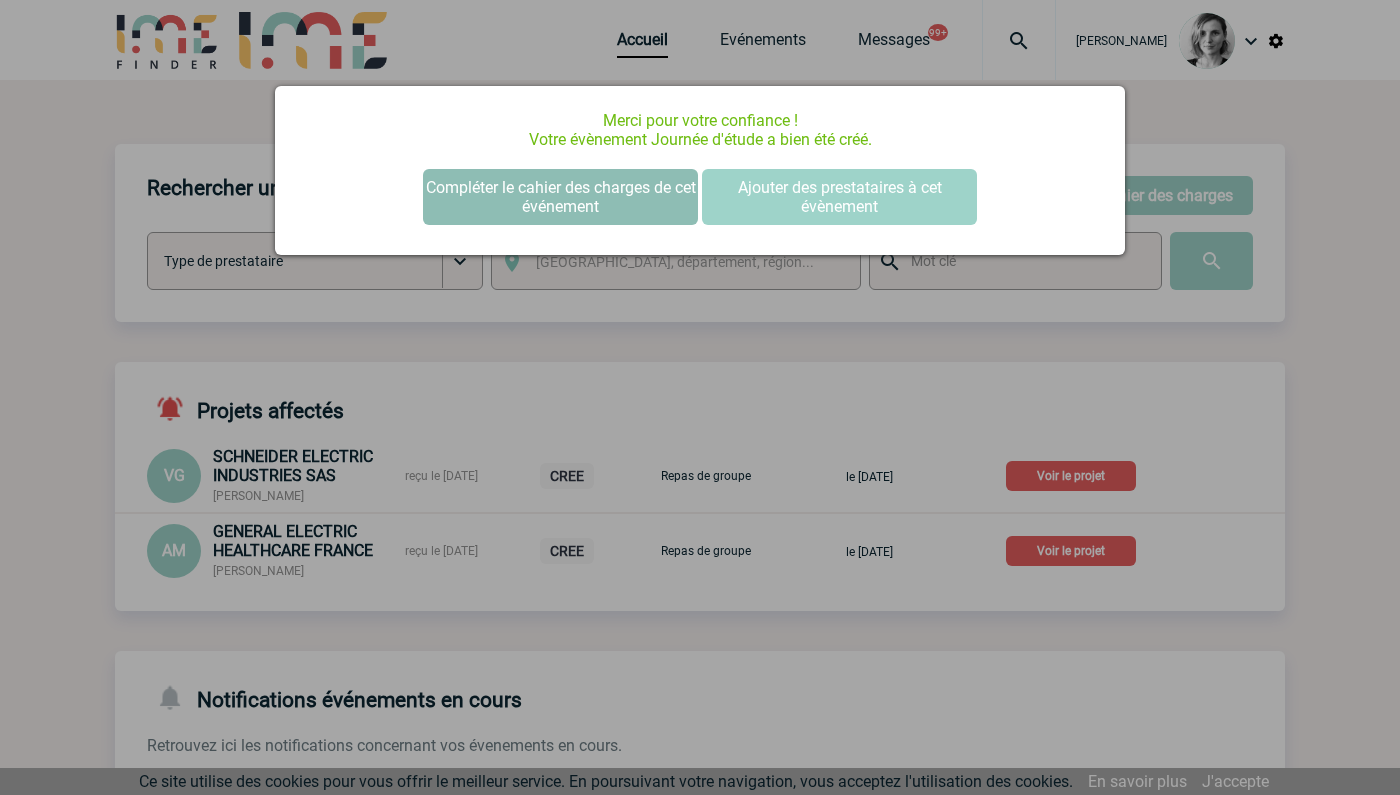 click on "Compléter le cahier des charges de cet événement" at bounding box center (560, 197) 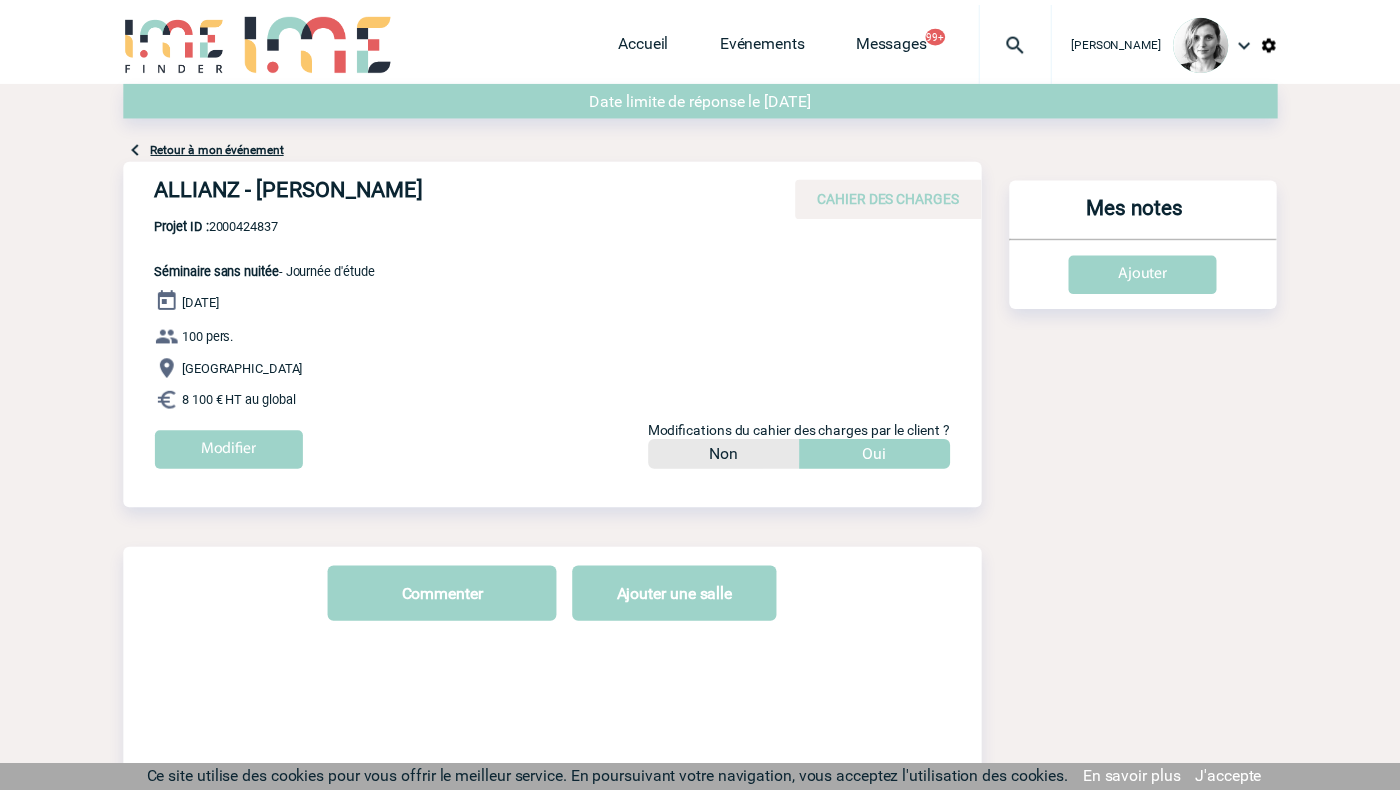 scroll, scrollTop: 0, scrollLeft: 0, axis: both 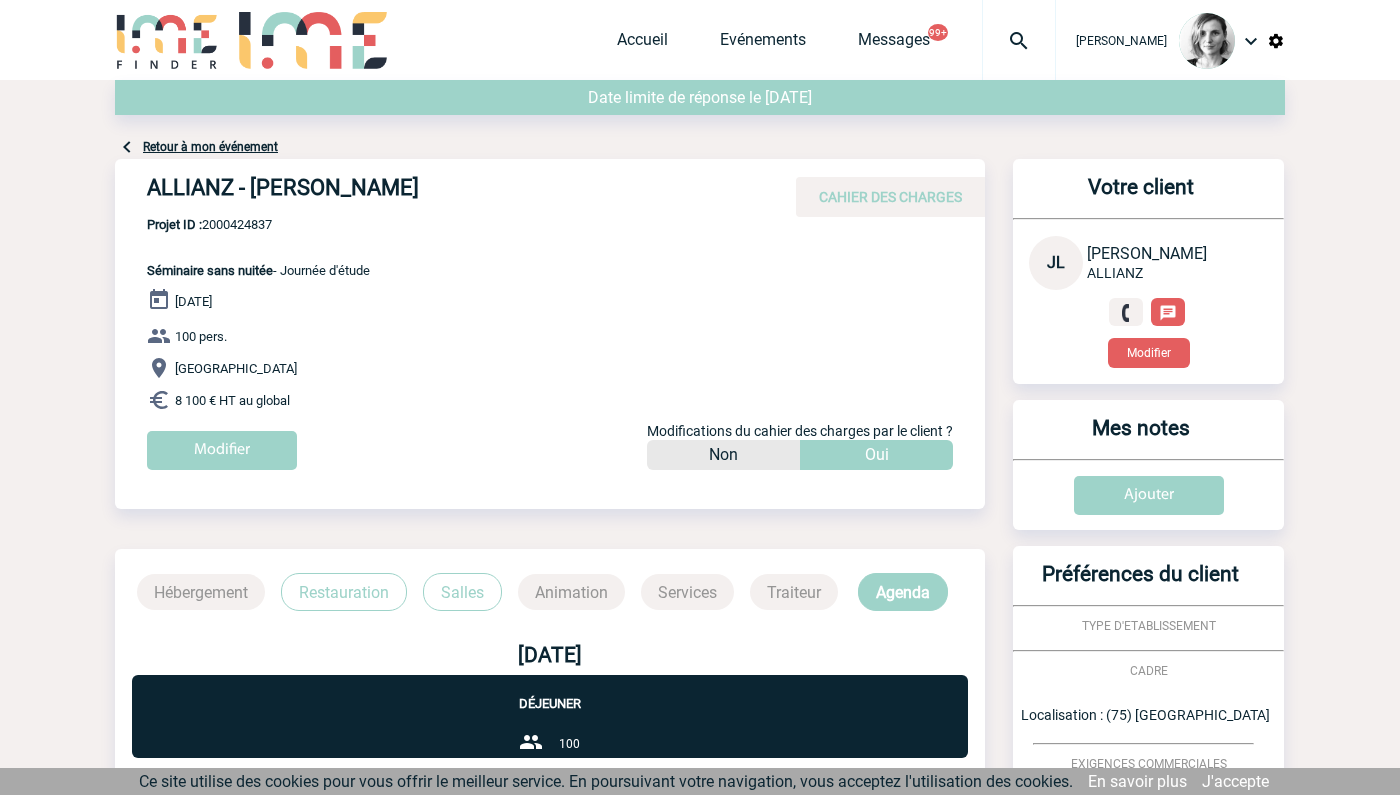 click on "Projet ID :  2000424837
Séminaire sans nuitée  - Journée d'étude" at bounding box center [242, 247] 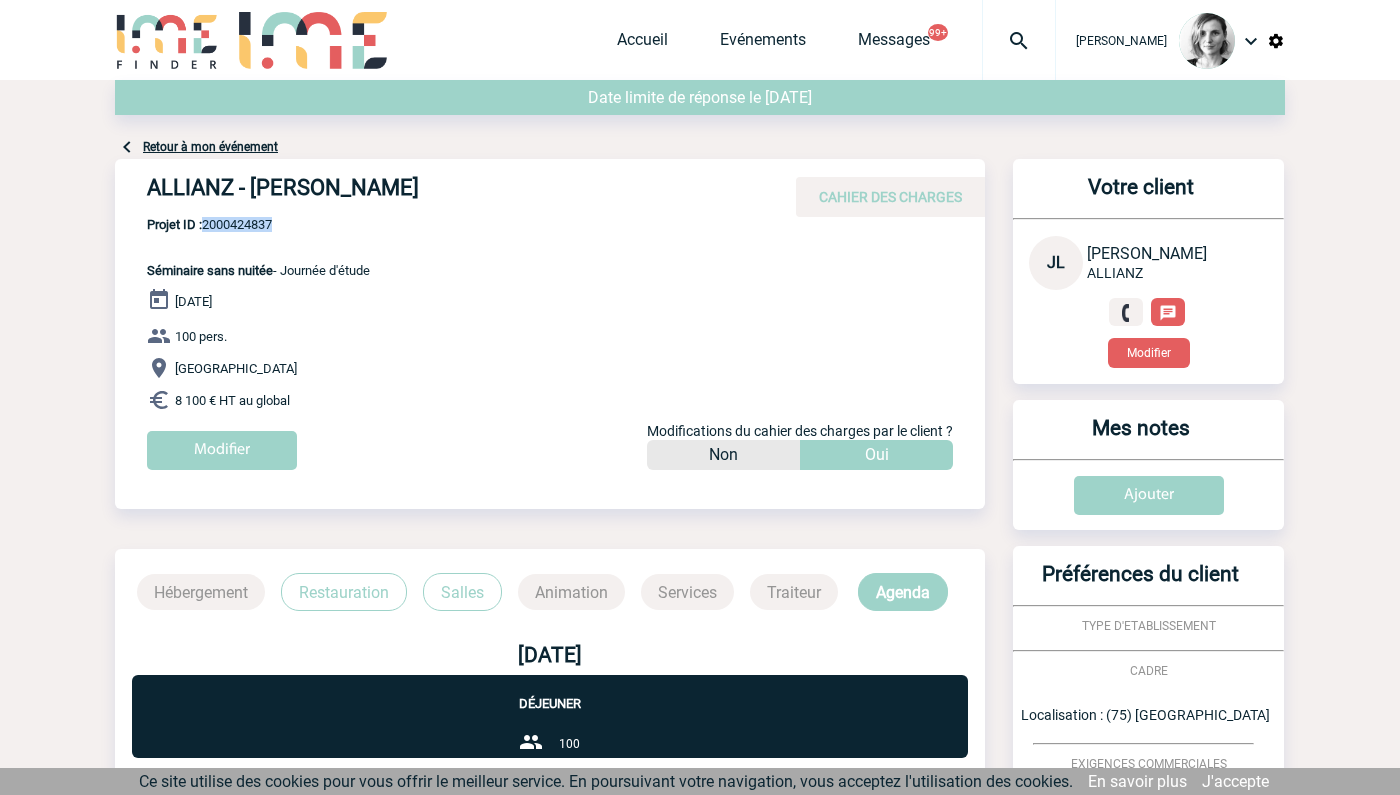 click on "Projet ID :  2000424837" at bounding box center (258, 224) 